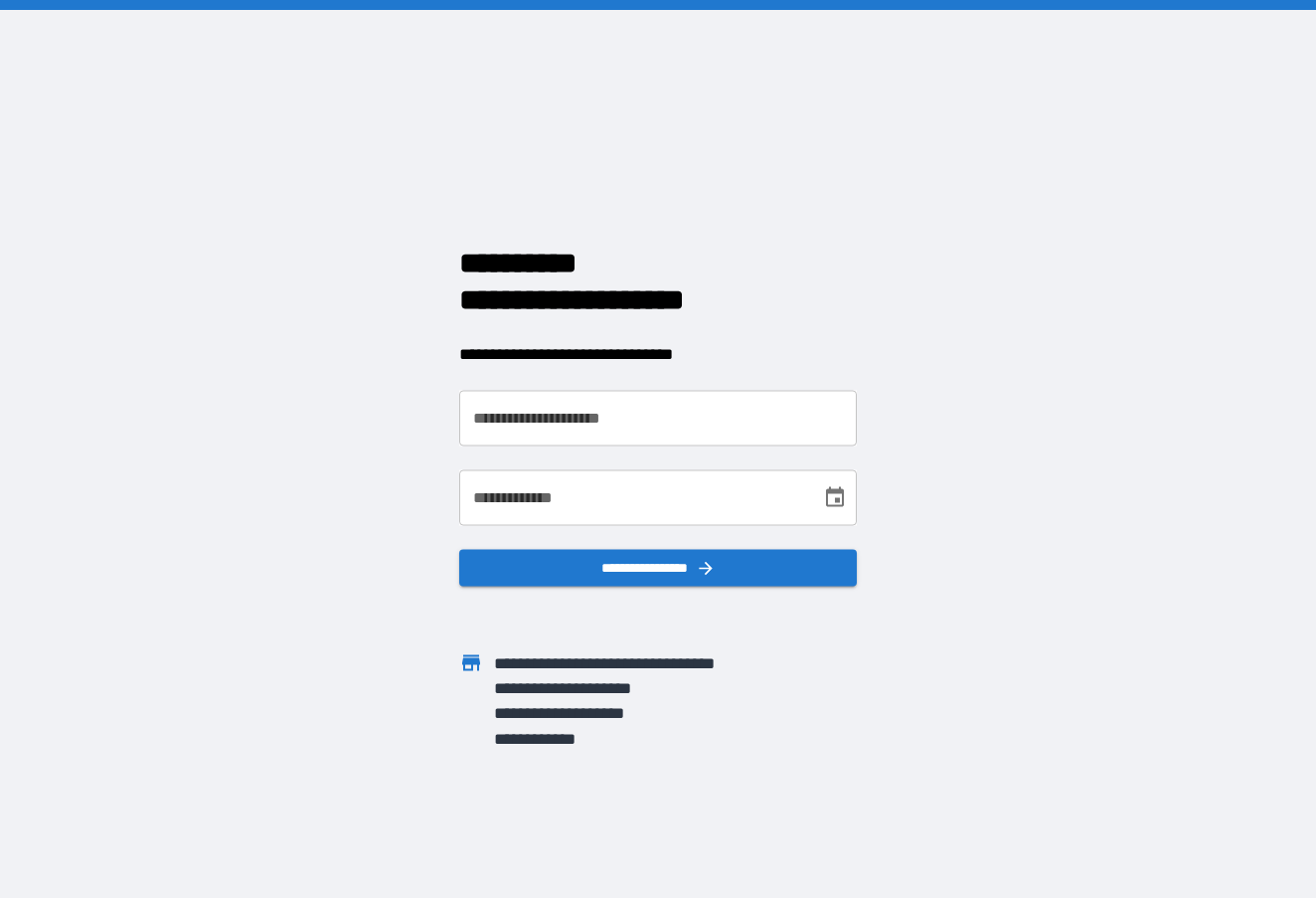scroll, scrollTop: 0, scrollLeft: 0, axis: both 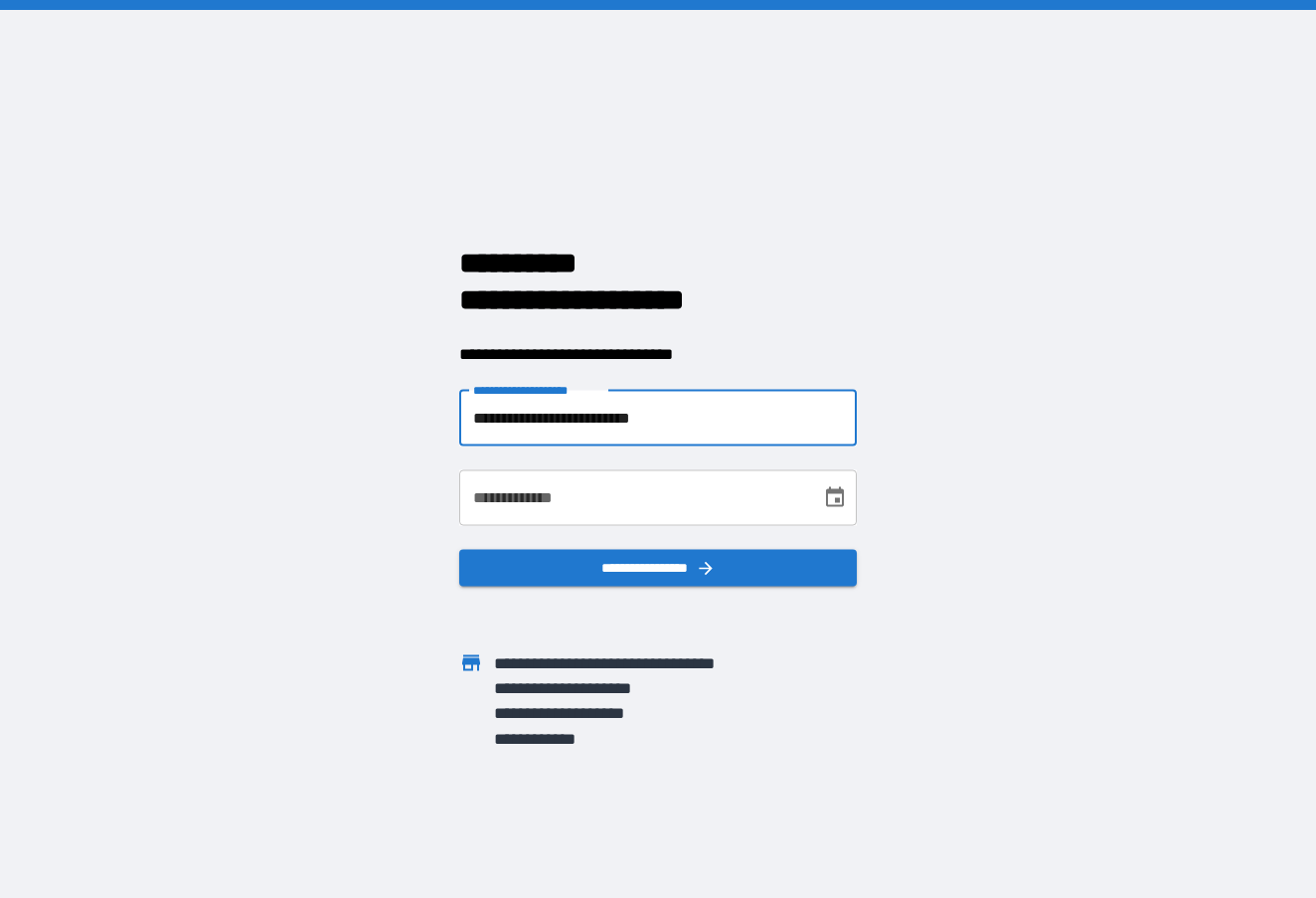 type on "**********" 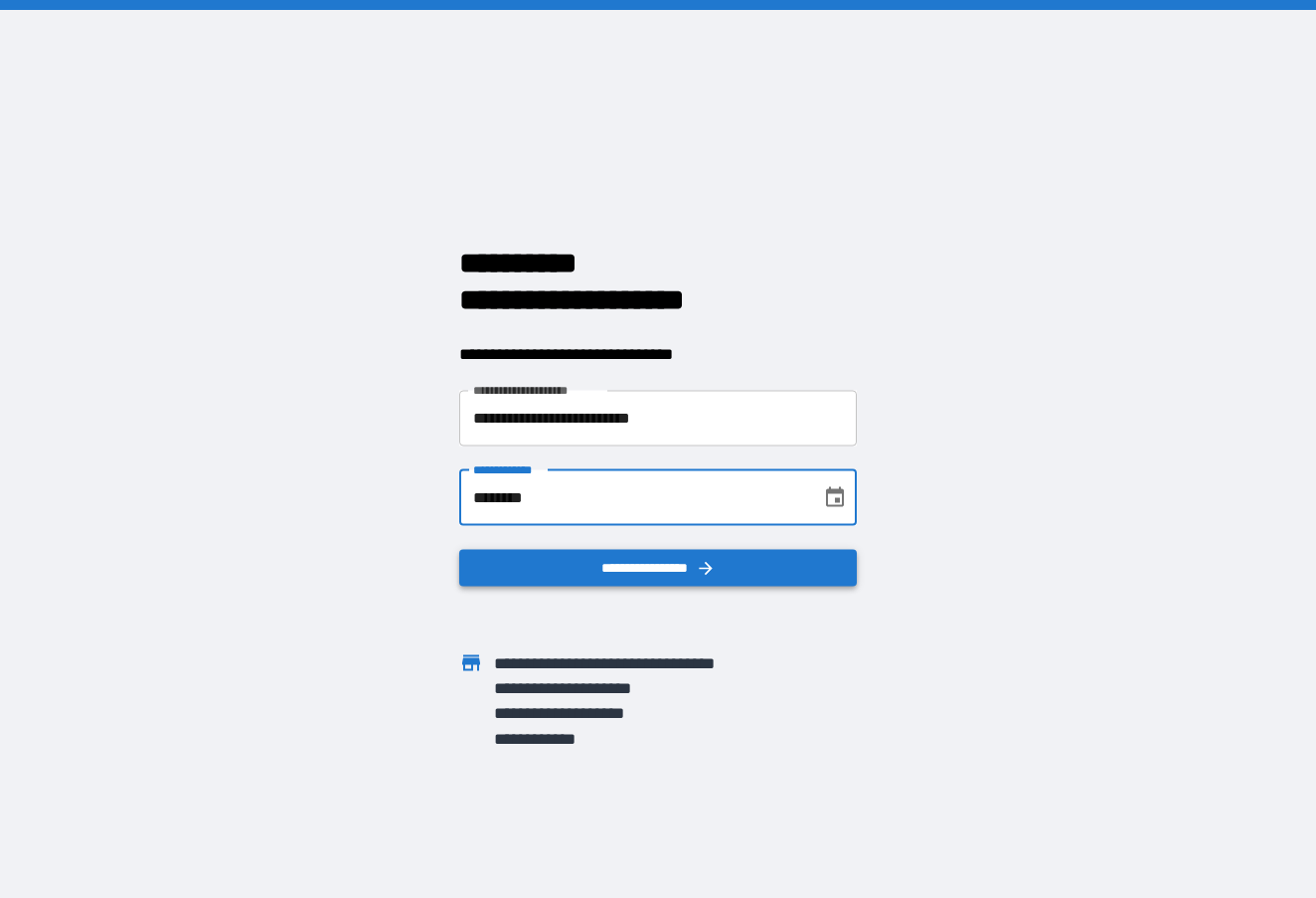 type on "********" 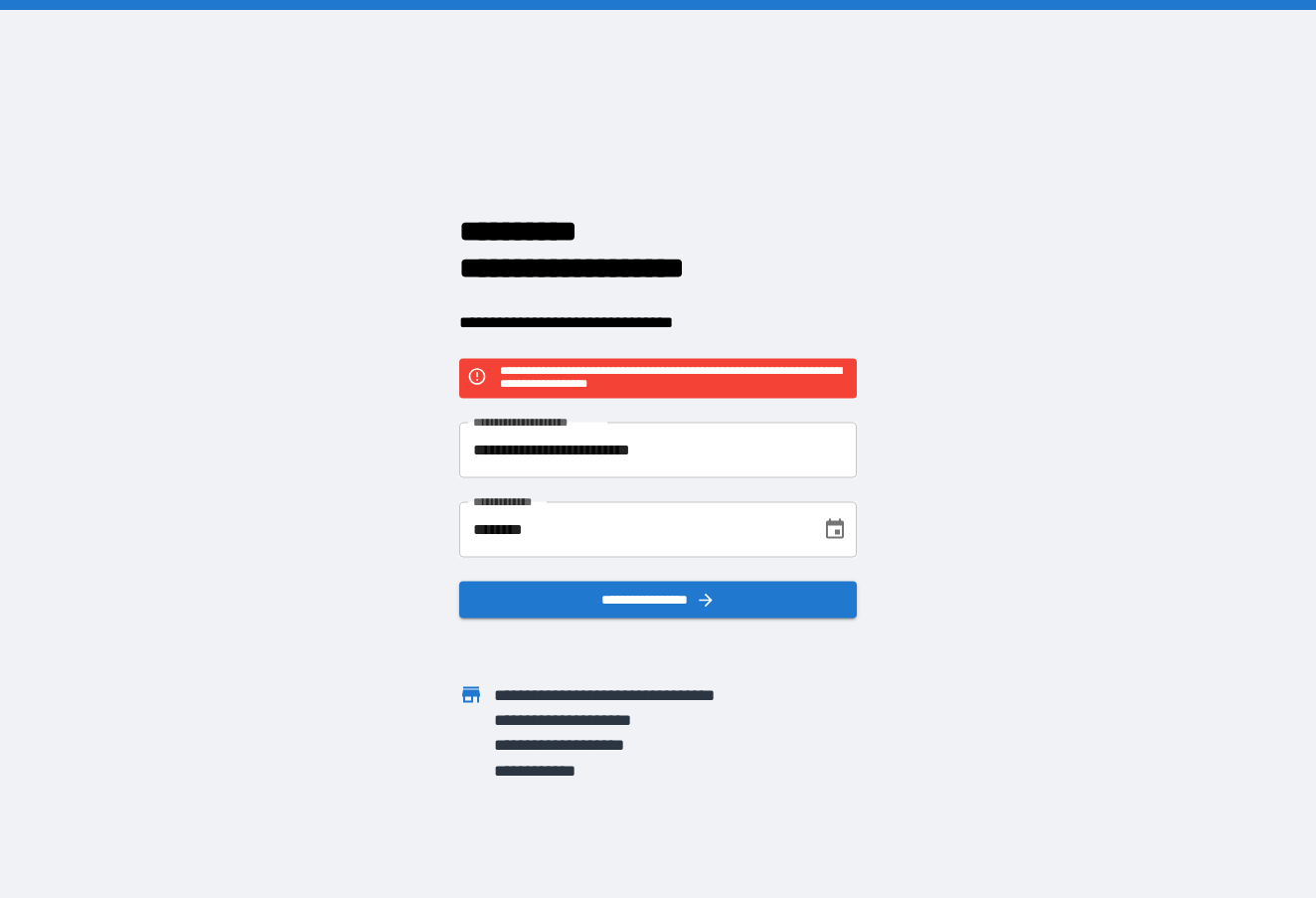 click on "**********" at bounding box center [658, 449] 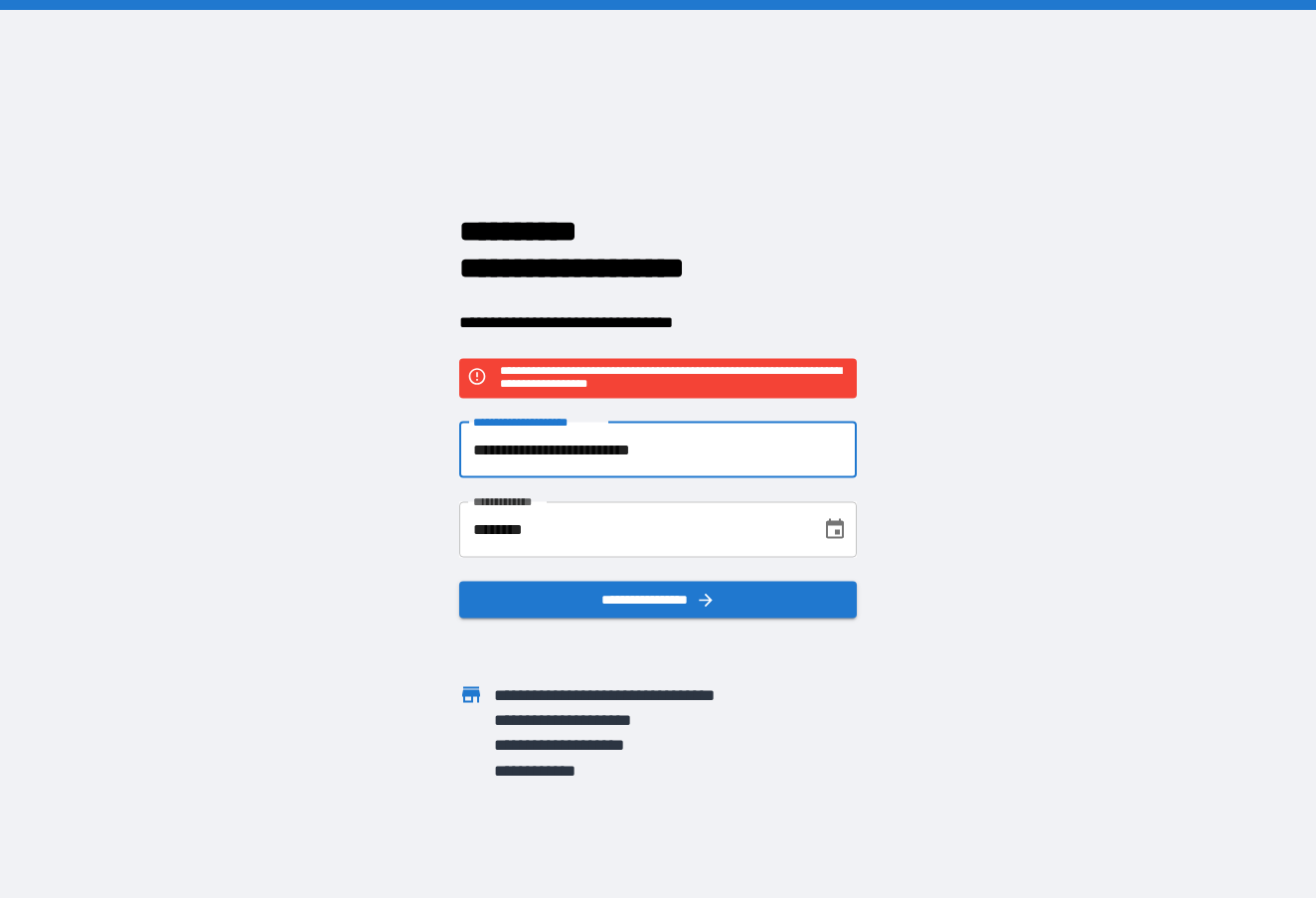 click on "**********" at bounding box center (658, 449) 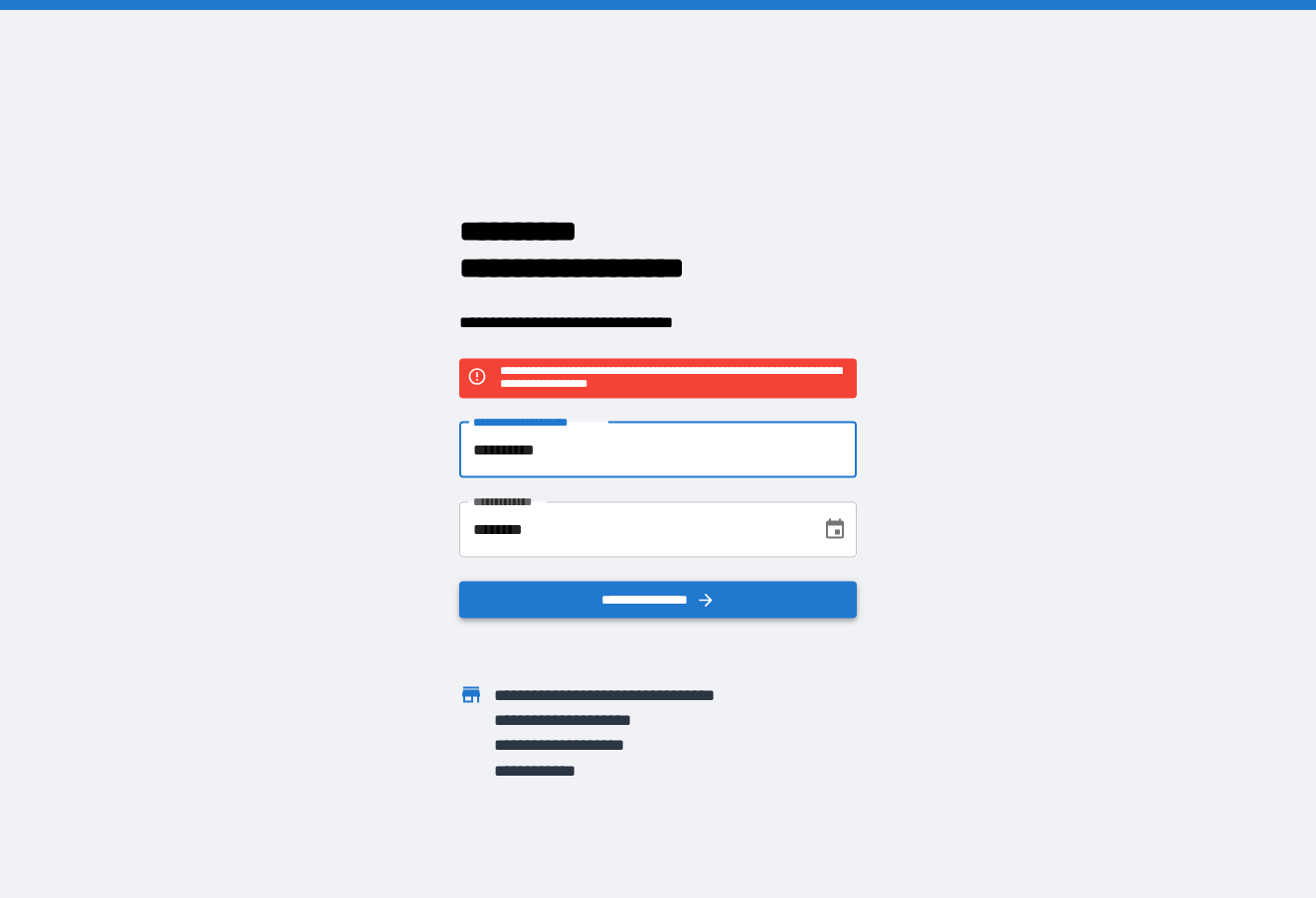 type on "**********" 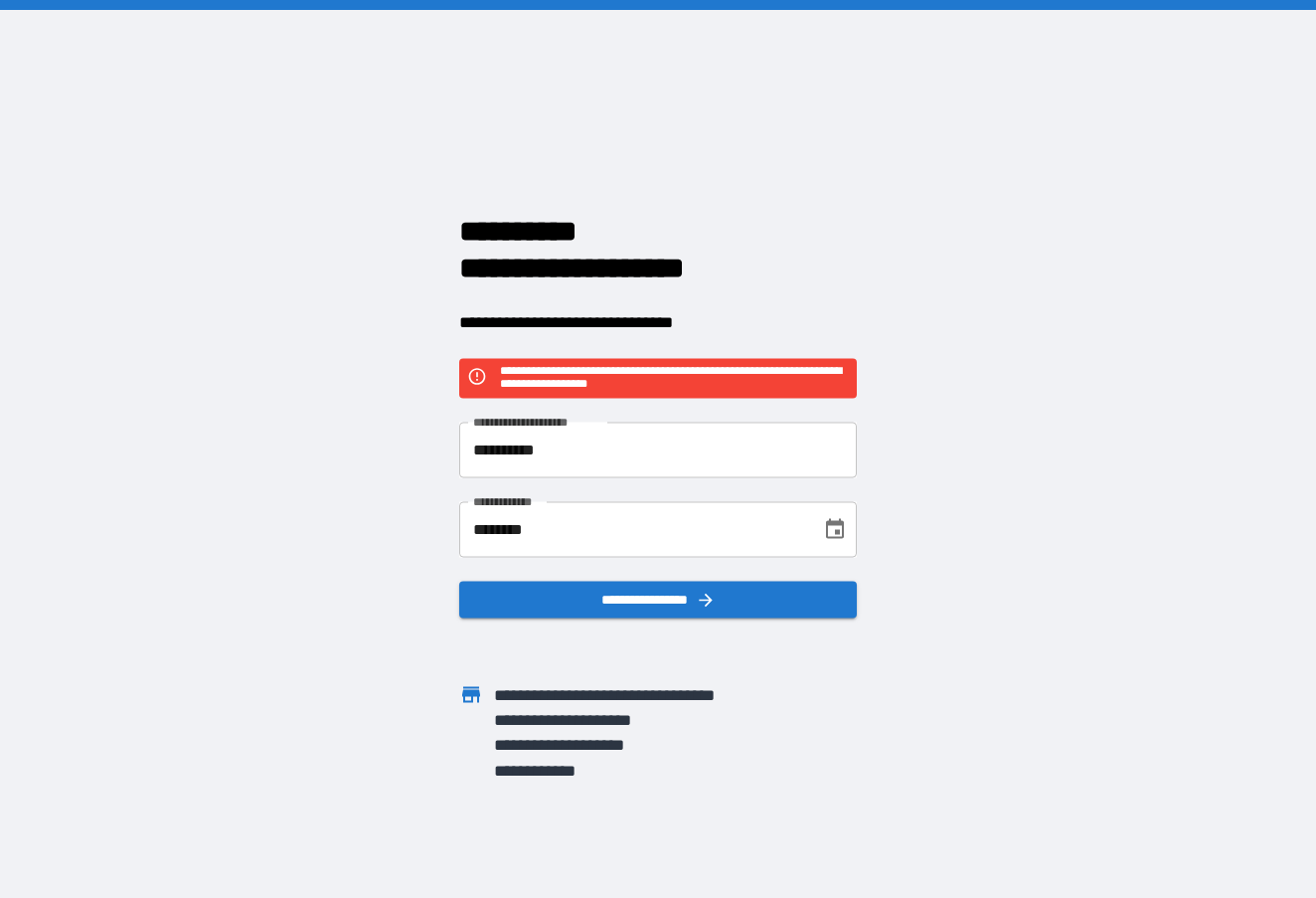 click on "********" at bounding box center (633, 529) 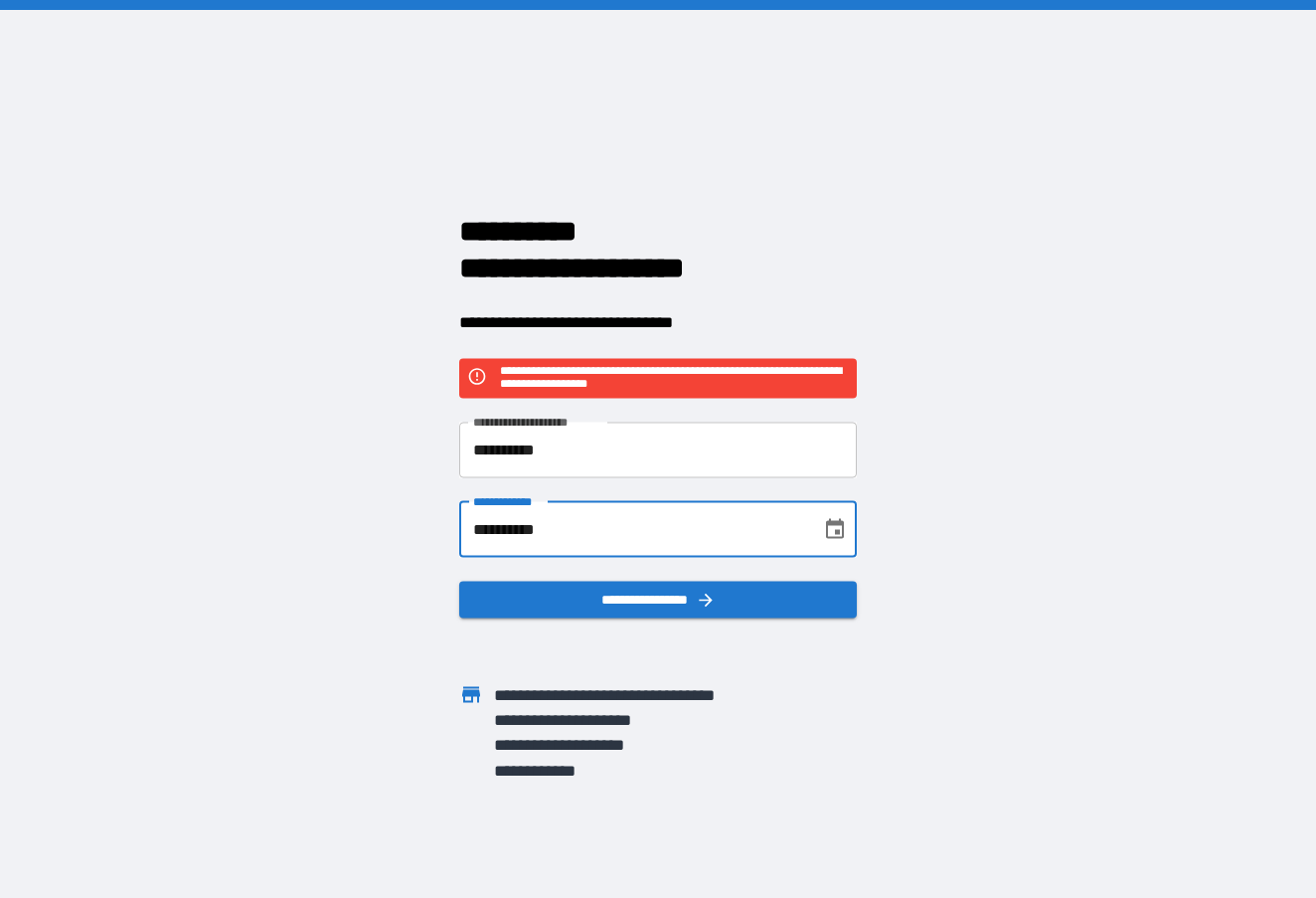 type on "**********" 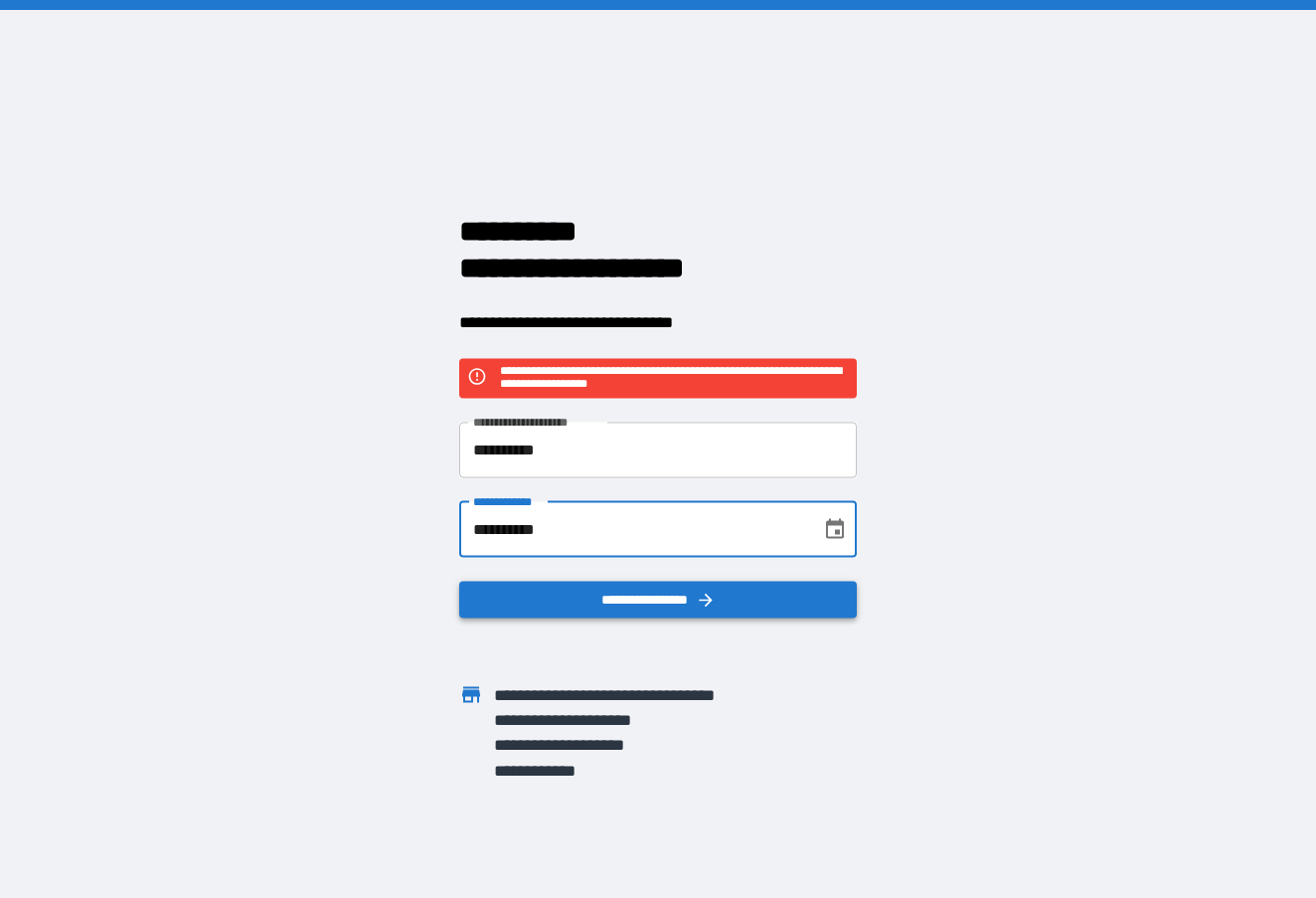 click on "**********" at bounding box center [658, 599] 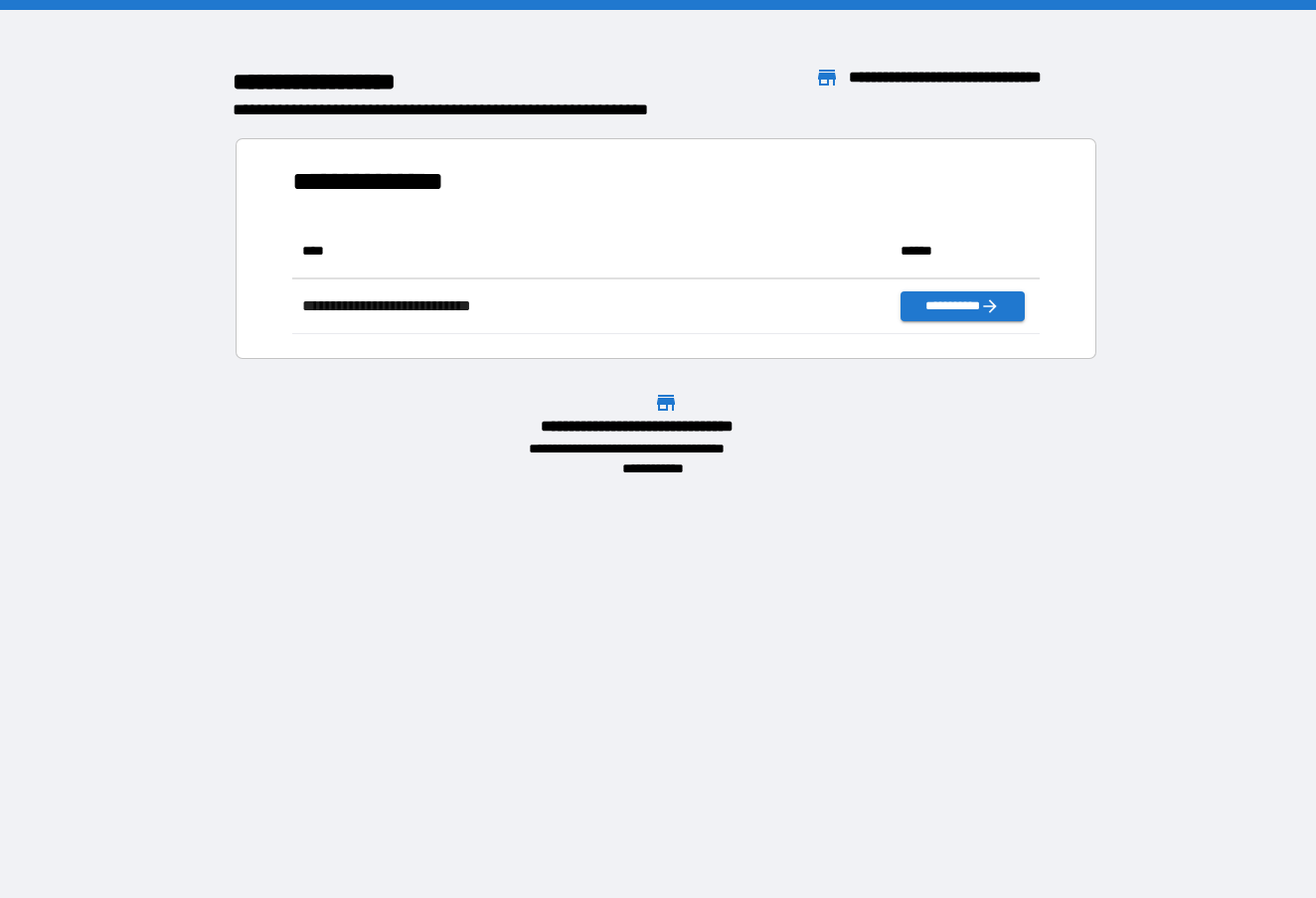 scroll, scrollTop: 1, scrollLeft: 1, axis: both 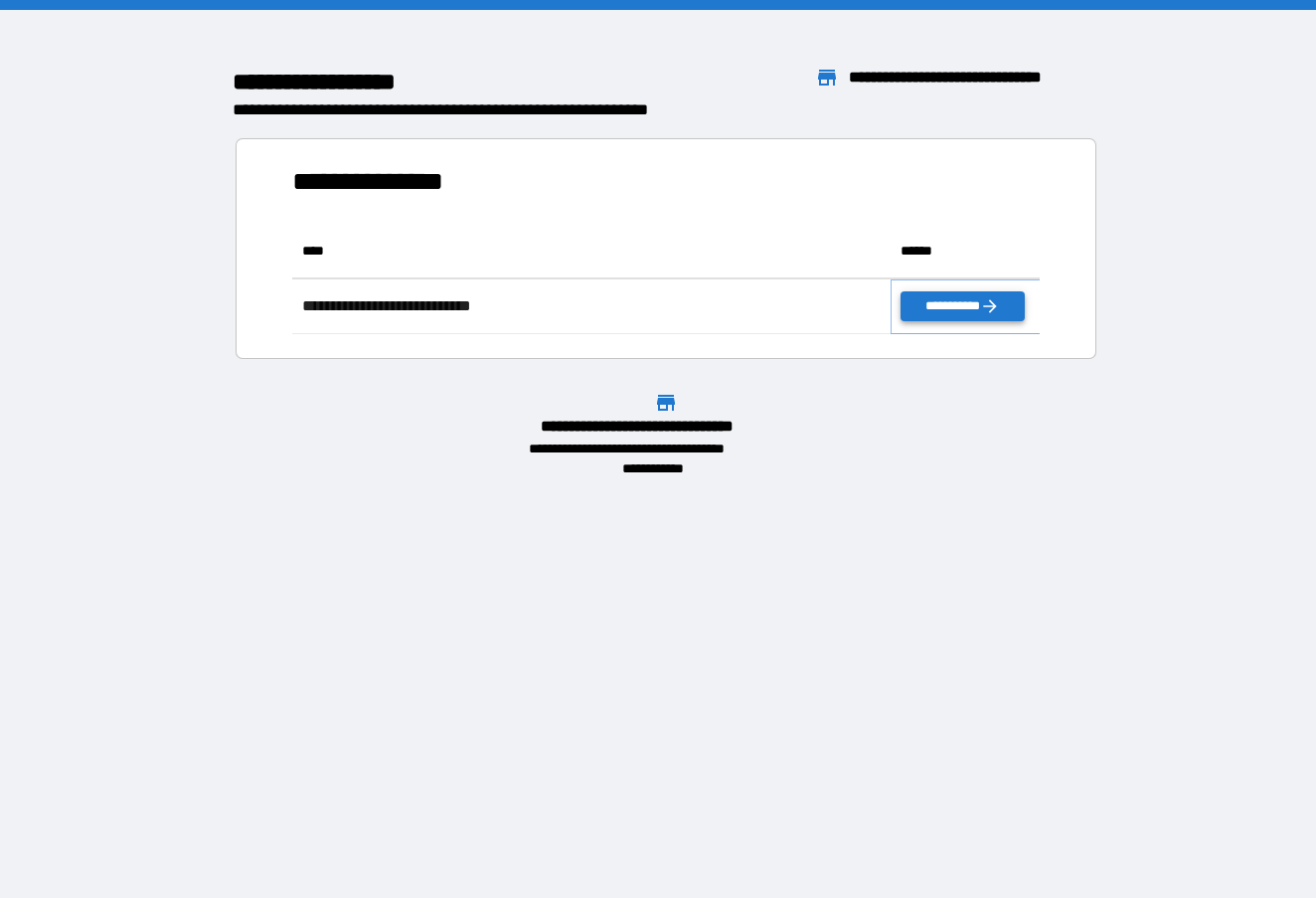 click on "**********" at bounding box center [962, 306] 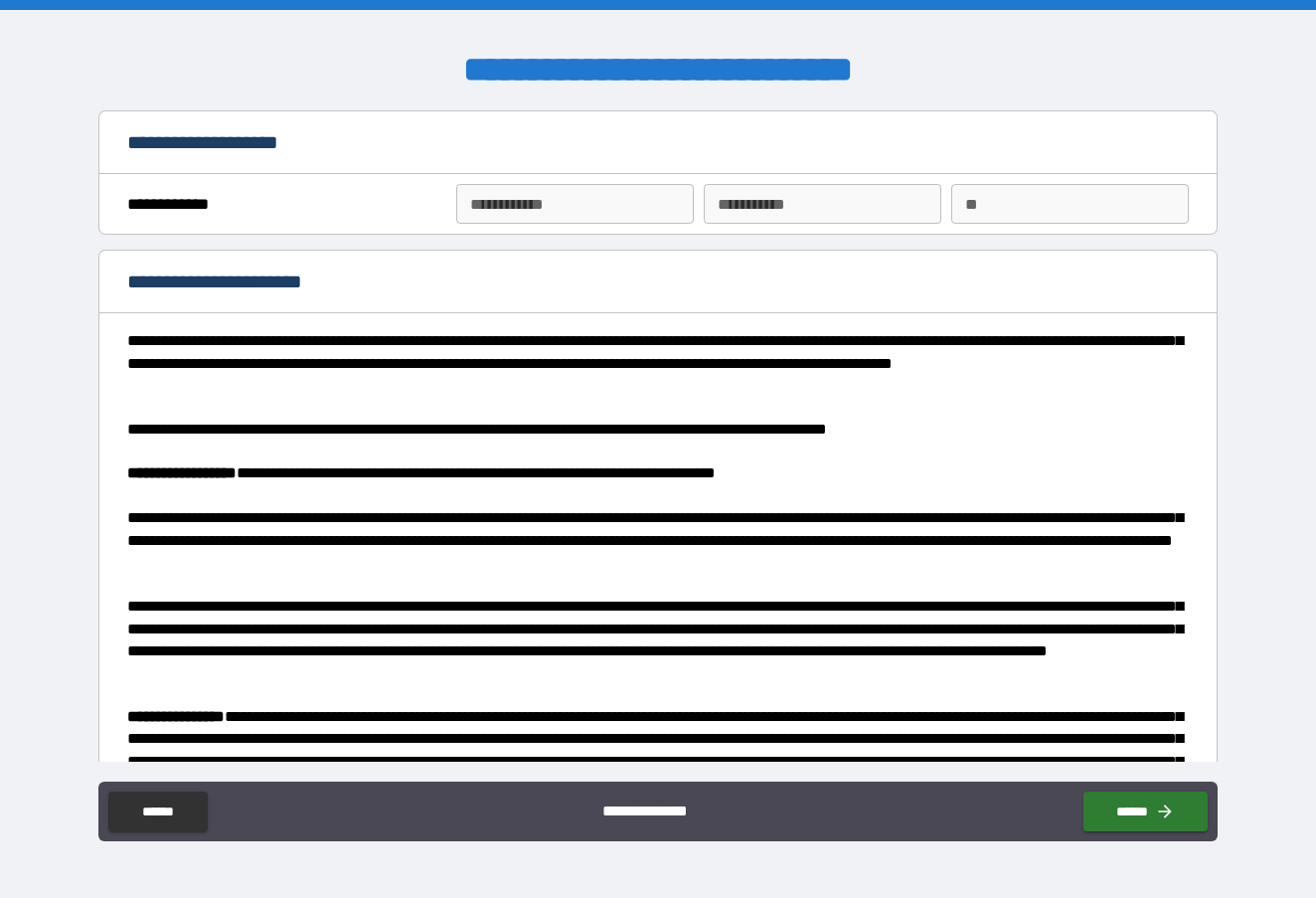 type on "*" 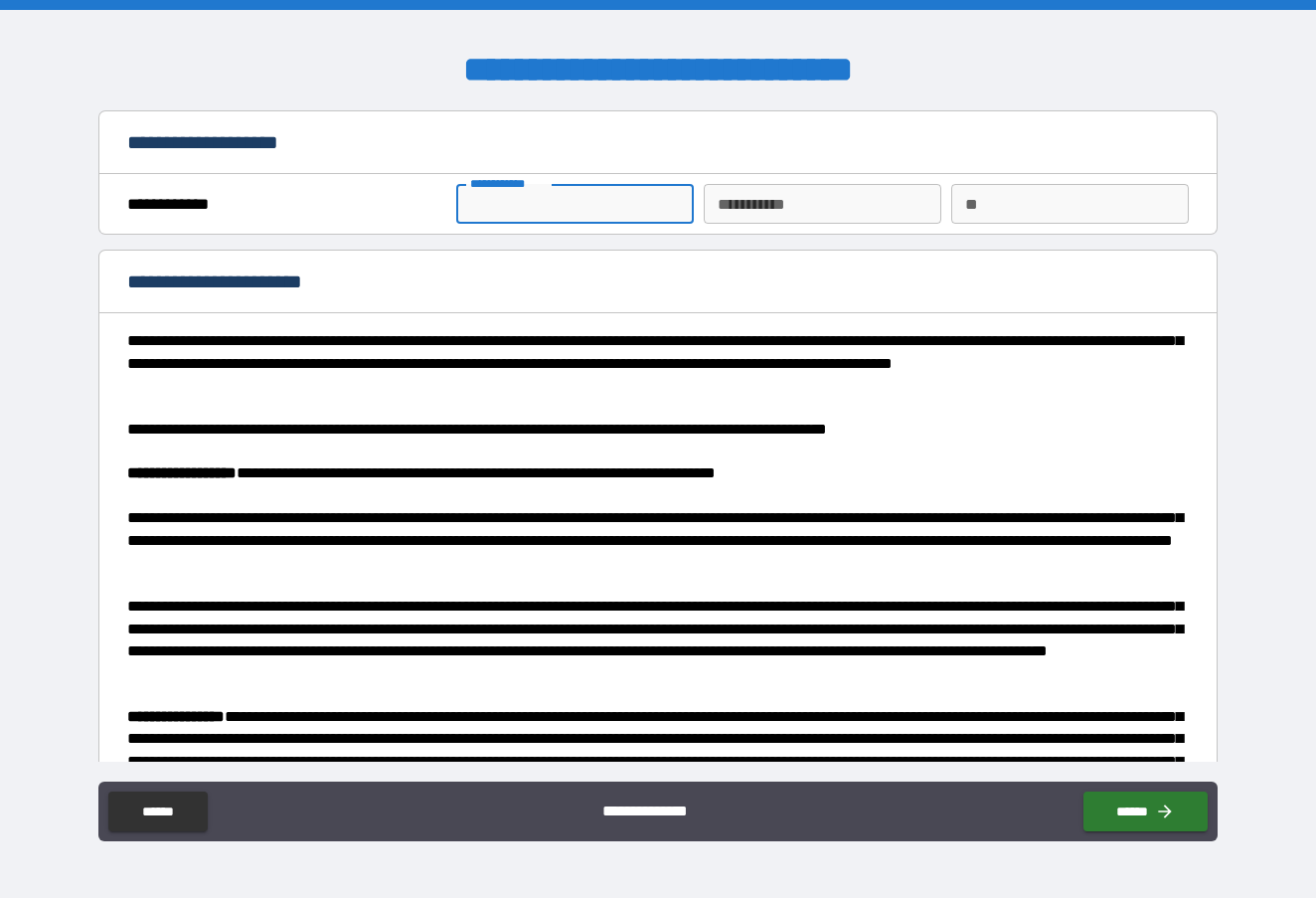 type on "*" 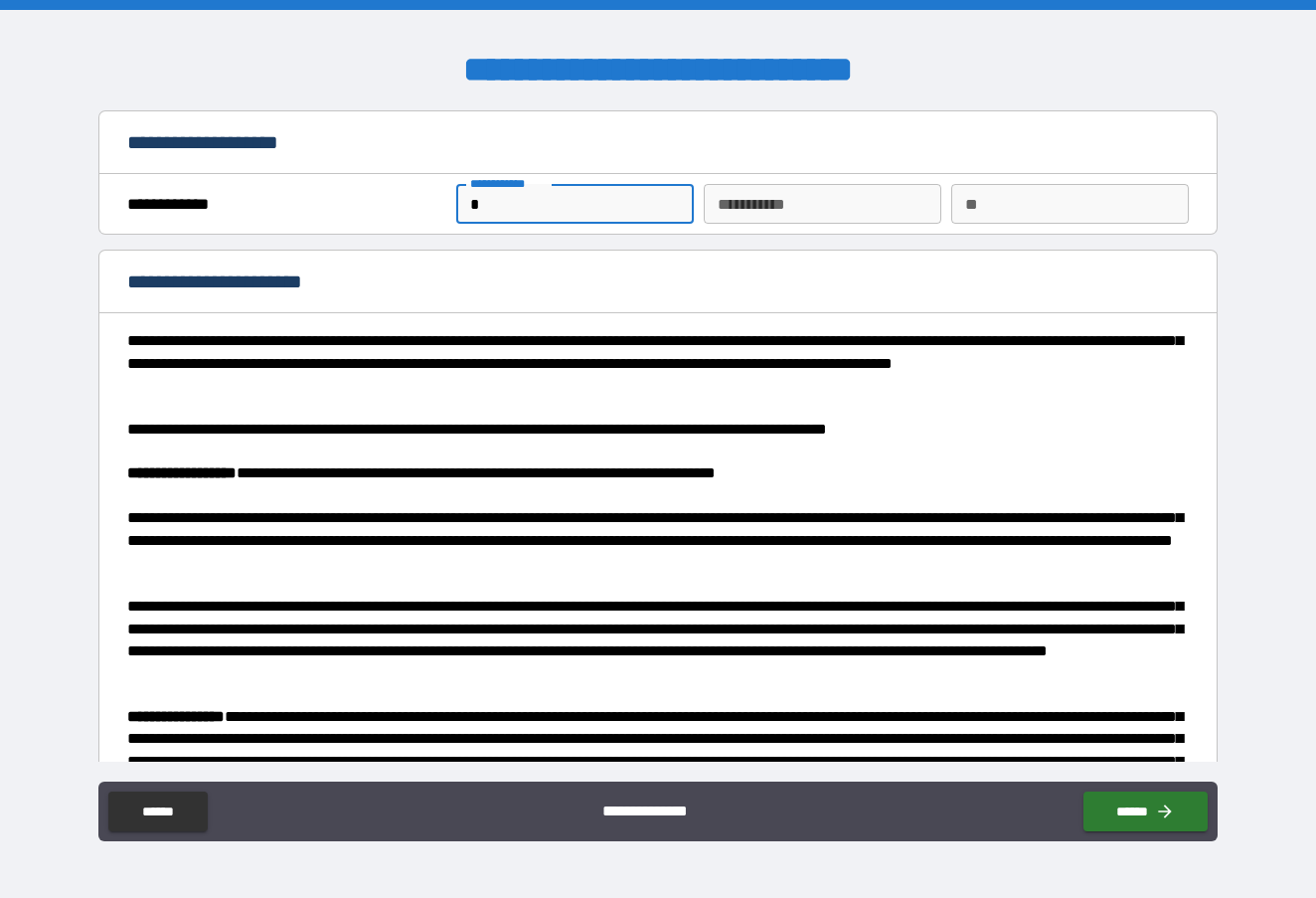 type on "**" 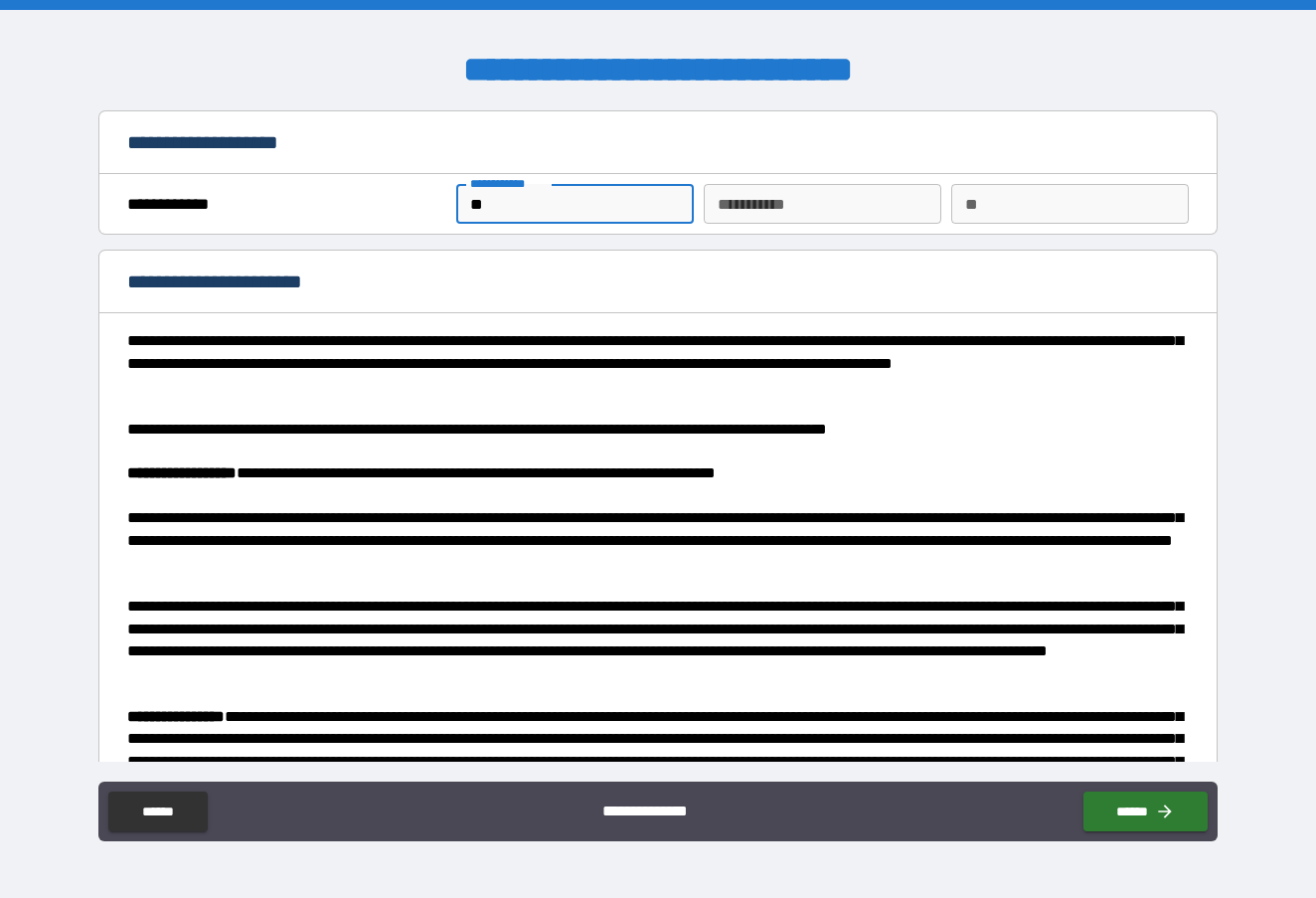 type on "***" 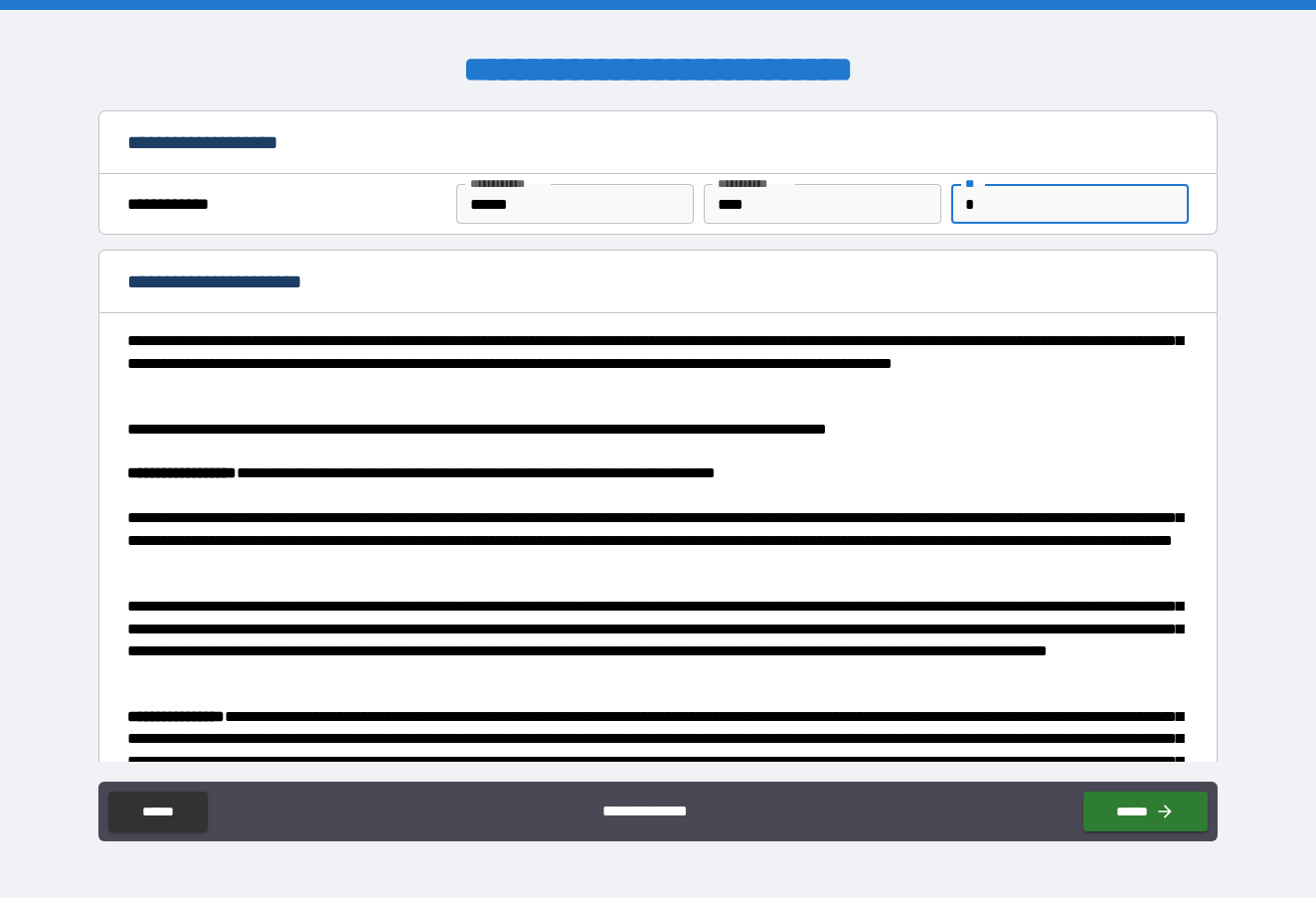 click on "**********" at bounding box center (652, 430) 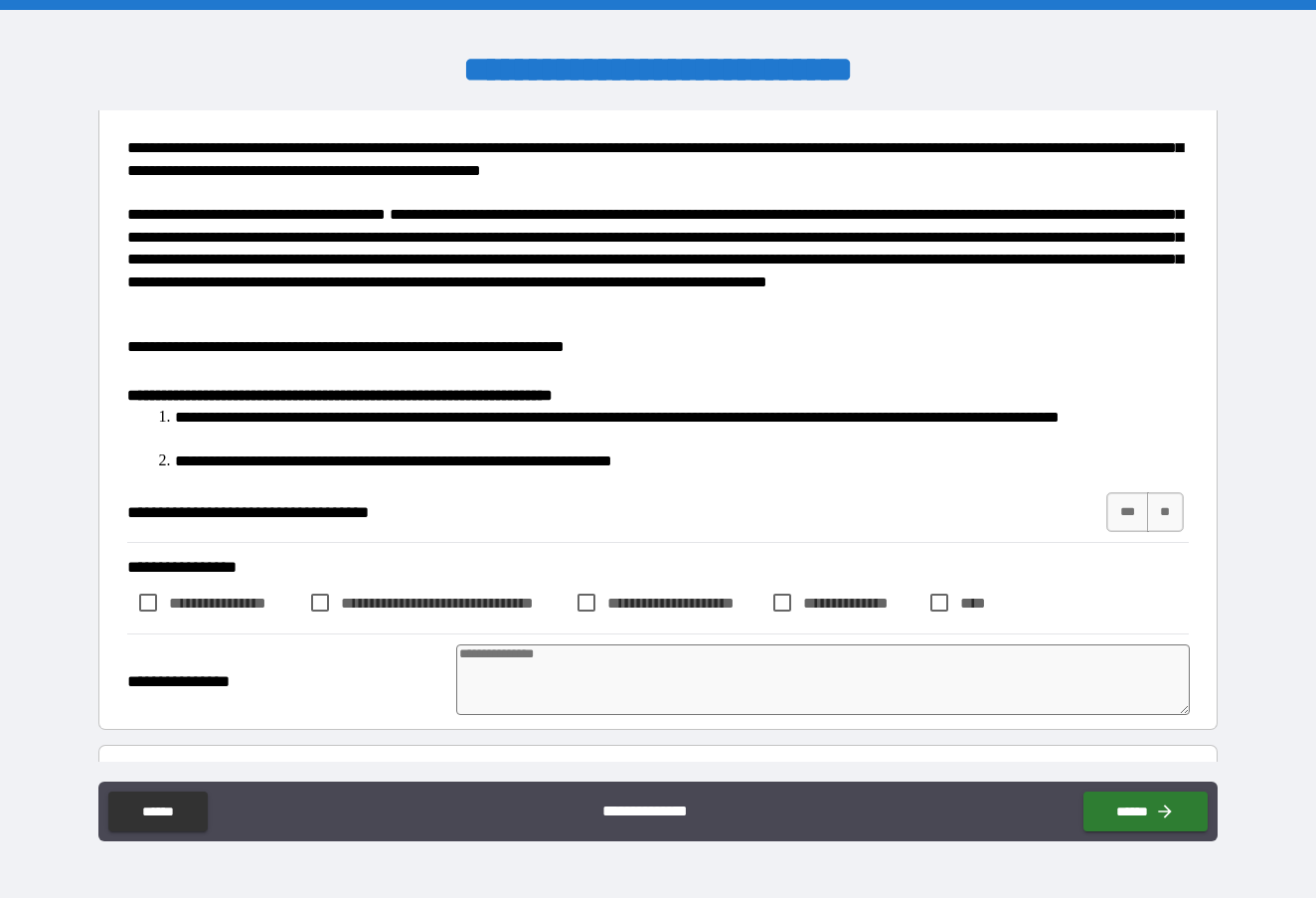 scroll, scrollTop: 707, scrollLeft: 0, axis: vertical 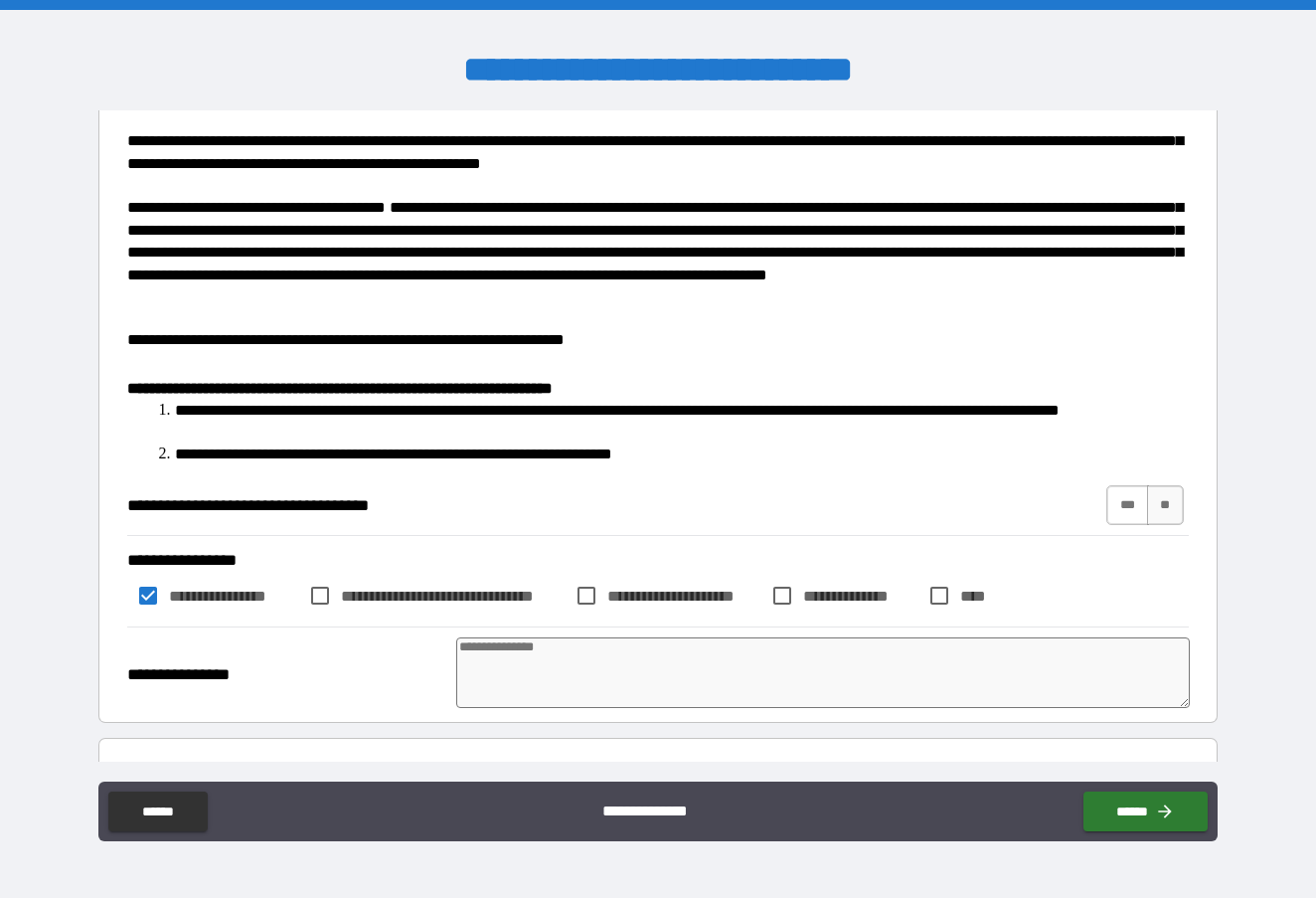click on "***" at bounding box center [1127, 505] 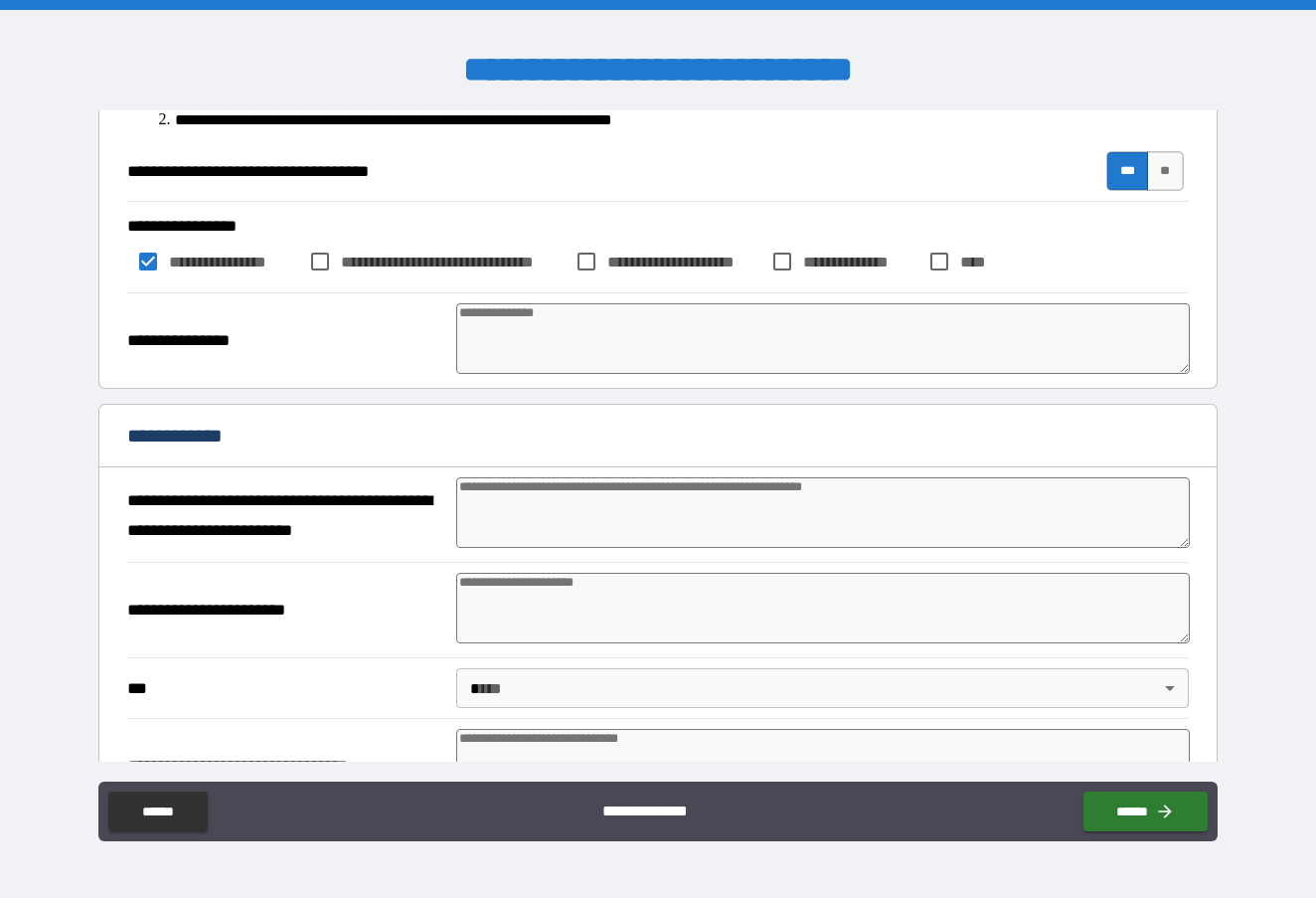 scroll, scrollTop: 1100, scrollLeft: 0, axis: vertical 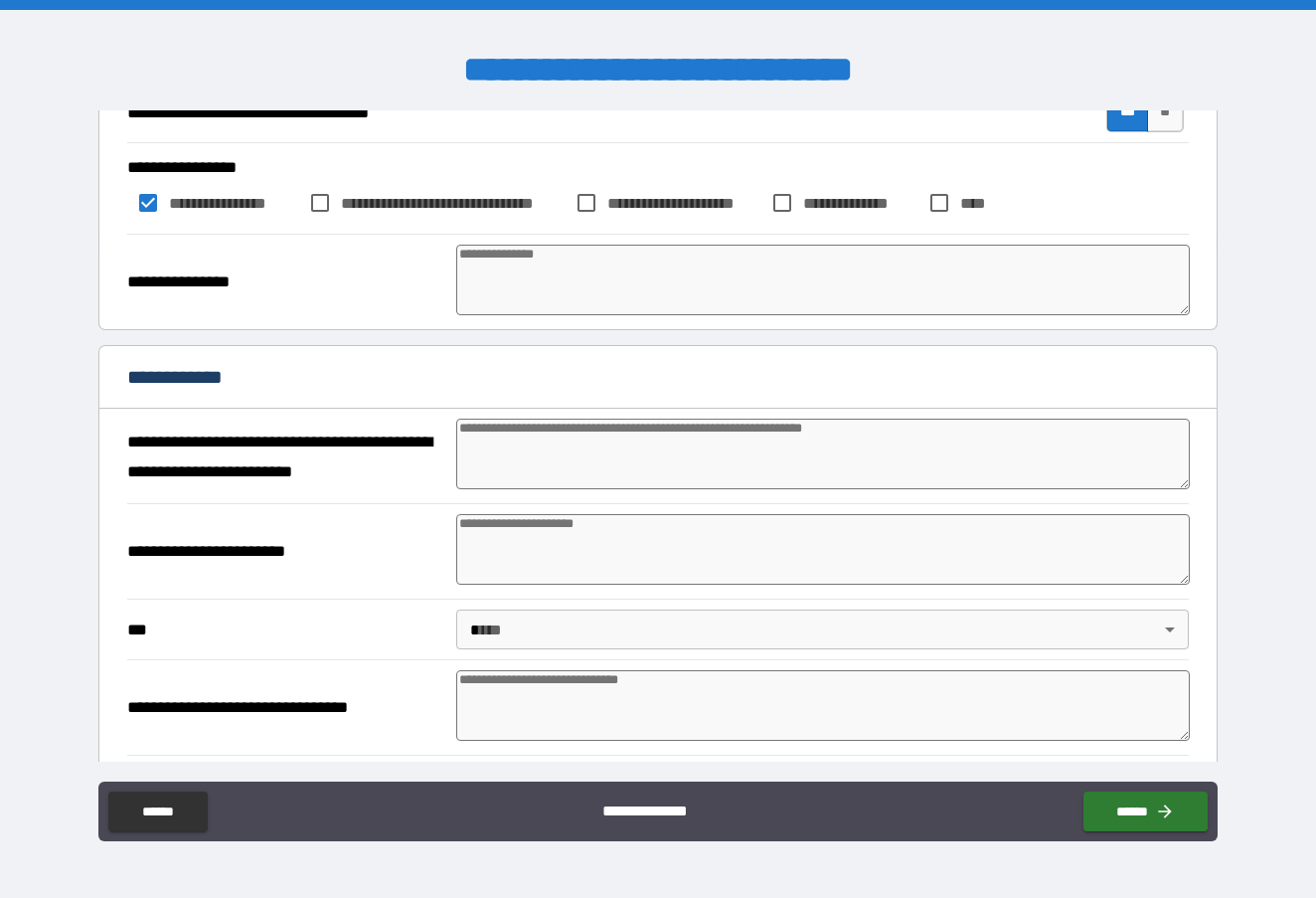 click at bounding box center (822, 279) 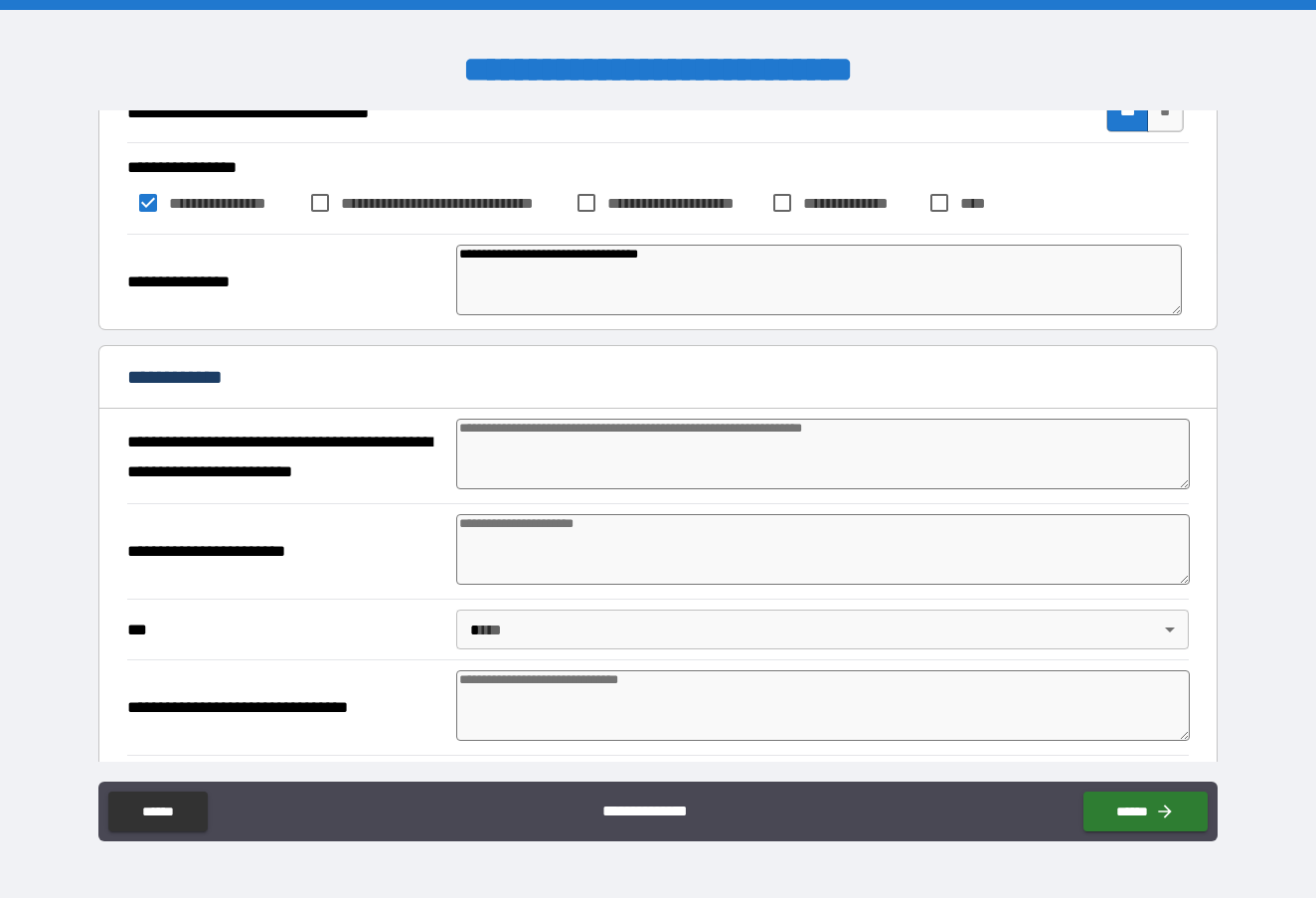 click at bounding box center (822, 453) 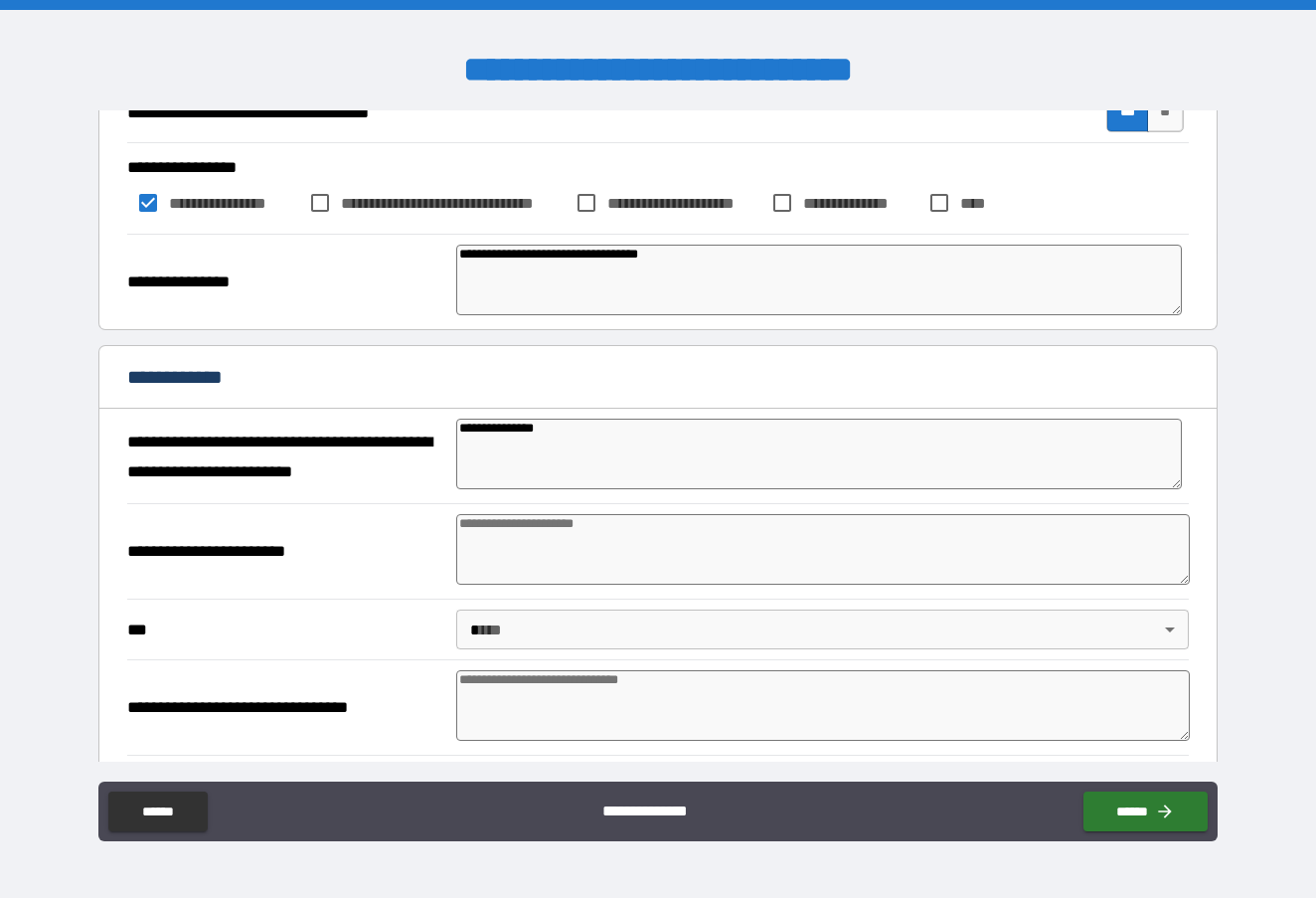 click at bounding box center [822, 549] 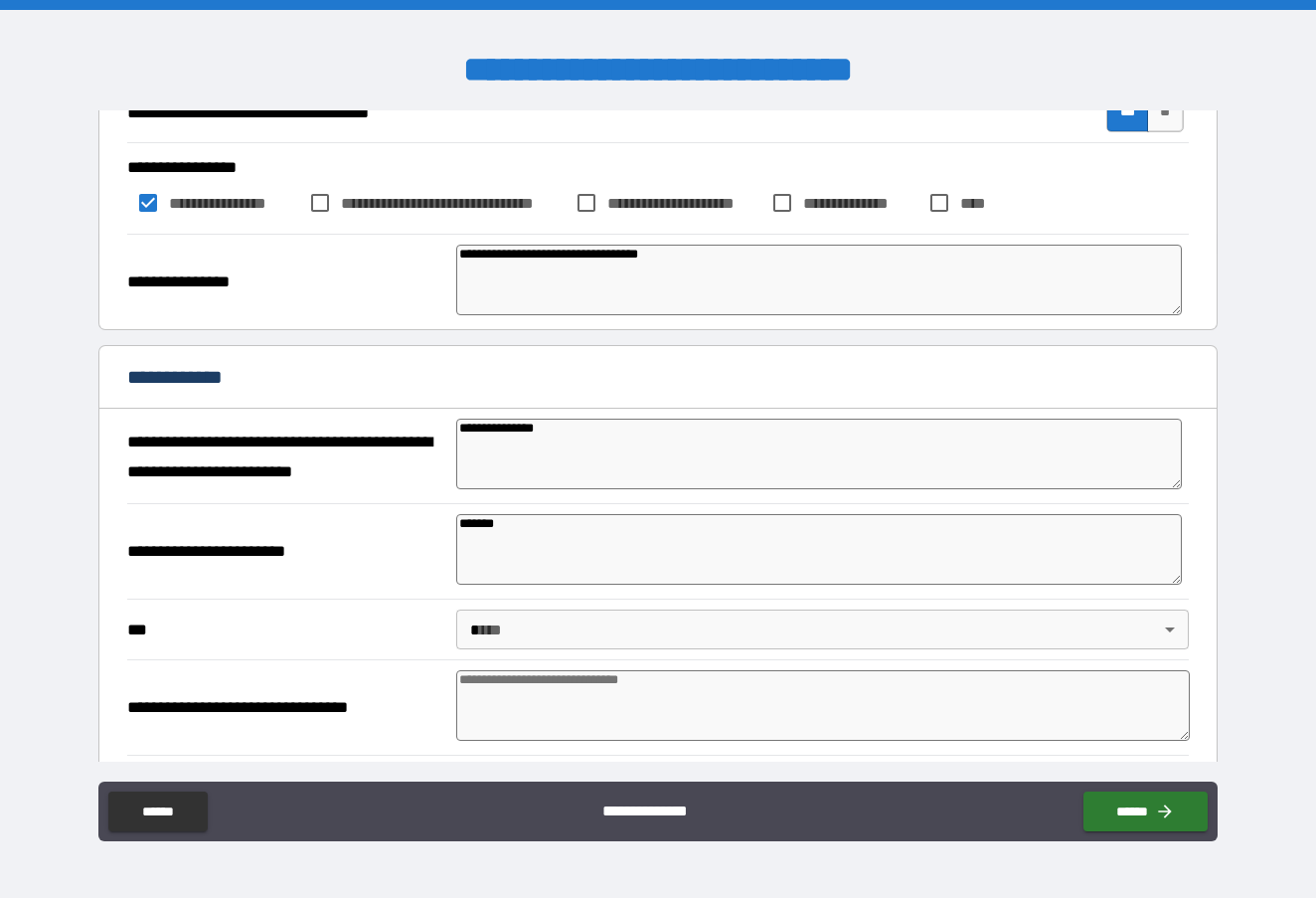 click on "[FIRST] [LAST] [STREET] [CITY] [STATE] [ZIP] [COUNTRY] [PHONE] [EMAIL] [SSN] [DLN] [CC] [DOB] [AGE] [ADDRESS] [COORDINATES]" at bounding box center (658, 449) 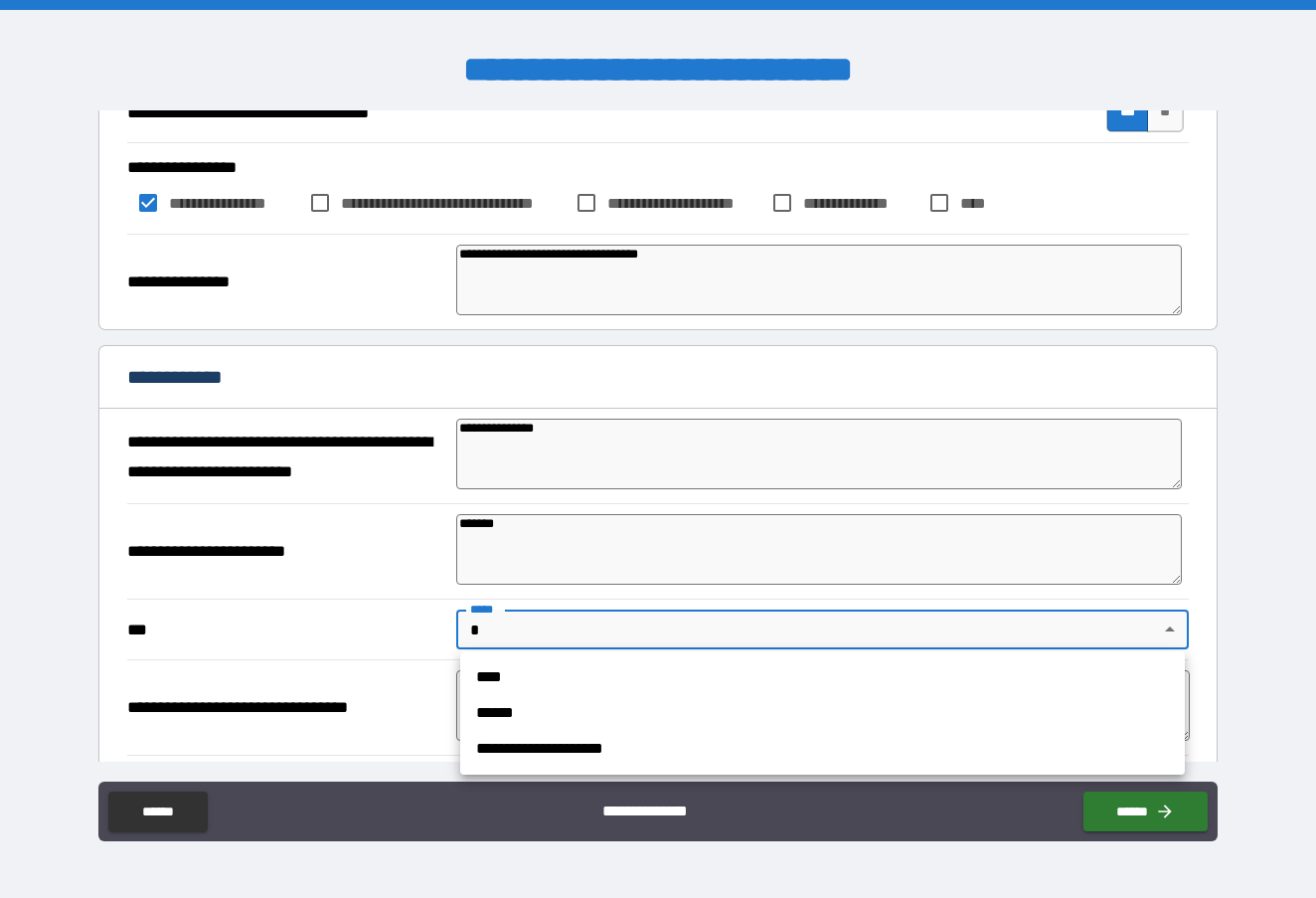 click on "****" at bounding box center (822, 677) 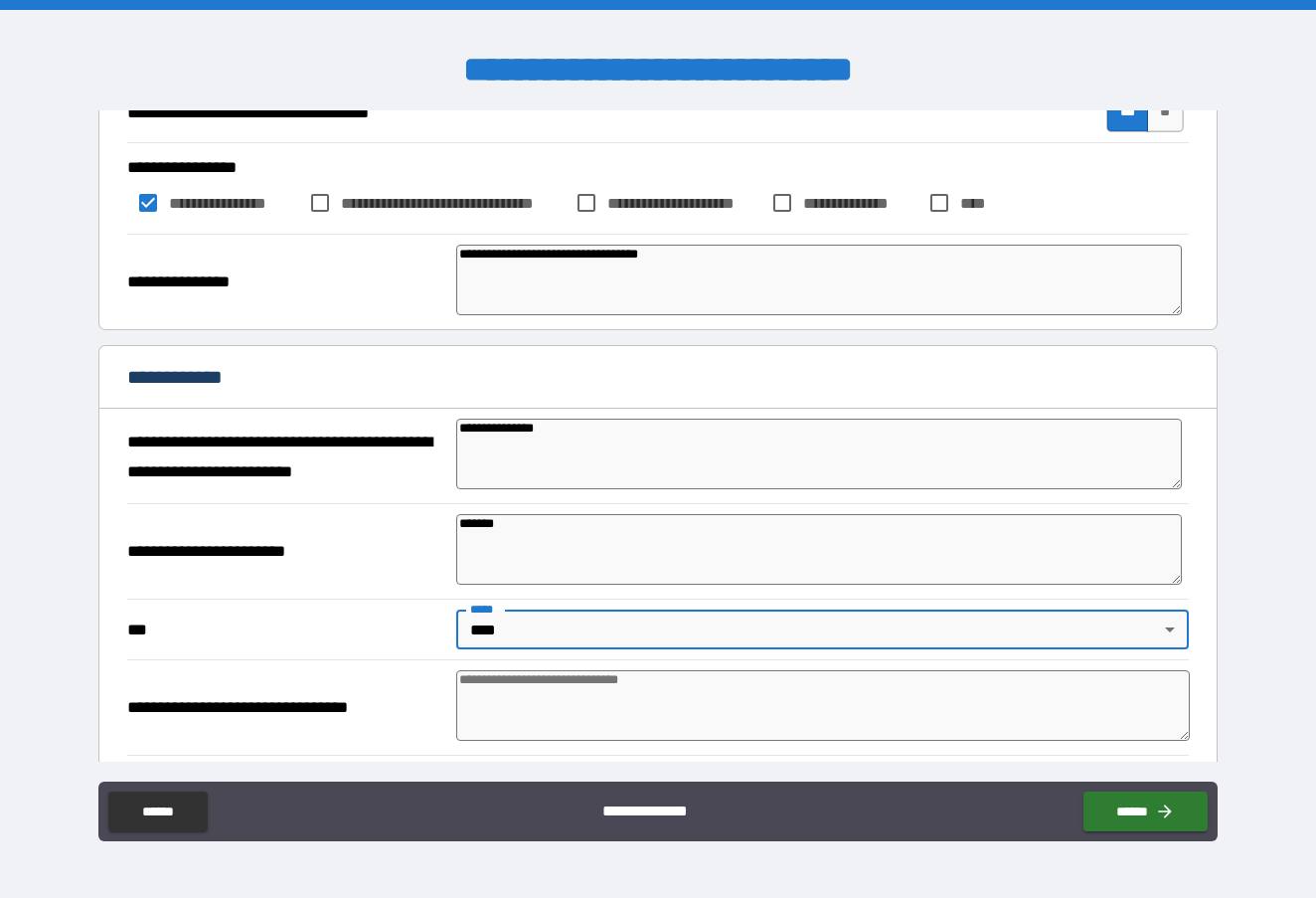click at bounding box center [822, 705] 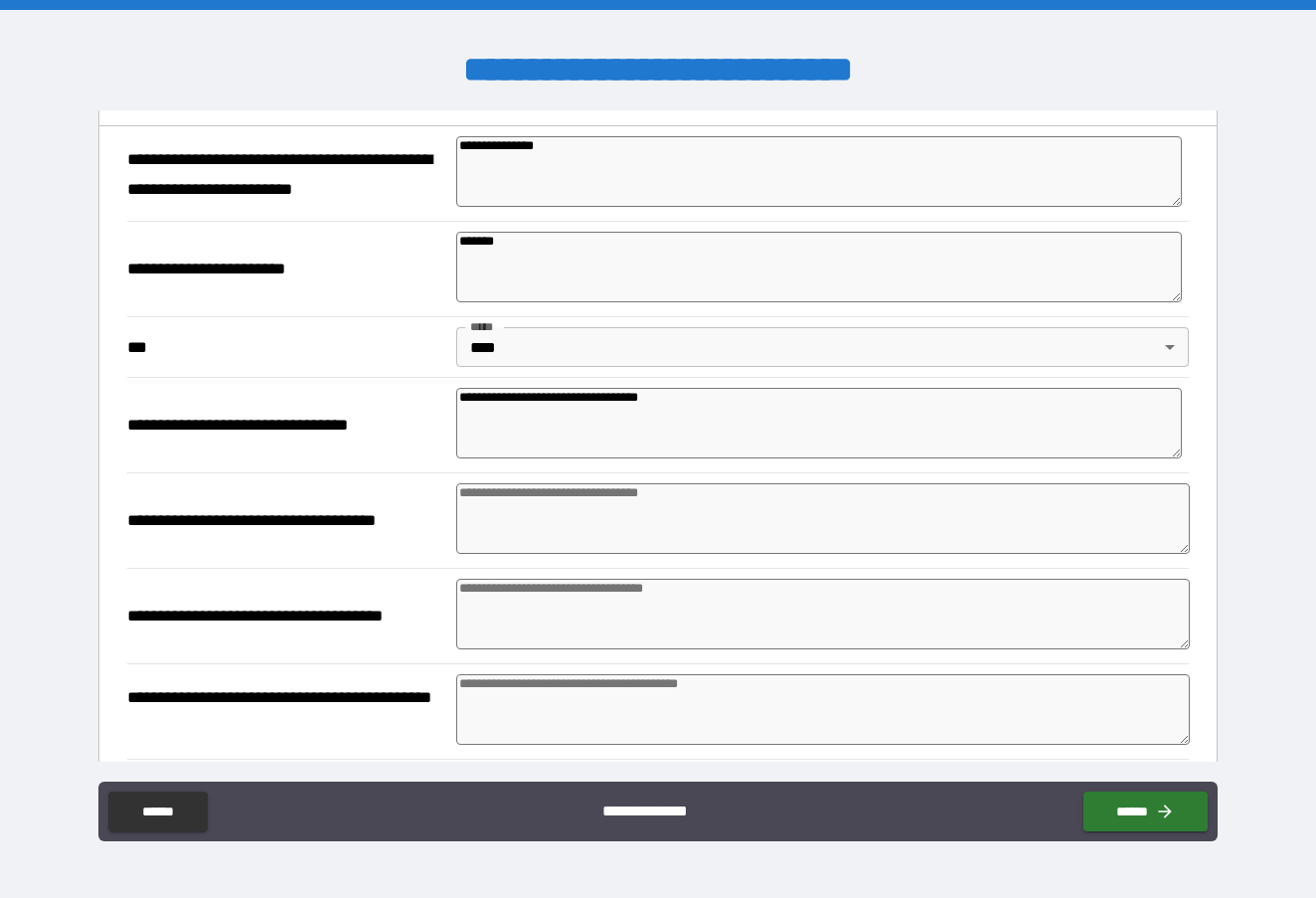 scroll, scrollTop: 1389, scrollLeft: 0, axis: vertical 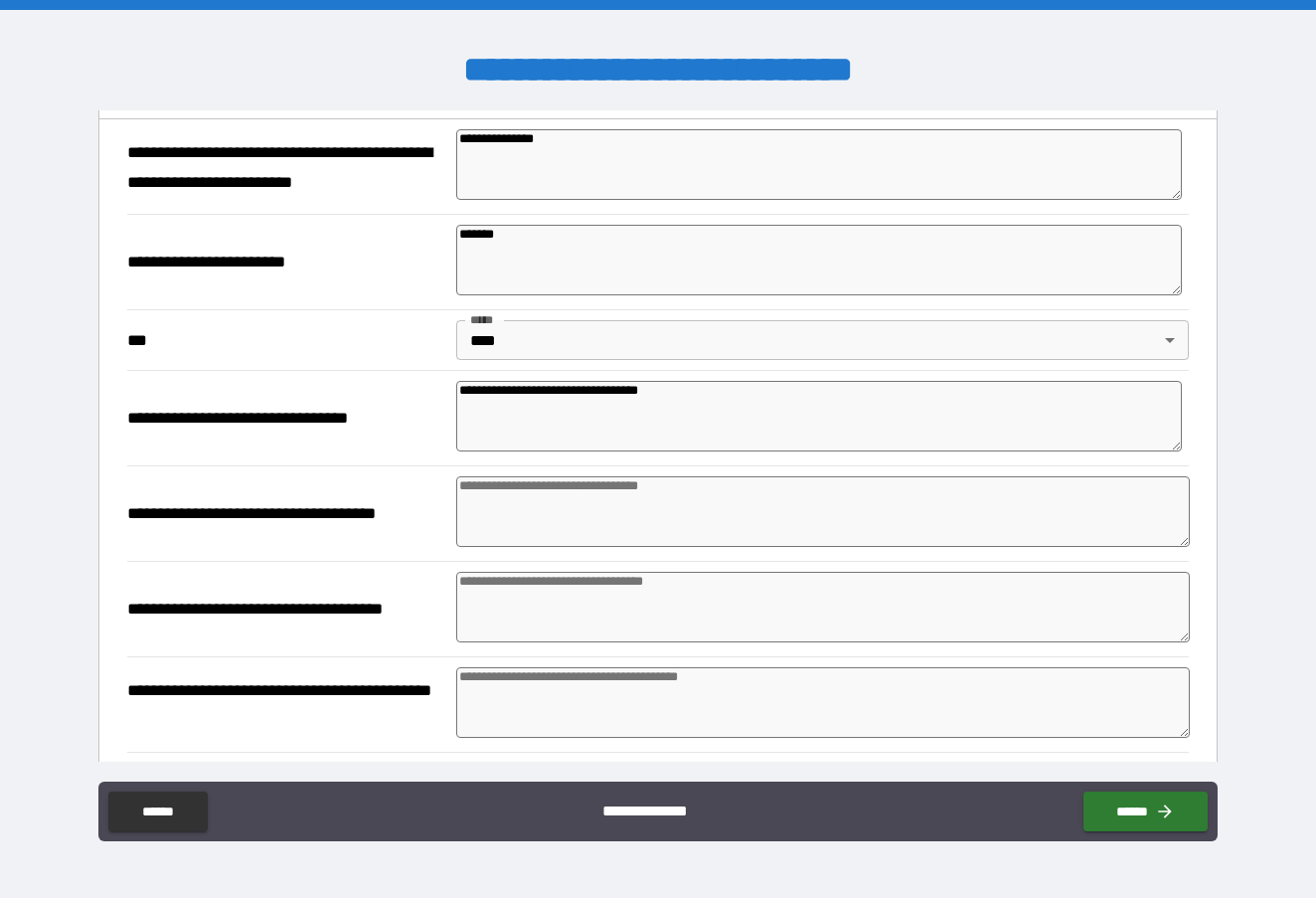 click at bounding box center [822, 511] 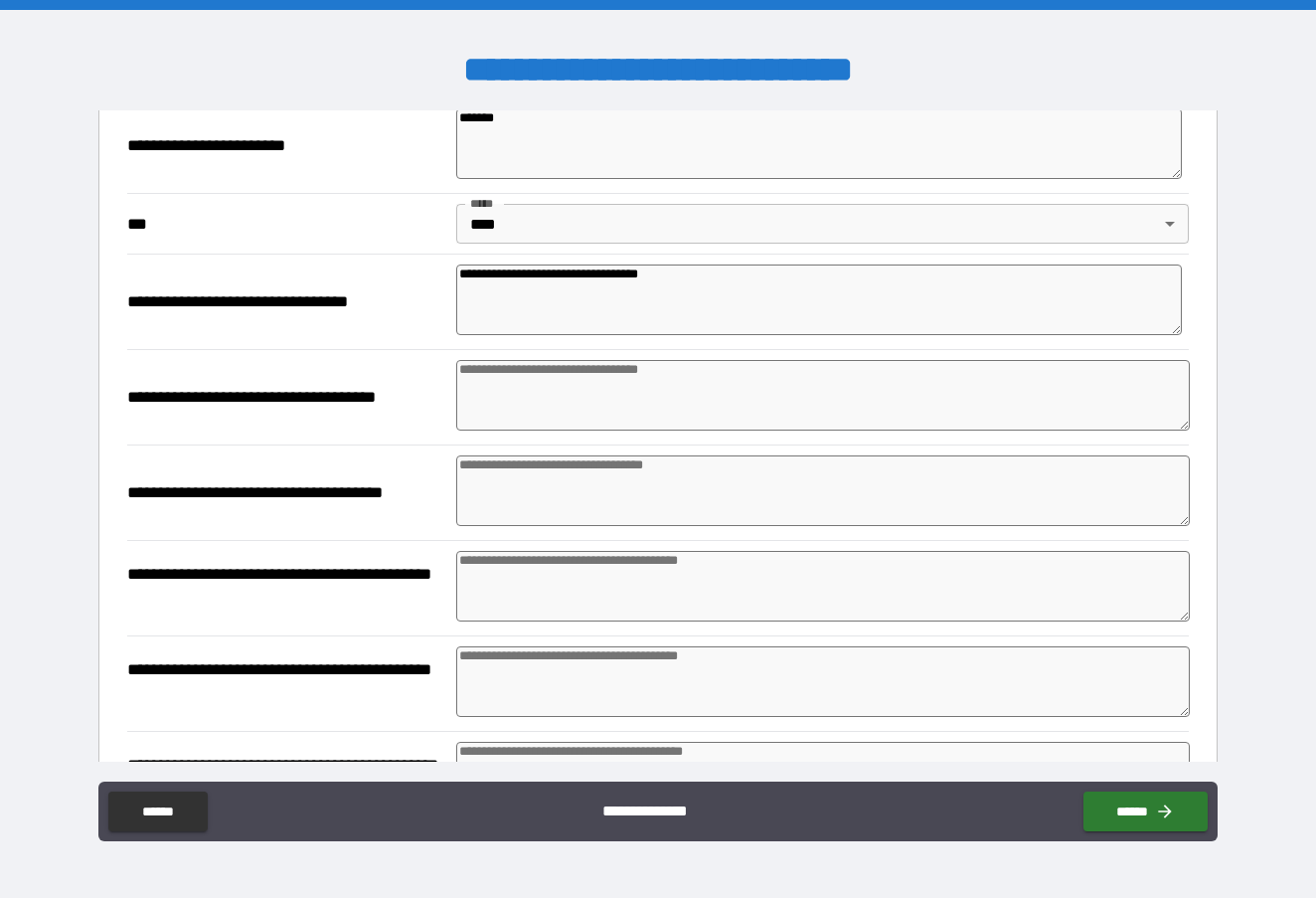 scroll, scrollTop: 1519, scrollLeft: 0, axis: vertical 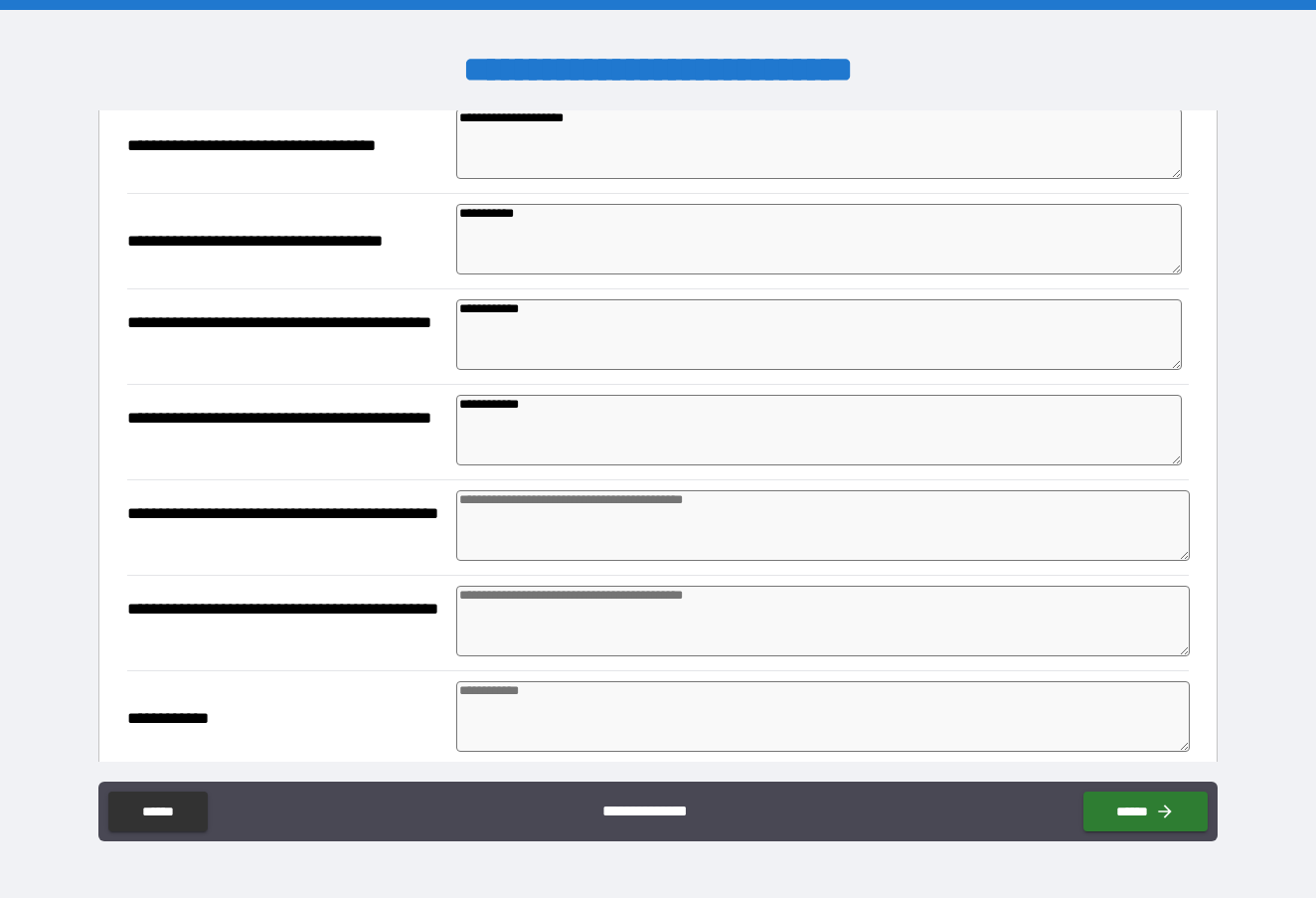 drag, startPoint x: 563, startPoint y: 402, endPoint x: 378, endPoint y: 396, distance: 185.09727 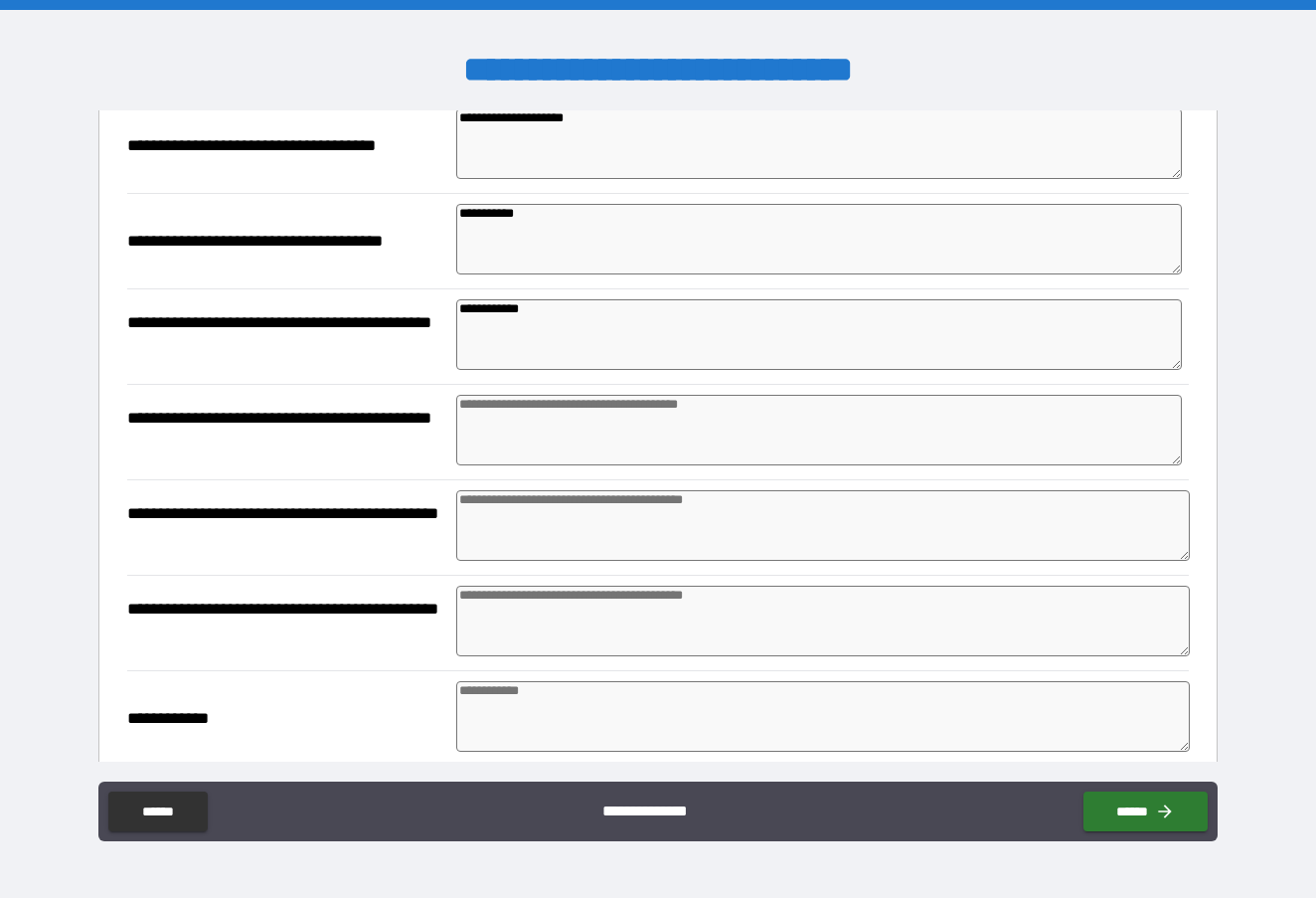 click at bounding box center (822, 525) 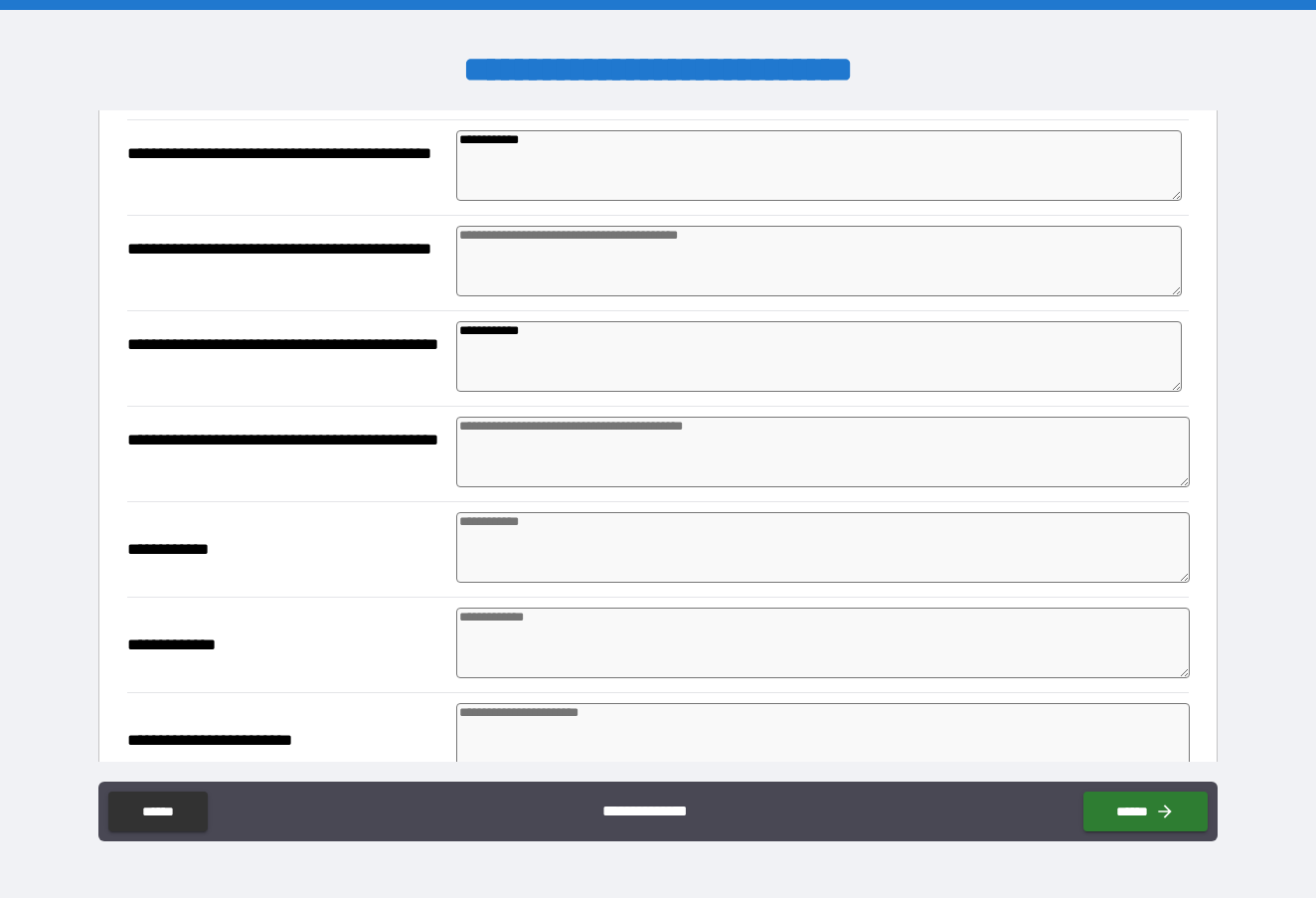 scroll, scrollTop: 1978, scrollLeft: 0, axis: vertical 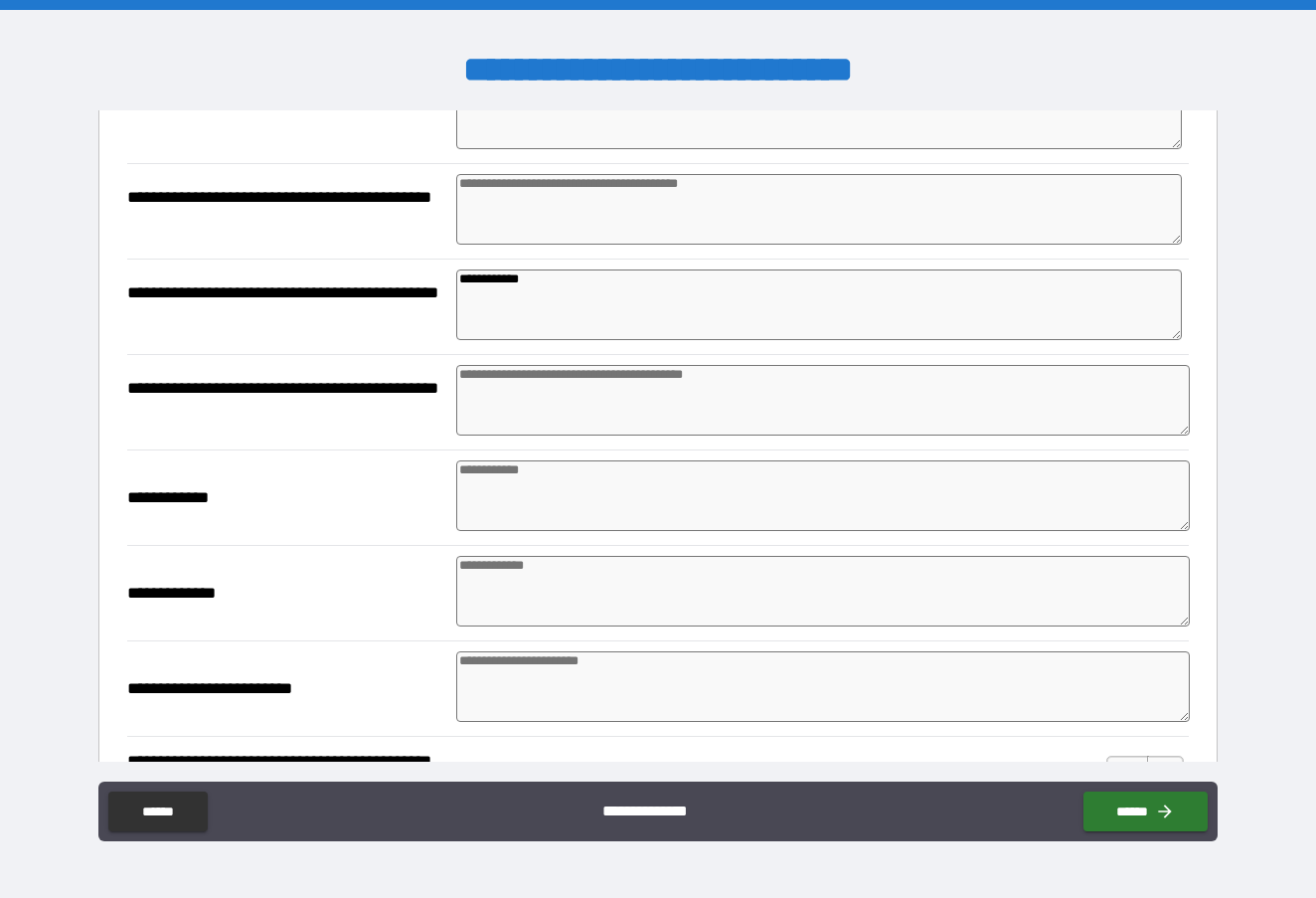 click at bounding box center (822, 495) 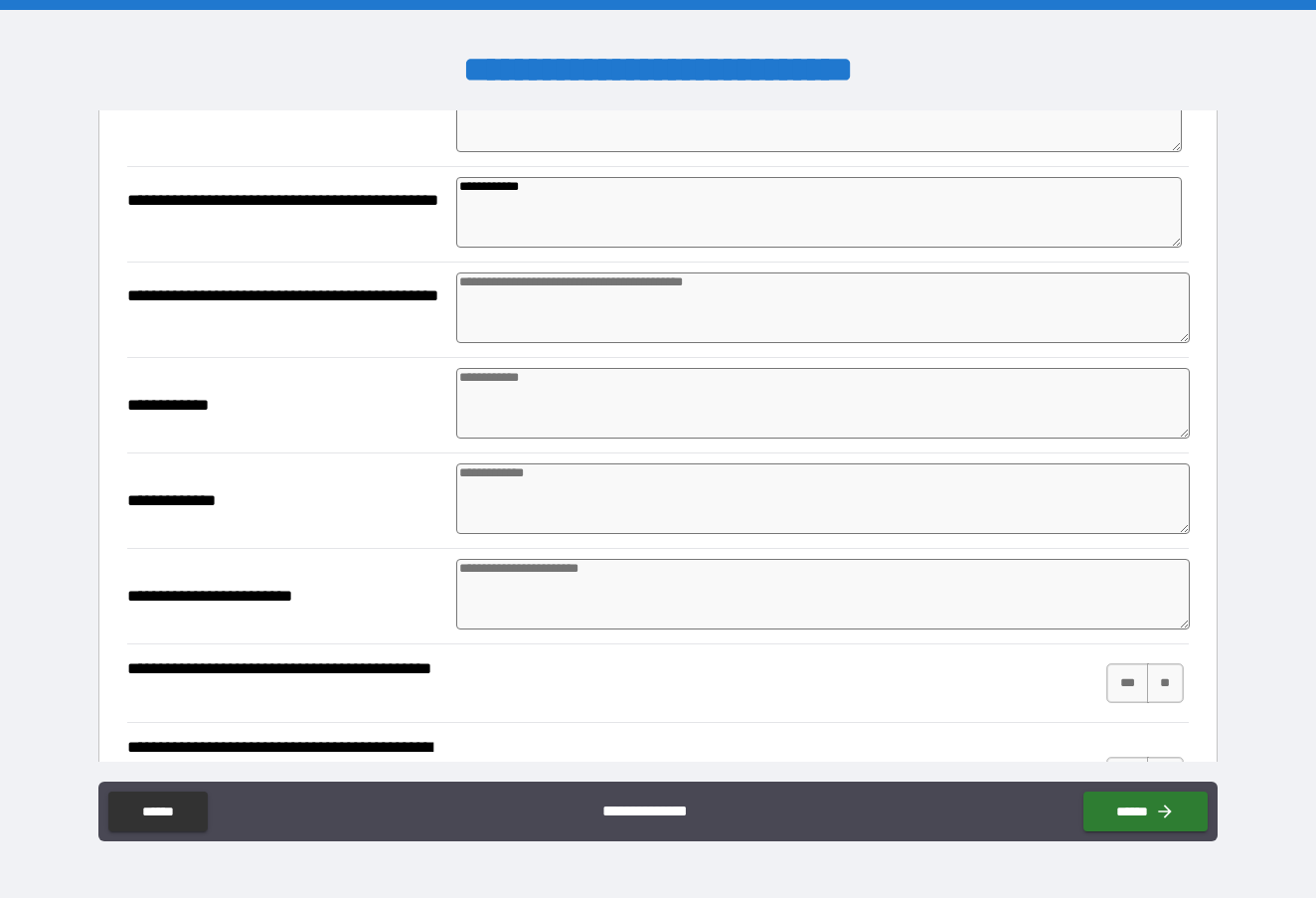 scroll, scrollTop: 2076, scrollLeft: 0, axis: vertical 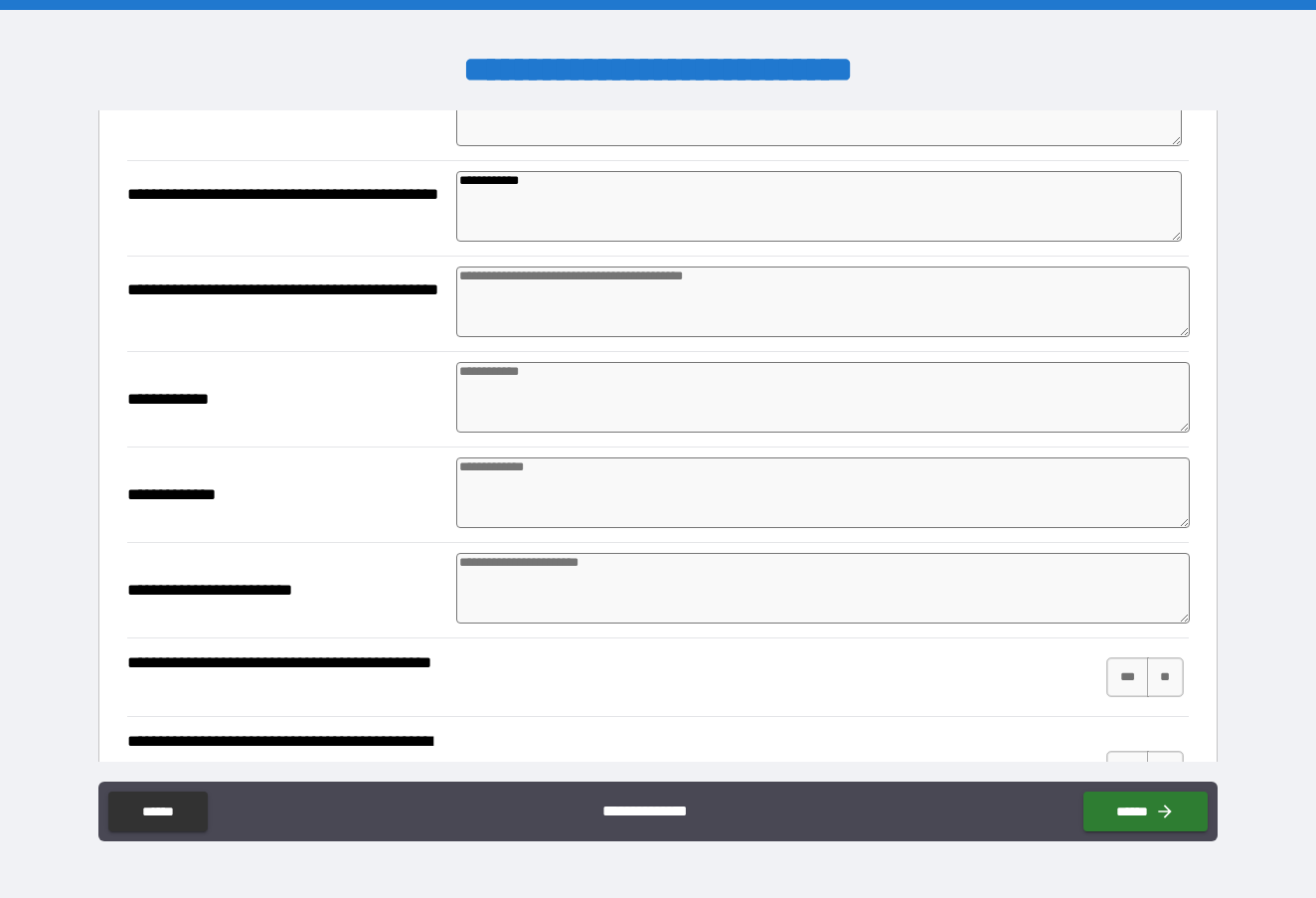 click at bounding box center [822, 492] 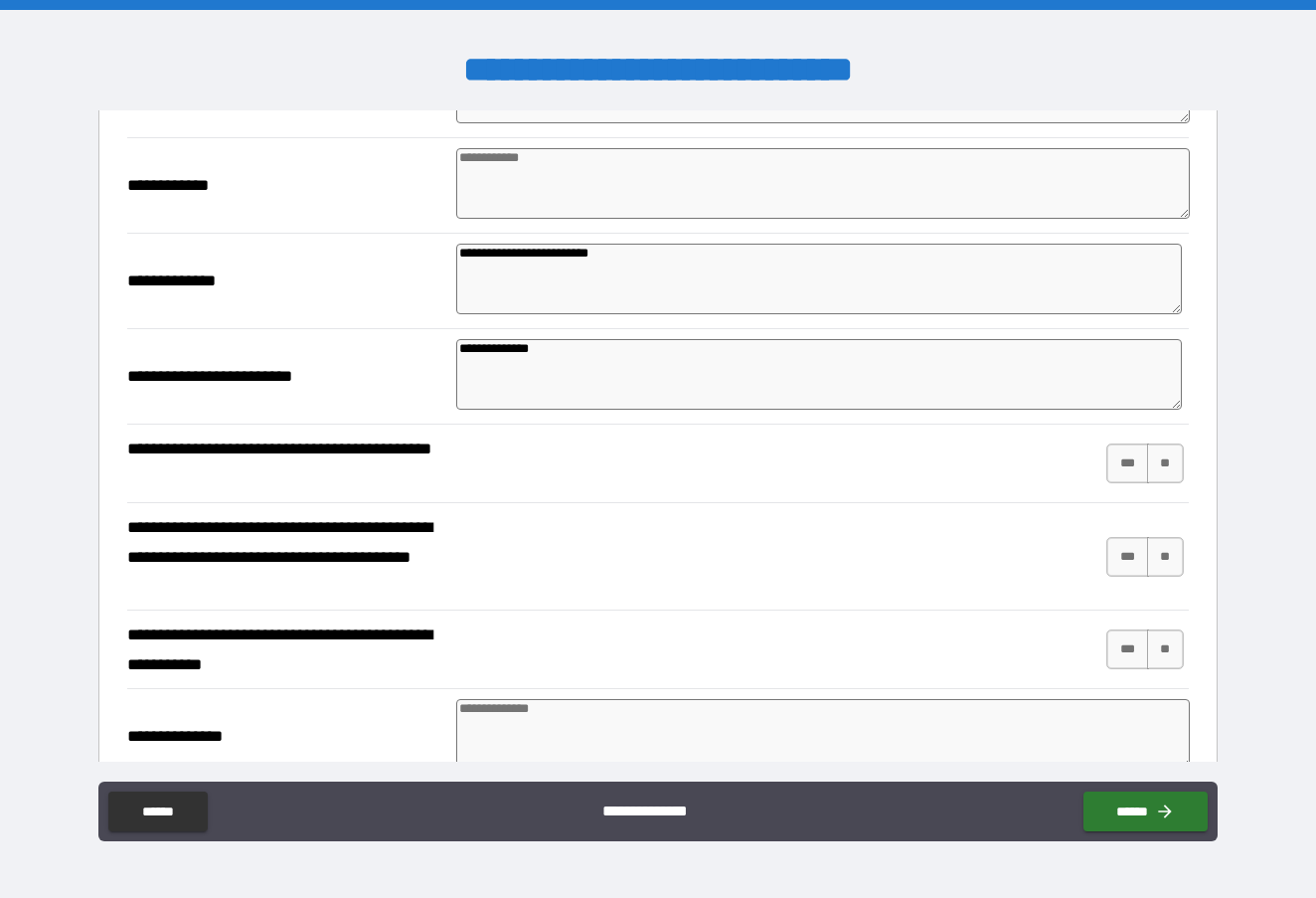 scroll, scrollTop: 2336, scrollLeft: 0, axis: vertical 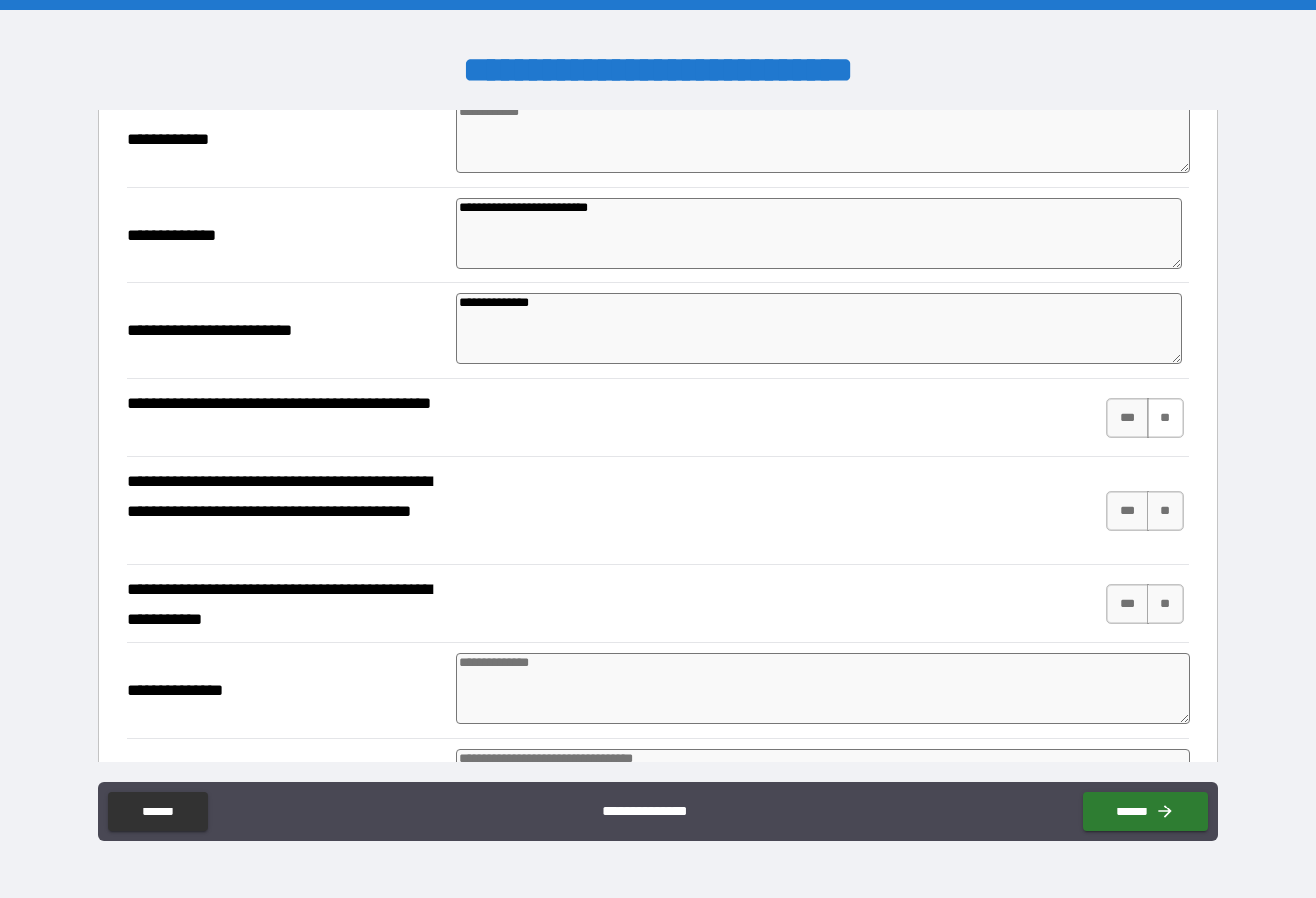 click on "**" at bounding box center [1165, 418] 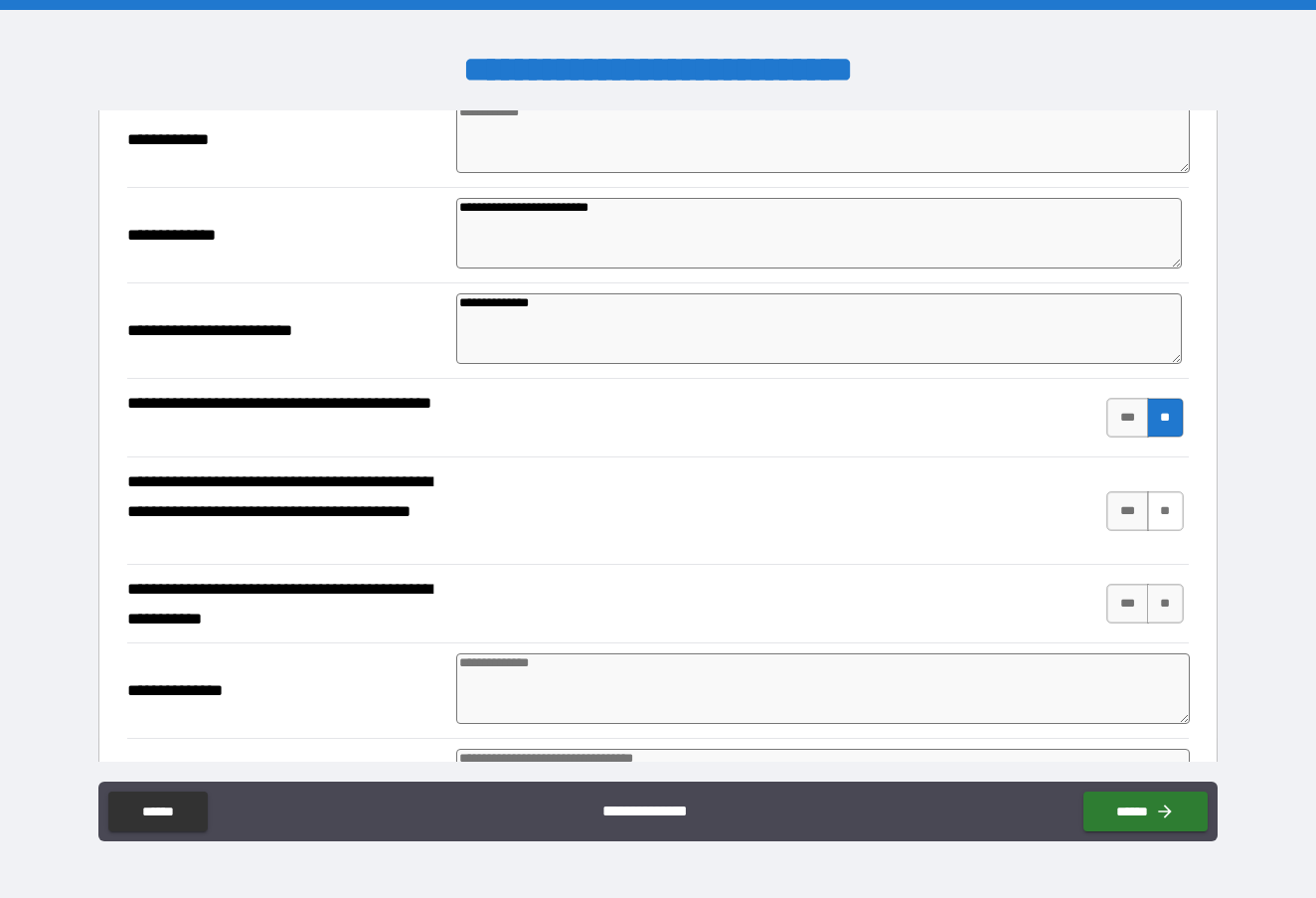 click on "**" at bounding box center (1165, 511) 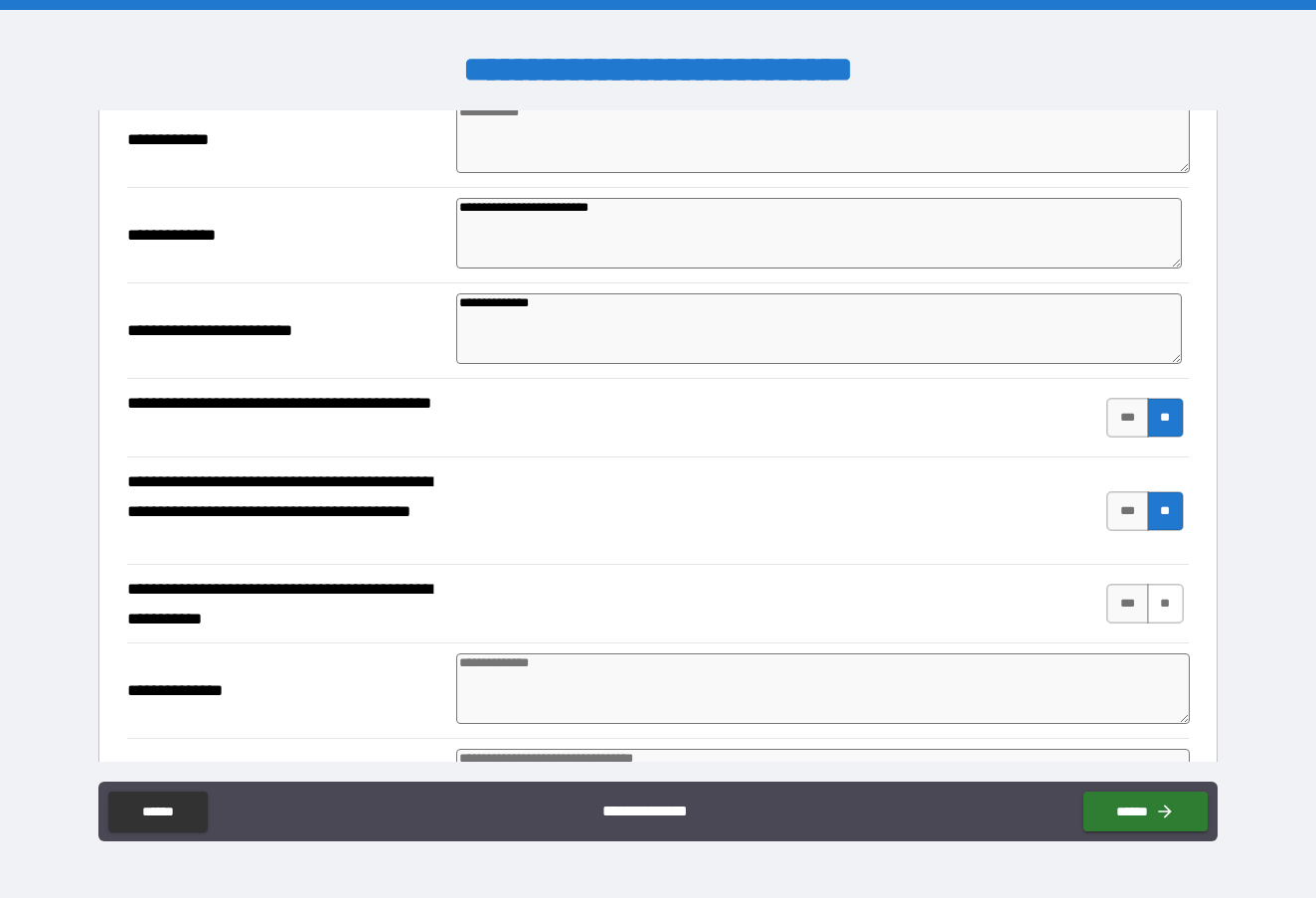 click on "**" at bounding box center (1165, 604) 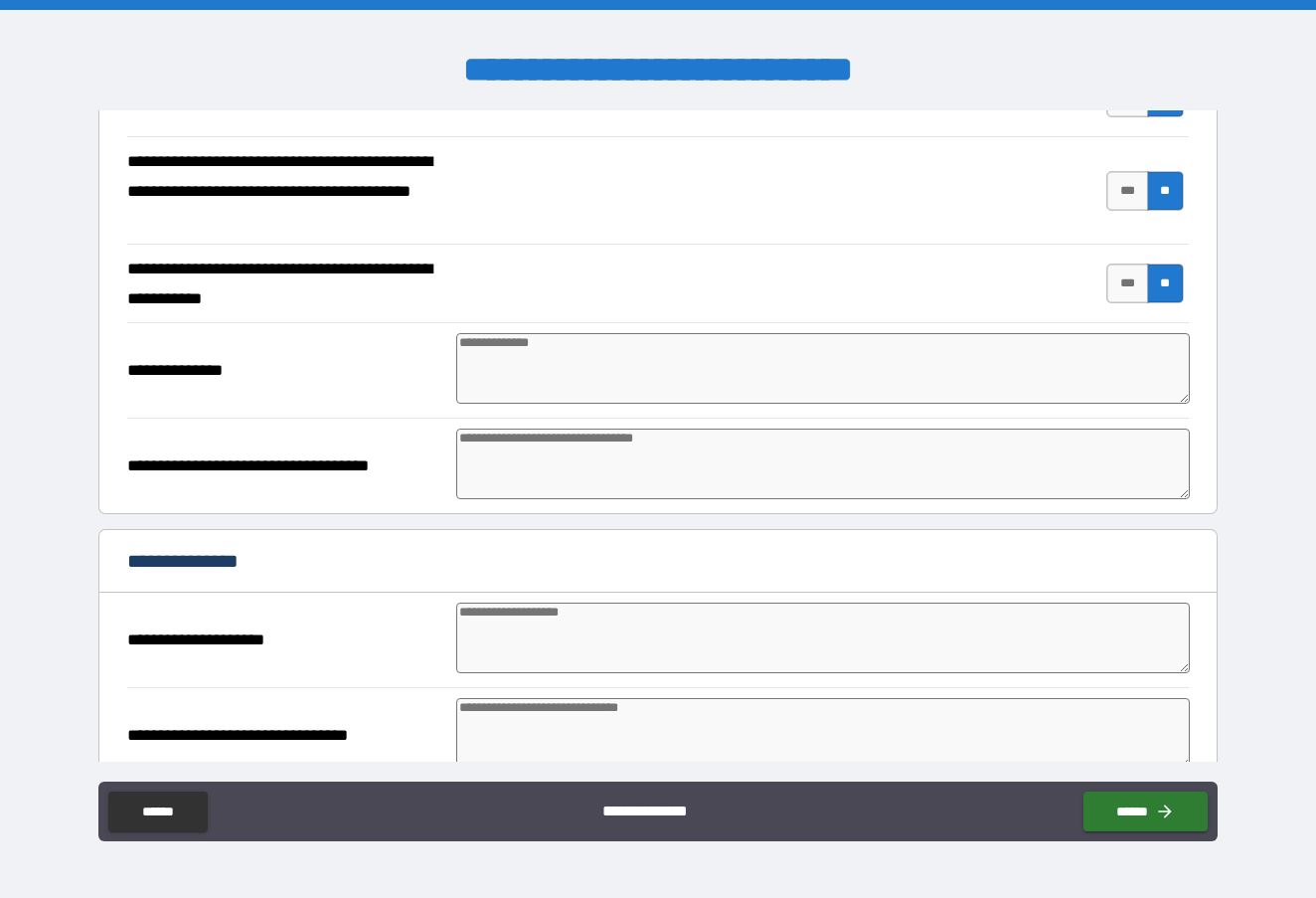 scroll, scrollTop: 2659, scrollLeft: 0, axis: vertical 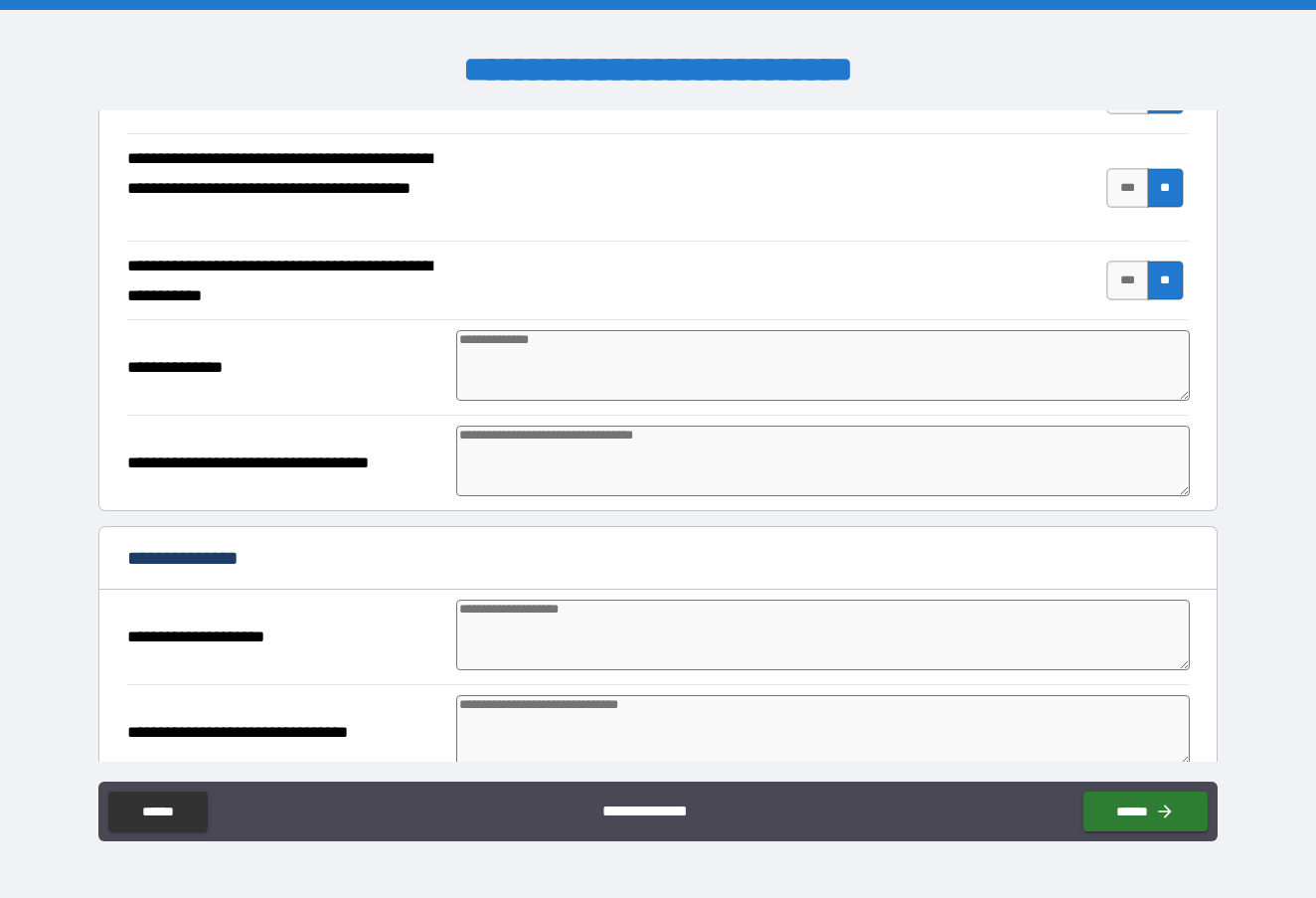 click at bounding box center (822, 365) 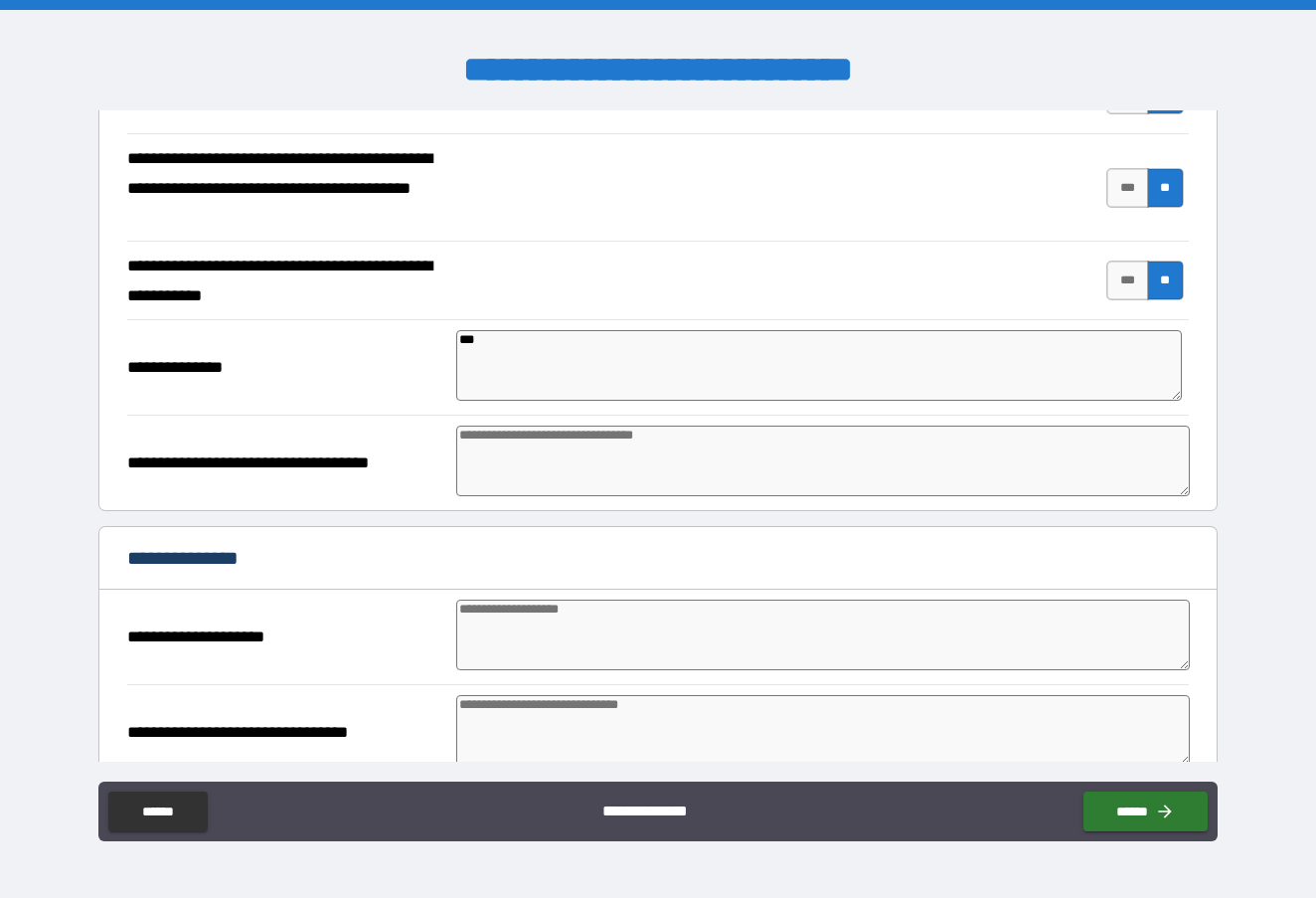 click at bounding box center [822, 460] 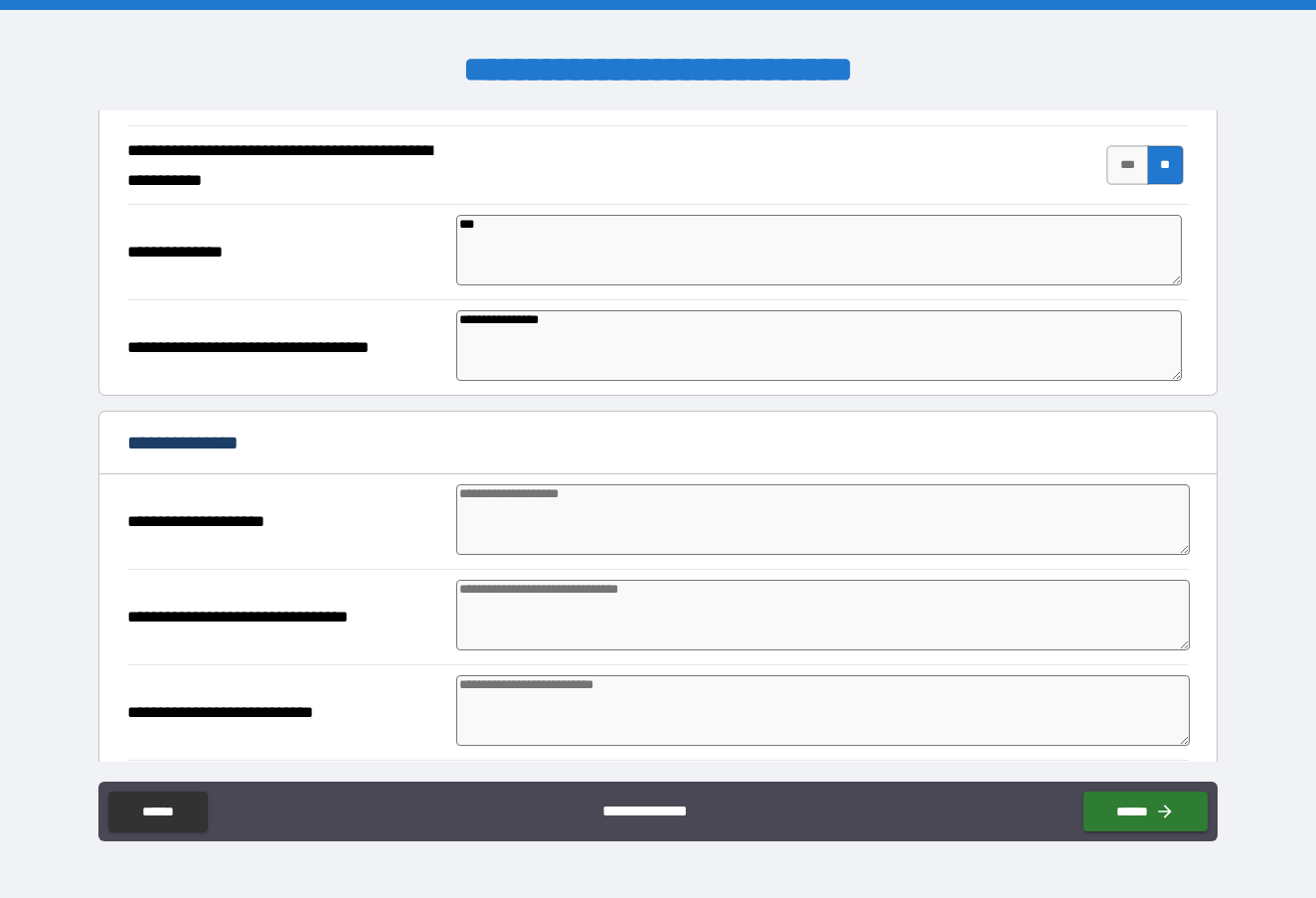 scroll, scrollTop: 2783, scrollLeft: 0, axis: vertical 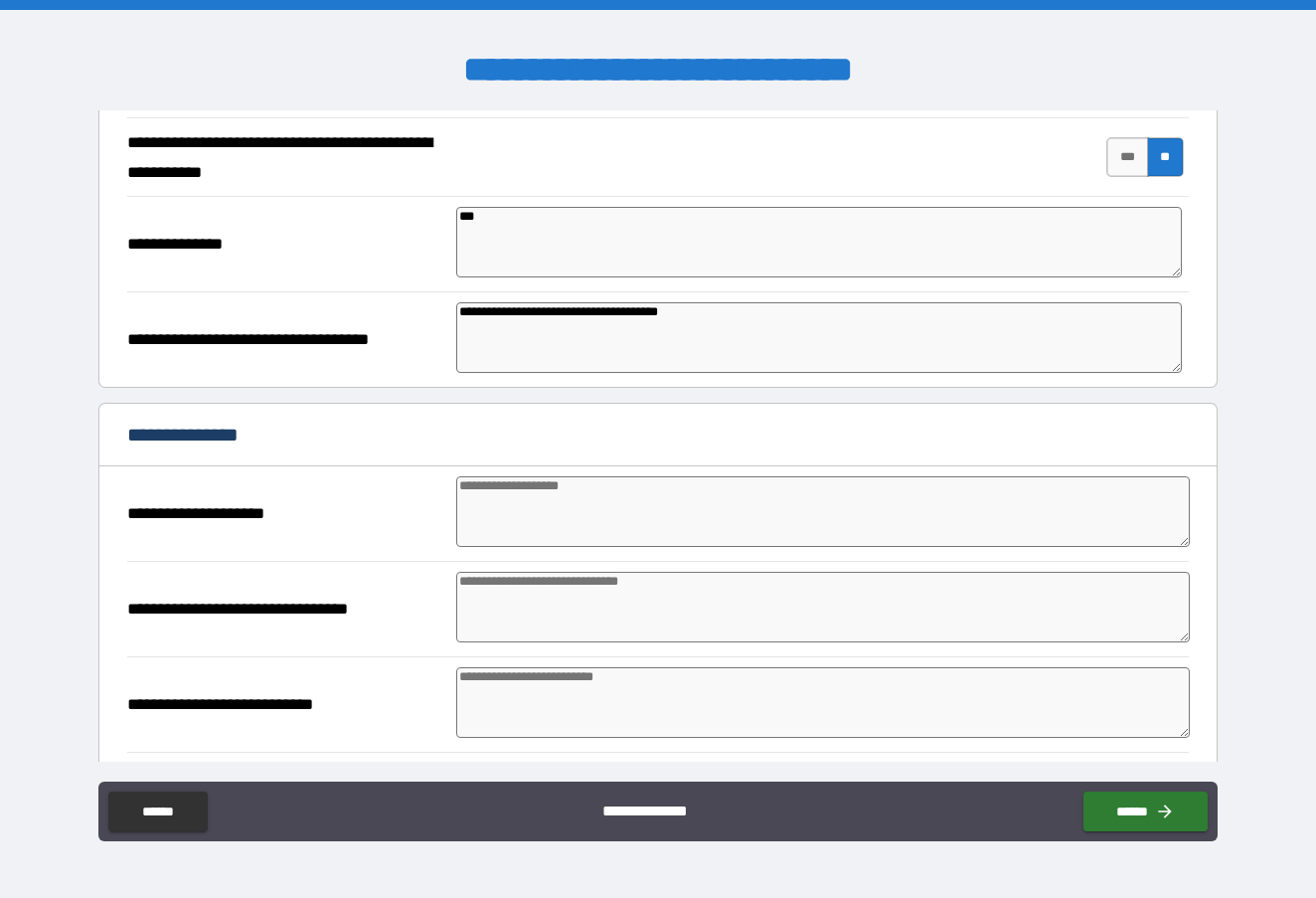 click at bounding box center [822, 511] 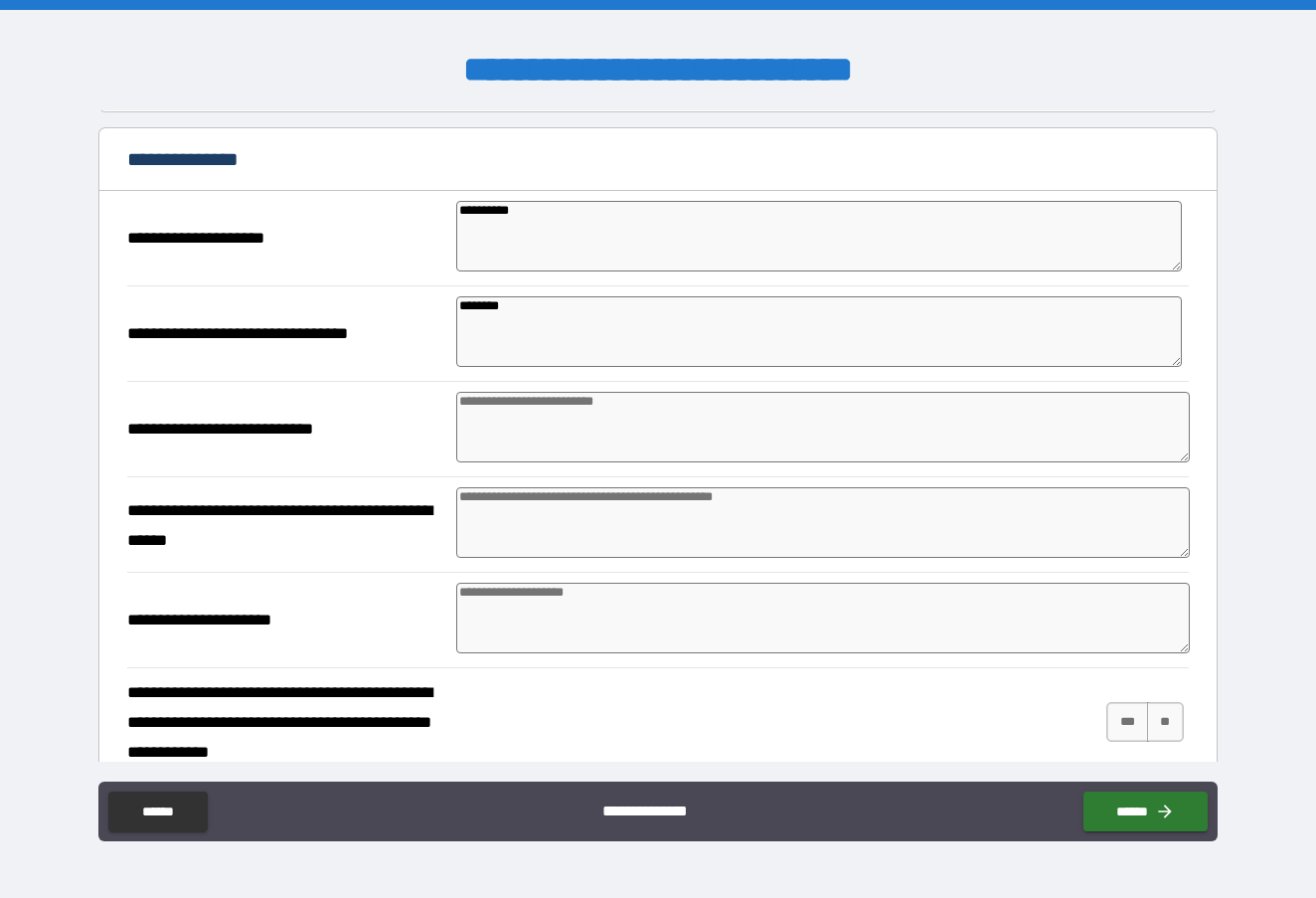 scroll, scrollTop: 3060, scrollLeft: 0, axis: vertical 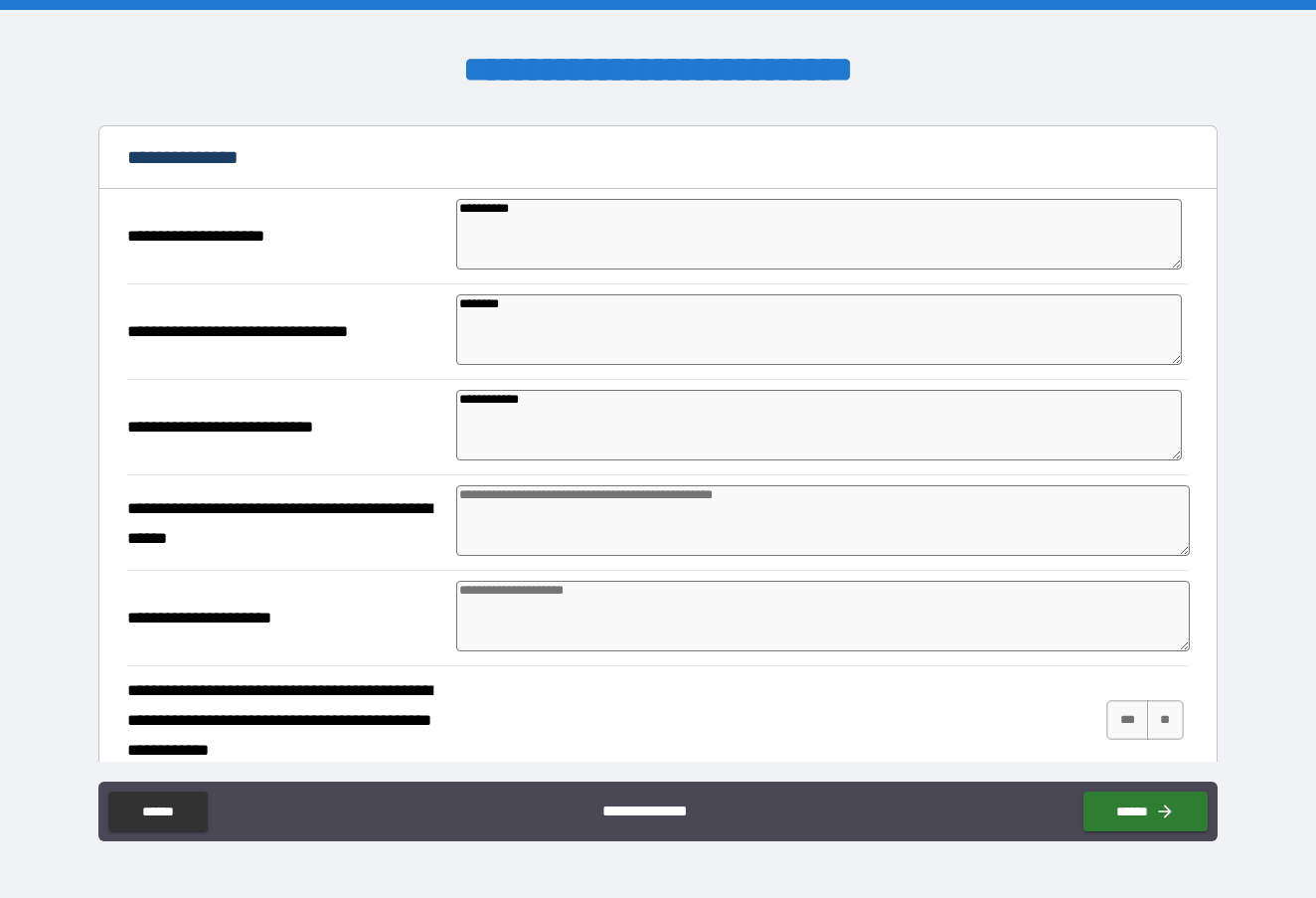 paste on "**********" 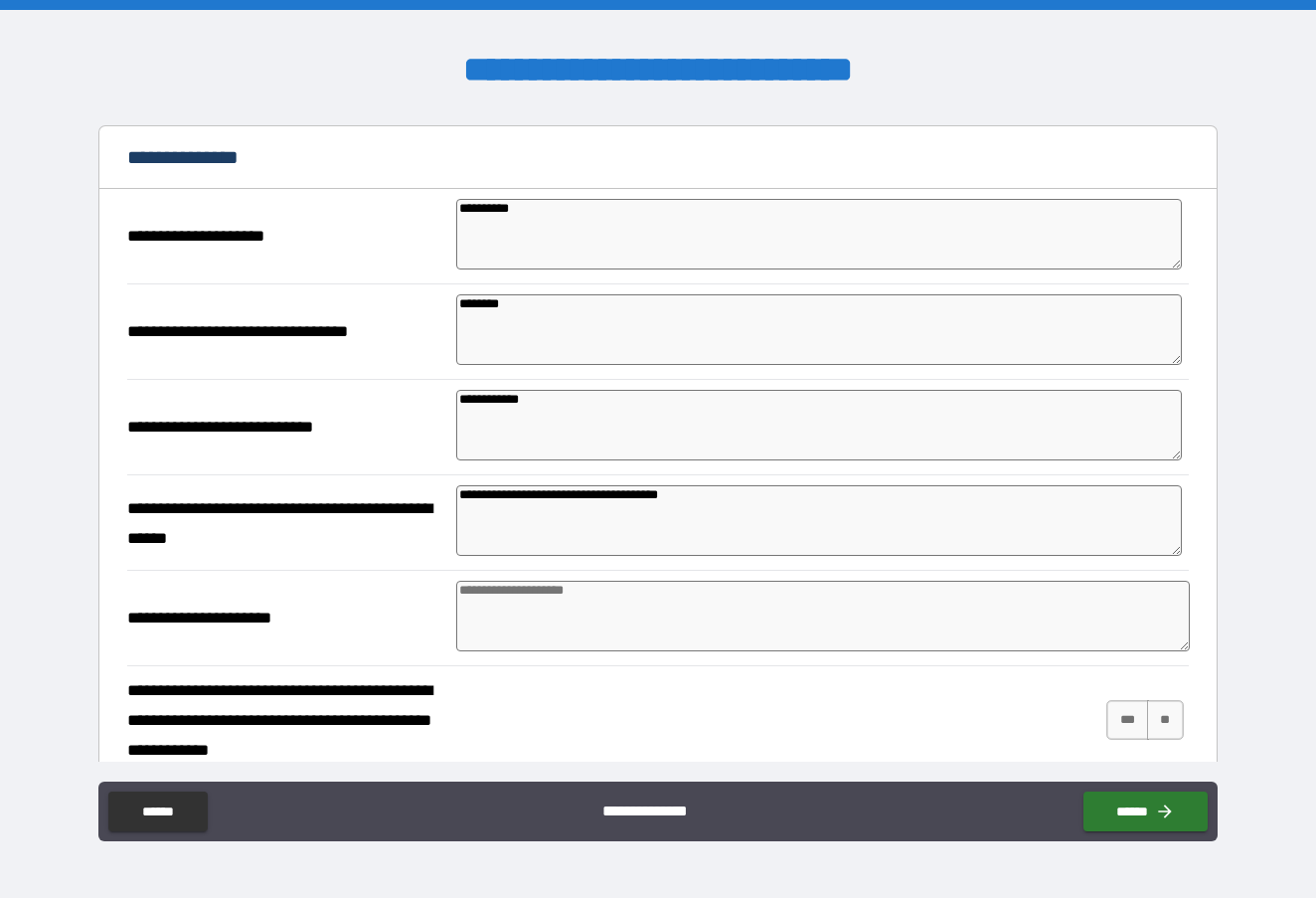 click at bounding box center [822, 616] 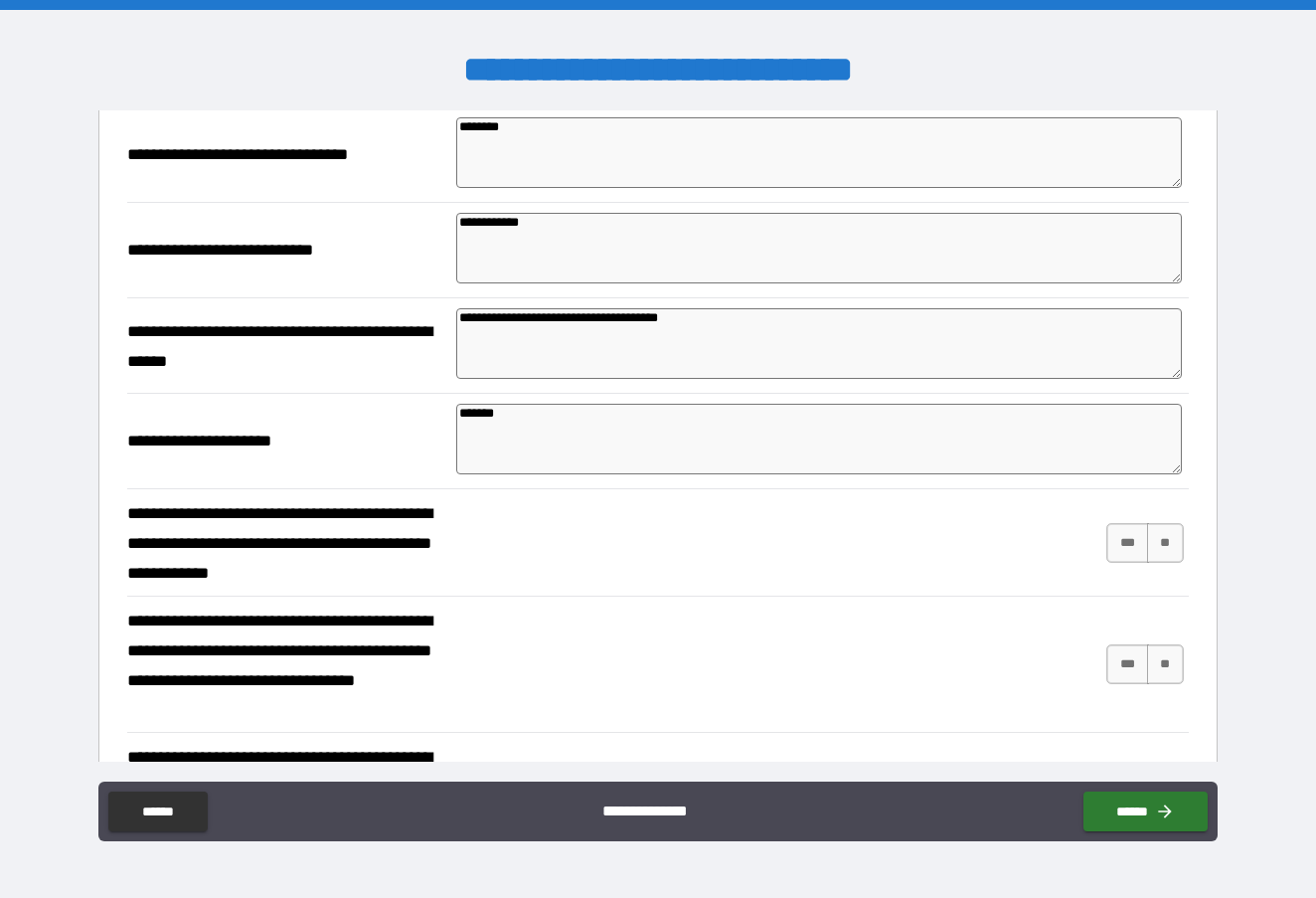 scroll, scrollTop: 3239, scrollLeft: 0, axis: vertical 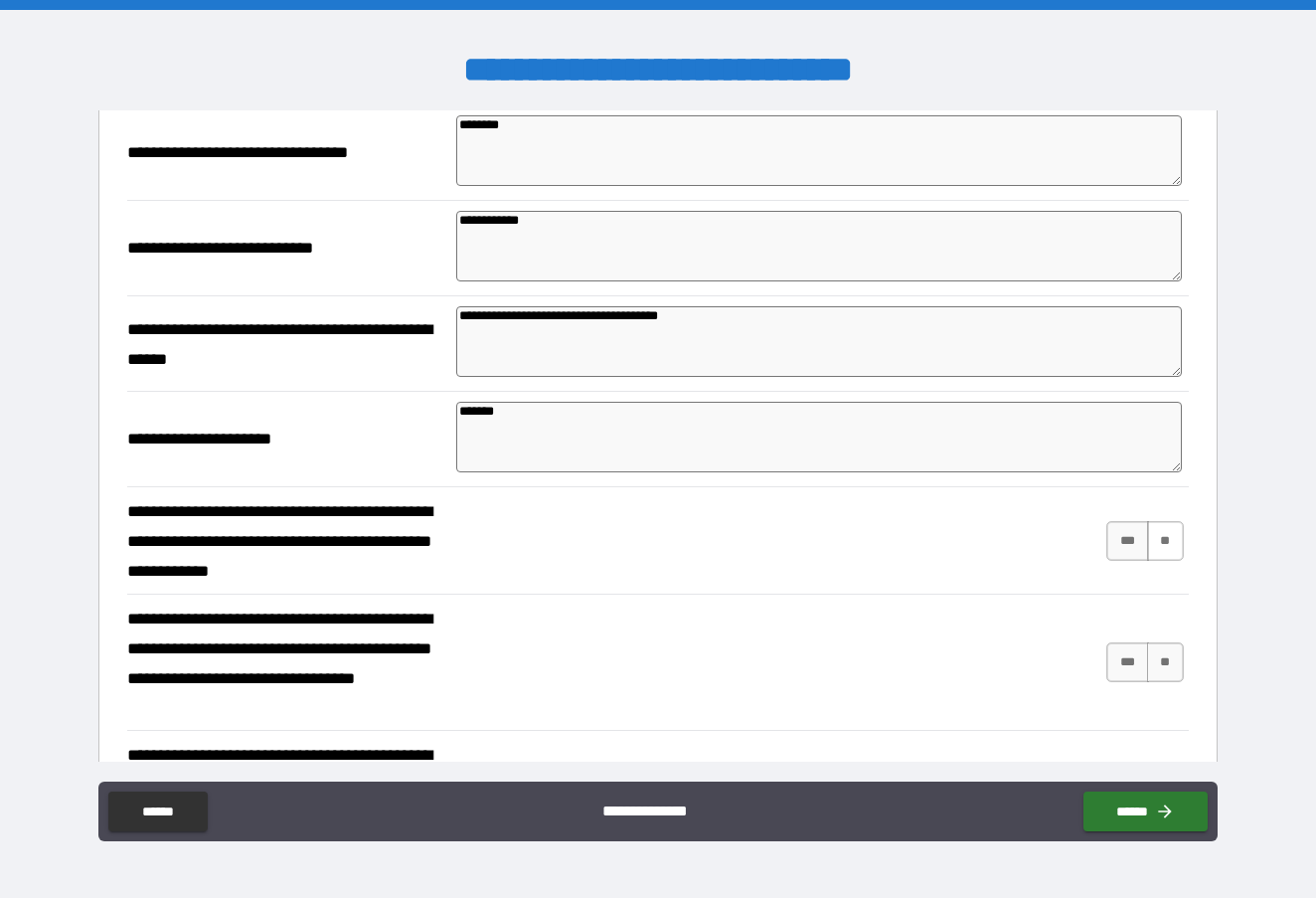 click on "**" at bounding box center (1165, 541) 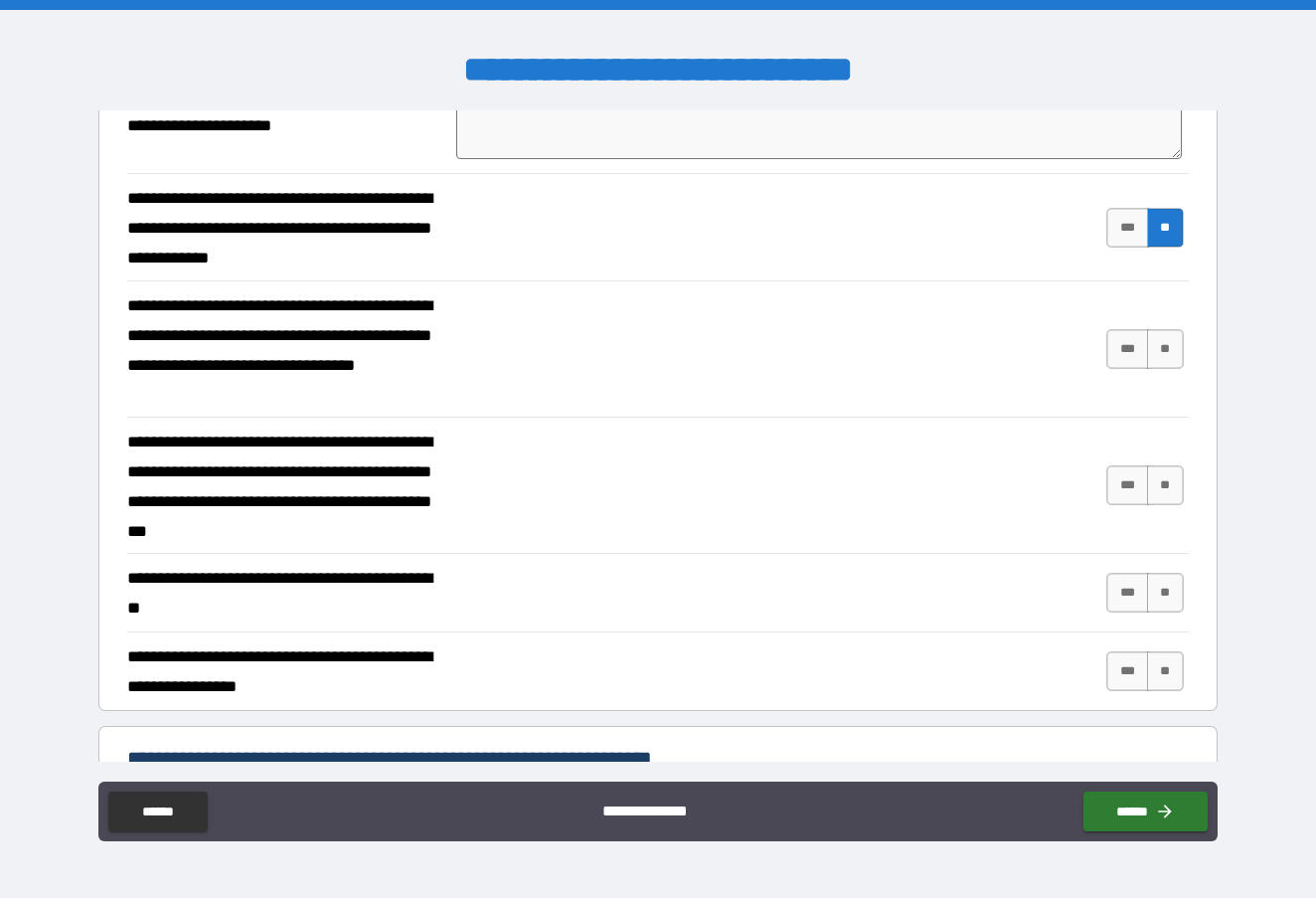 scroll, scrollTop: 3555, scrollLeft: 0, axis: vertical 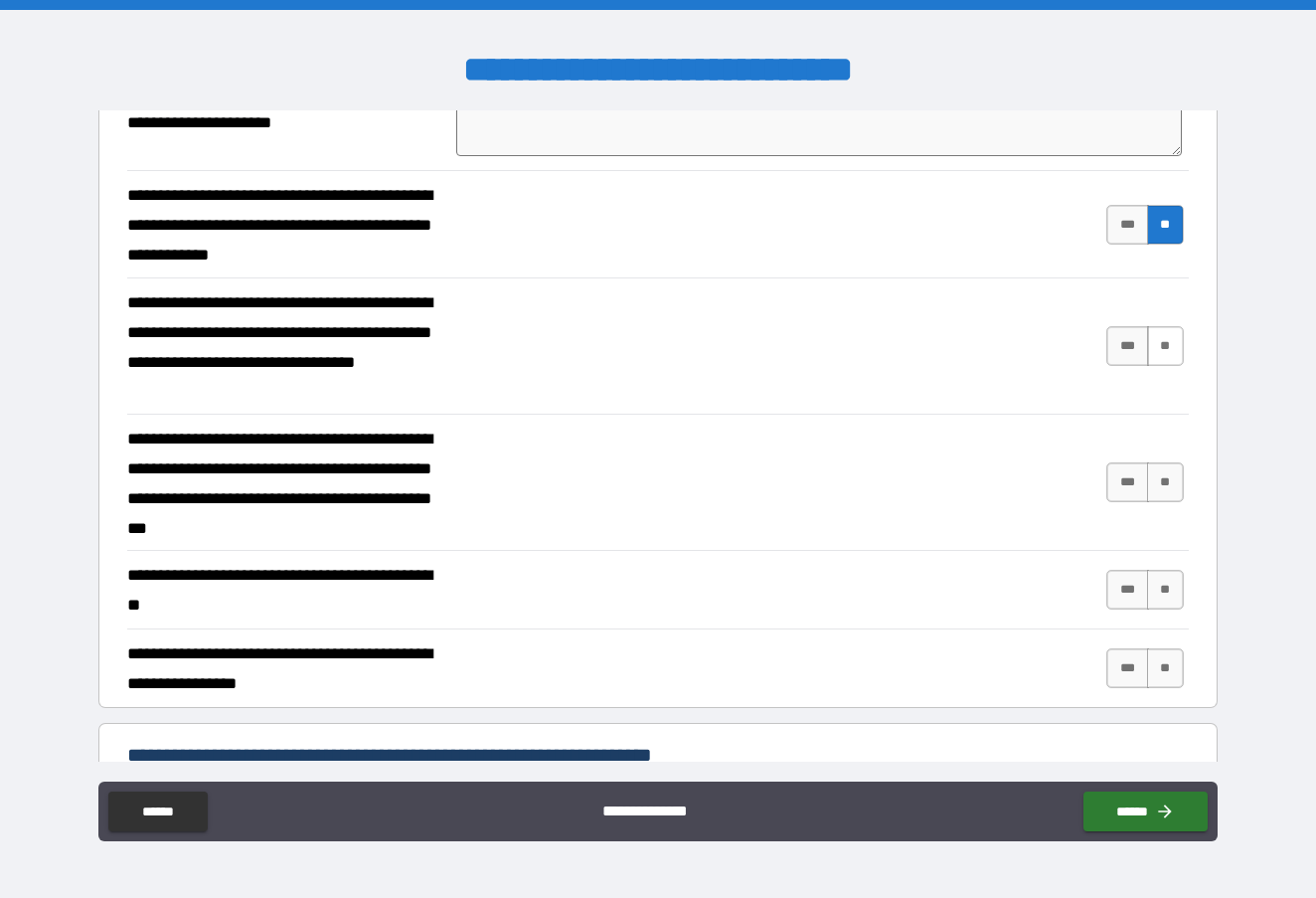 click on "**" at bounding box center [1165, 346] 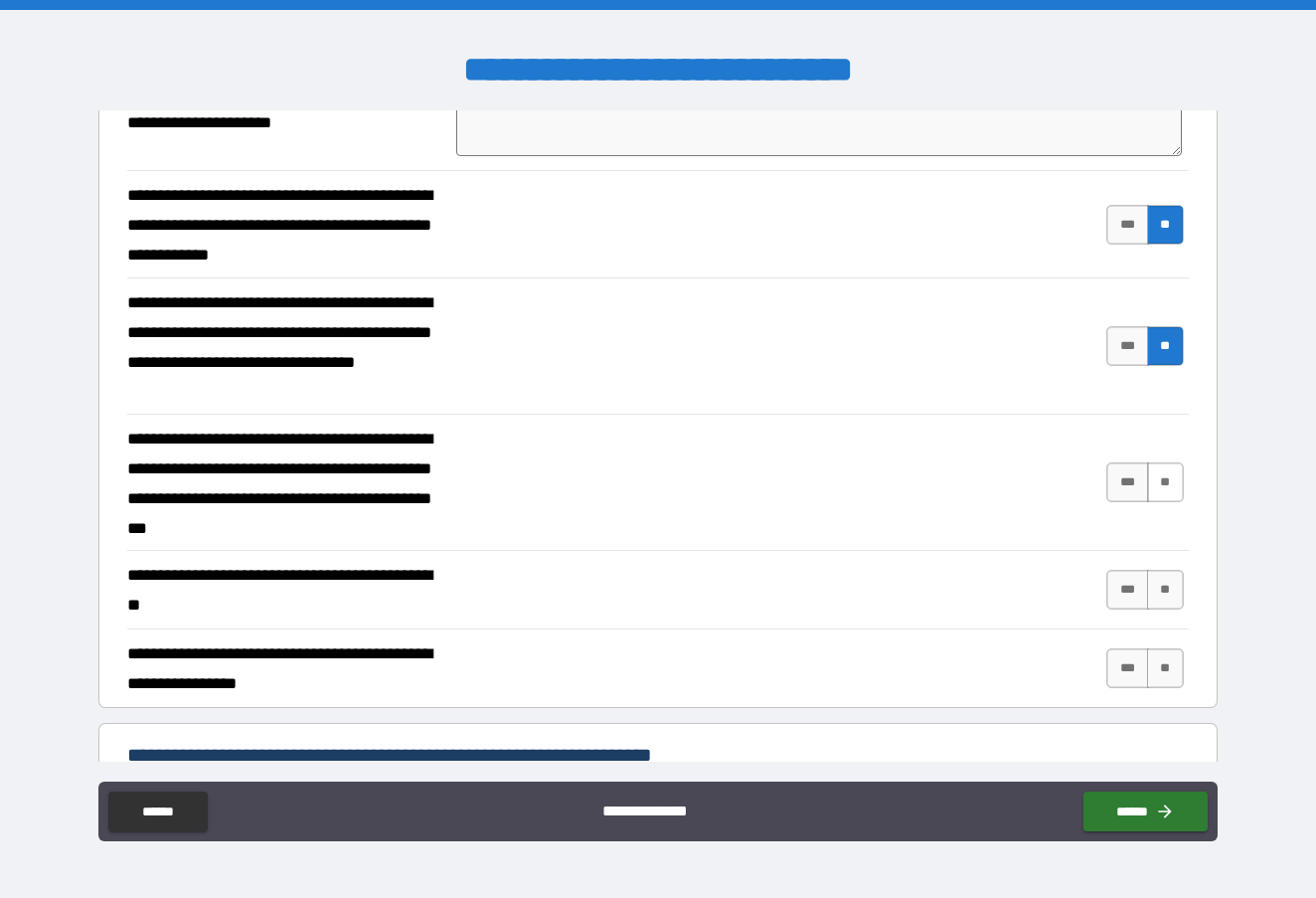 click on "**" at bounding box center [1165, 482] 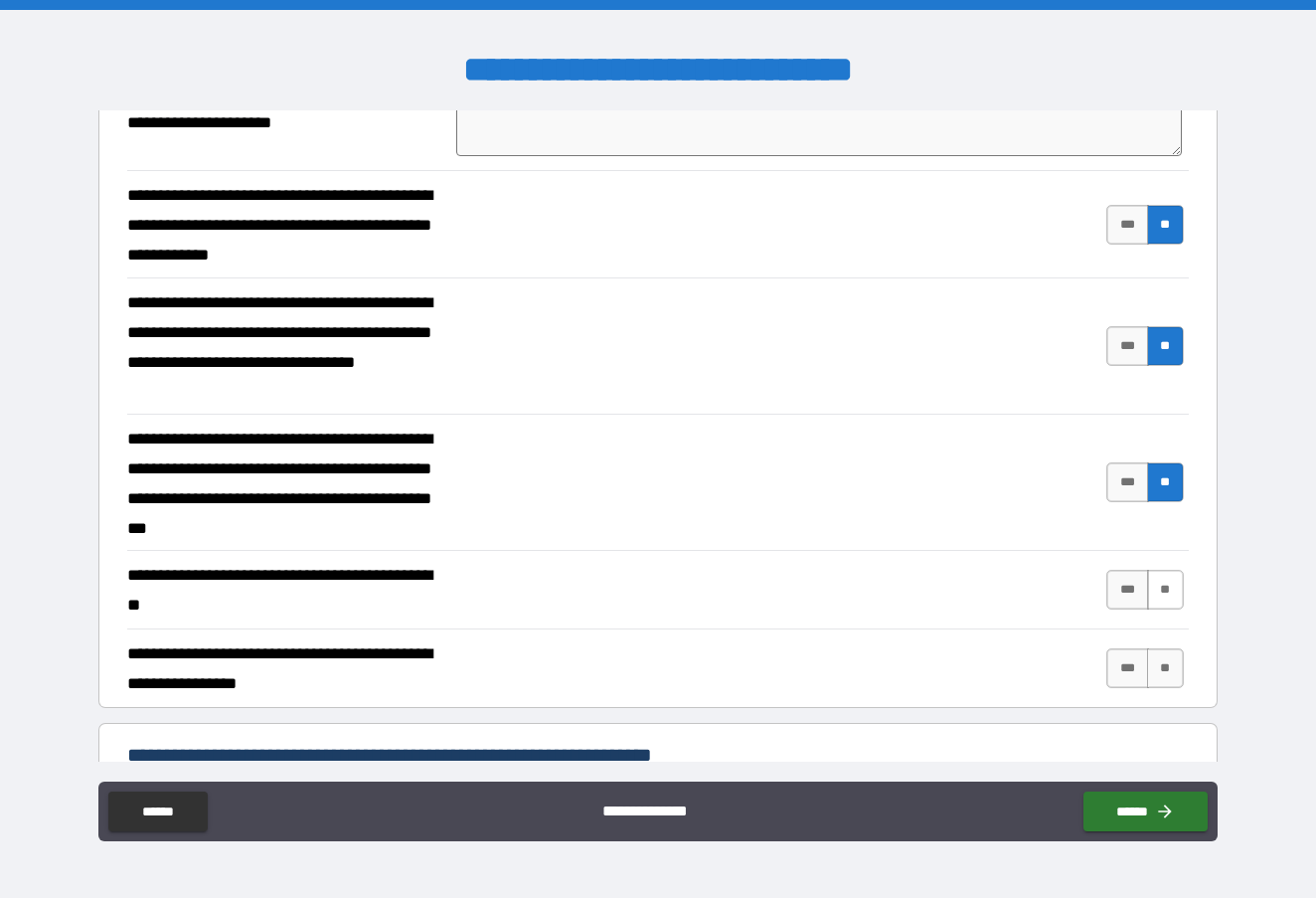 click on "**" at bounding box center (1165, 590) 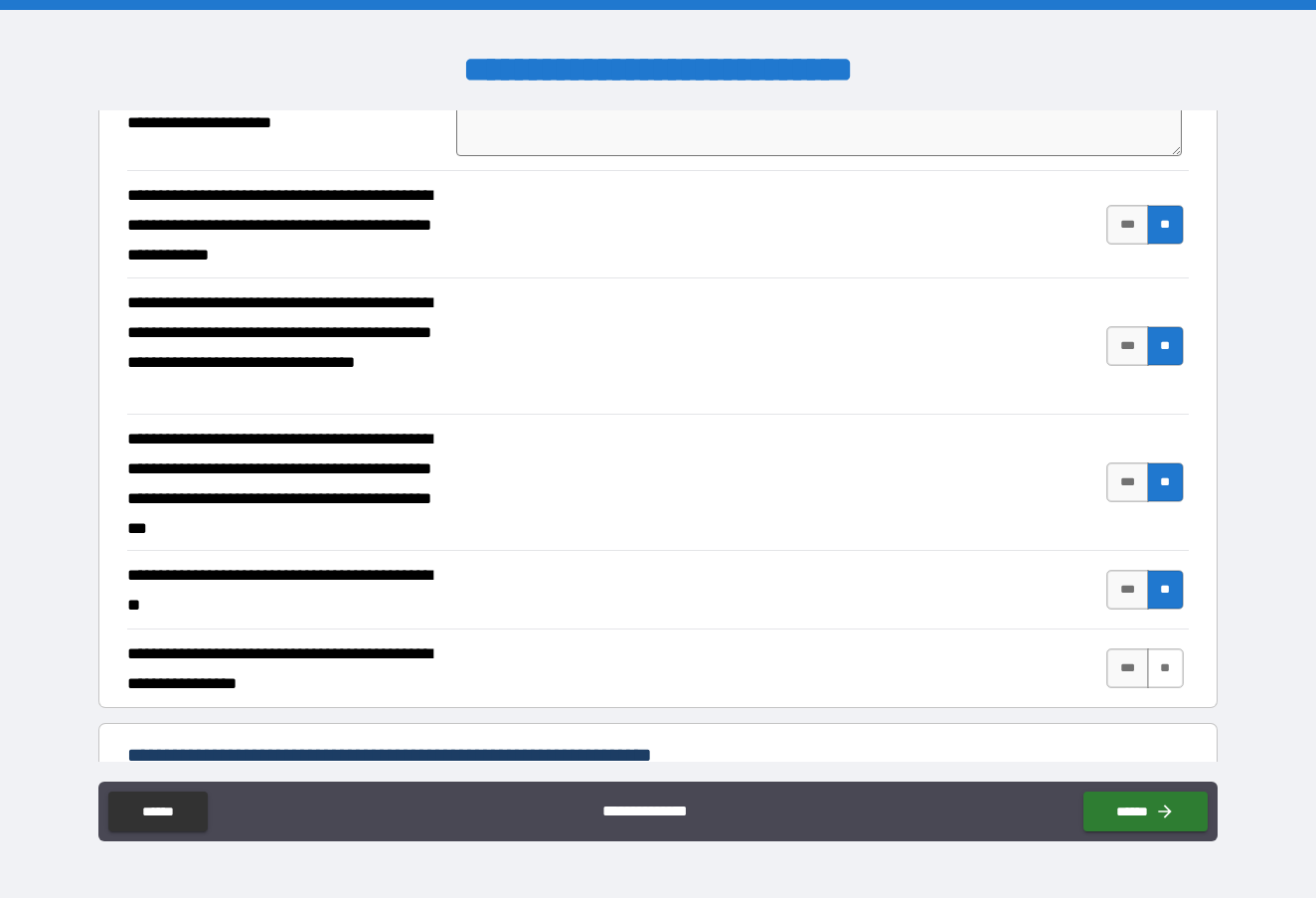 click on "**" at bounding box center (1165, 668) 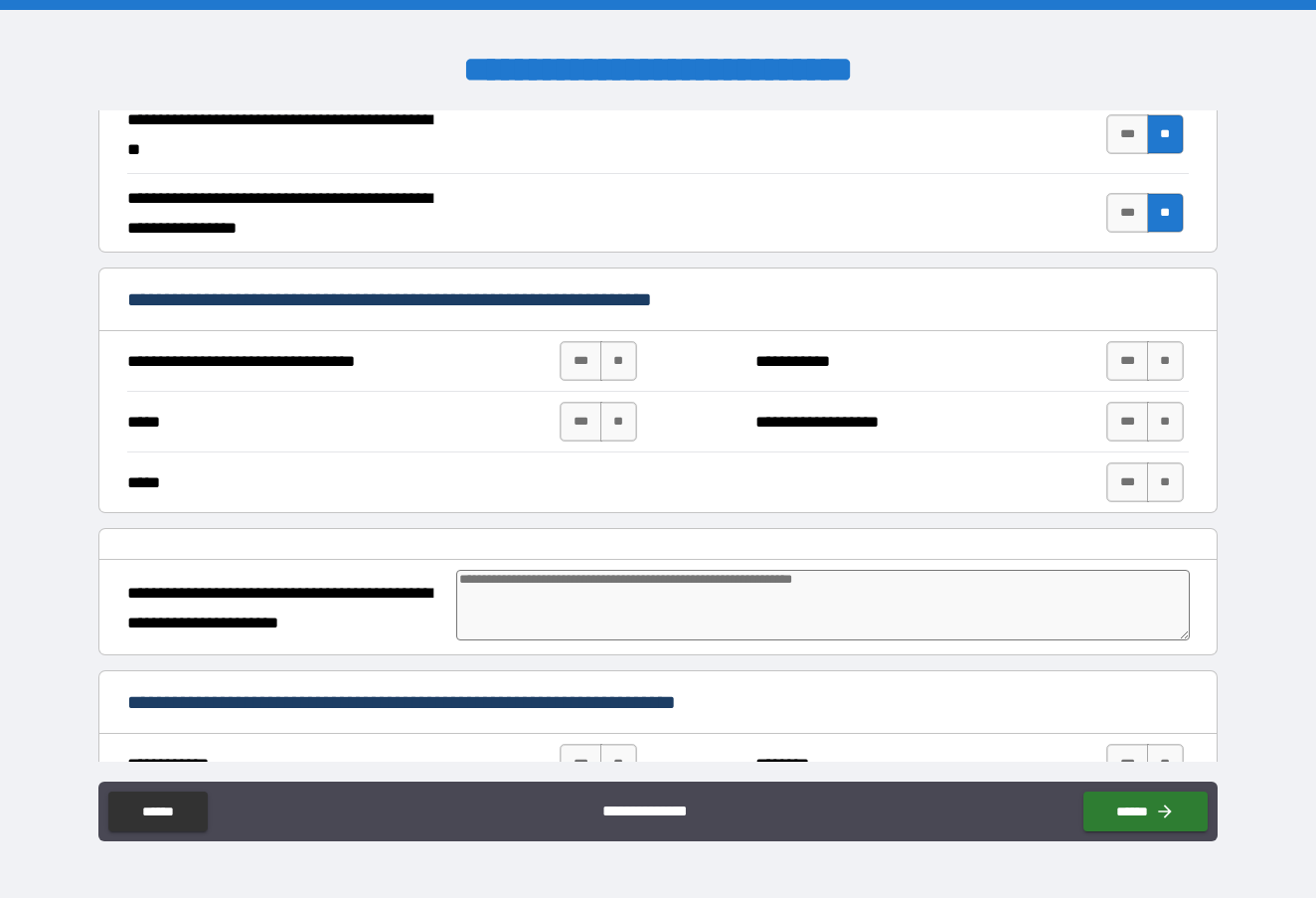 scroll, scrollTop: 4025, scrollLeft: 0, axis: vertical 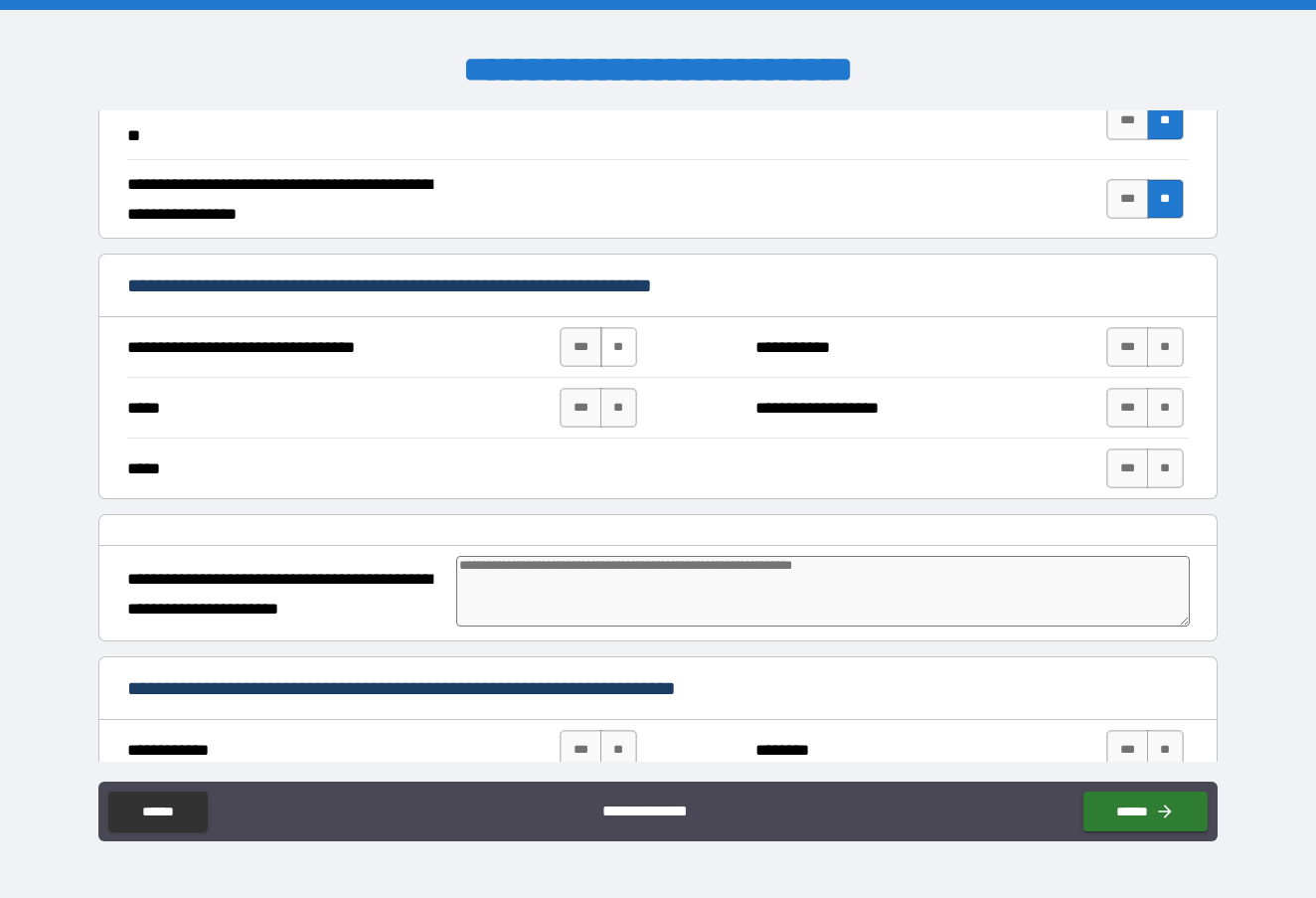 click on "**" at bounding box center [618, 347] 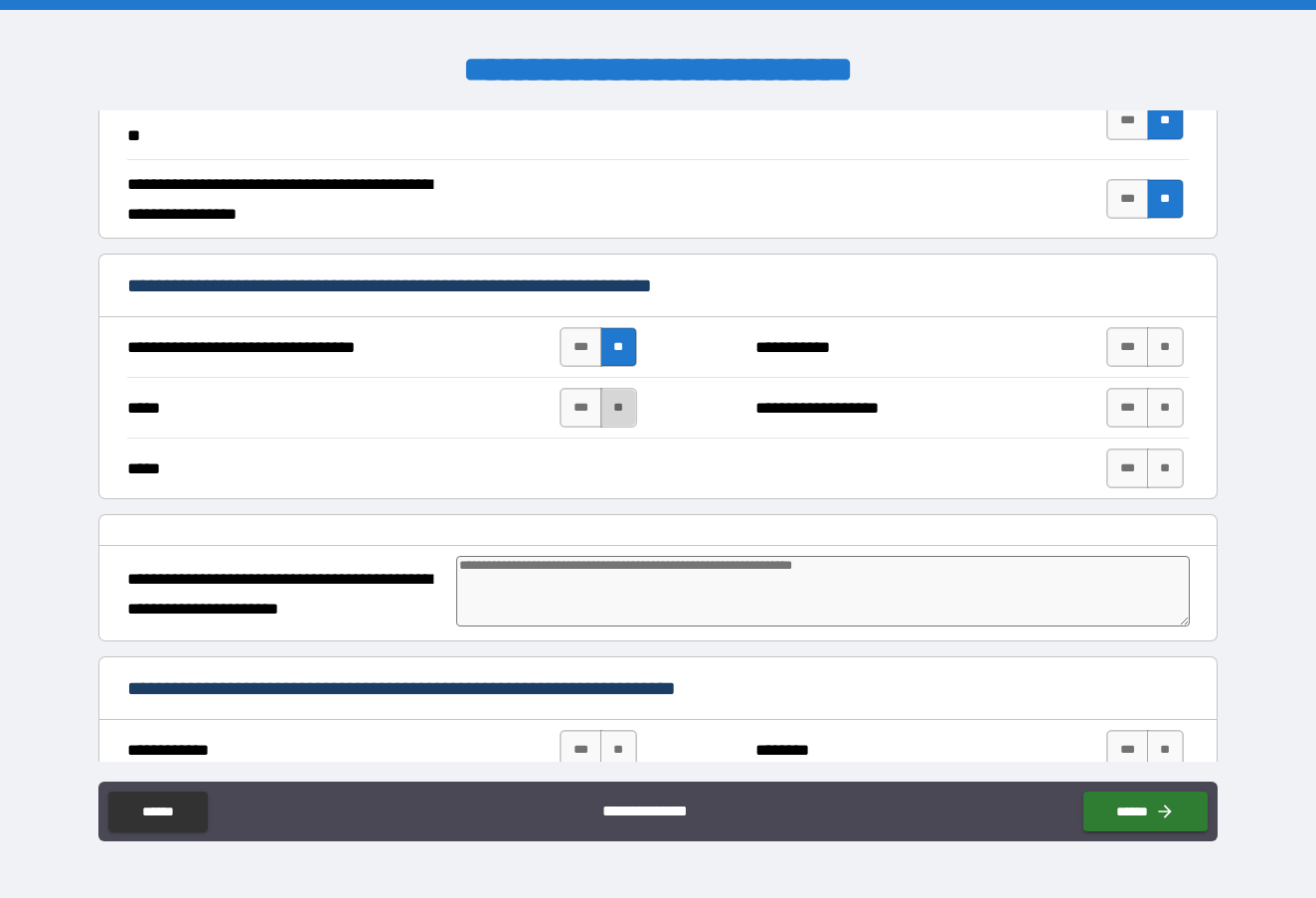 click on "**" at bounding box center (618, 408) 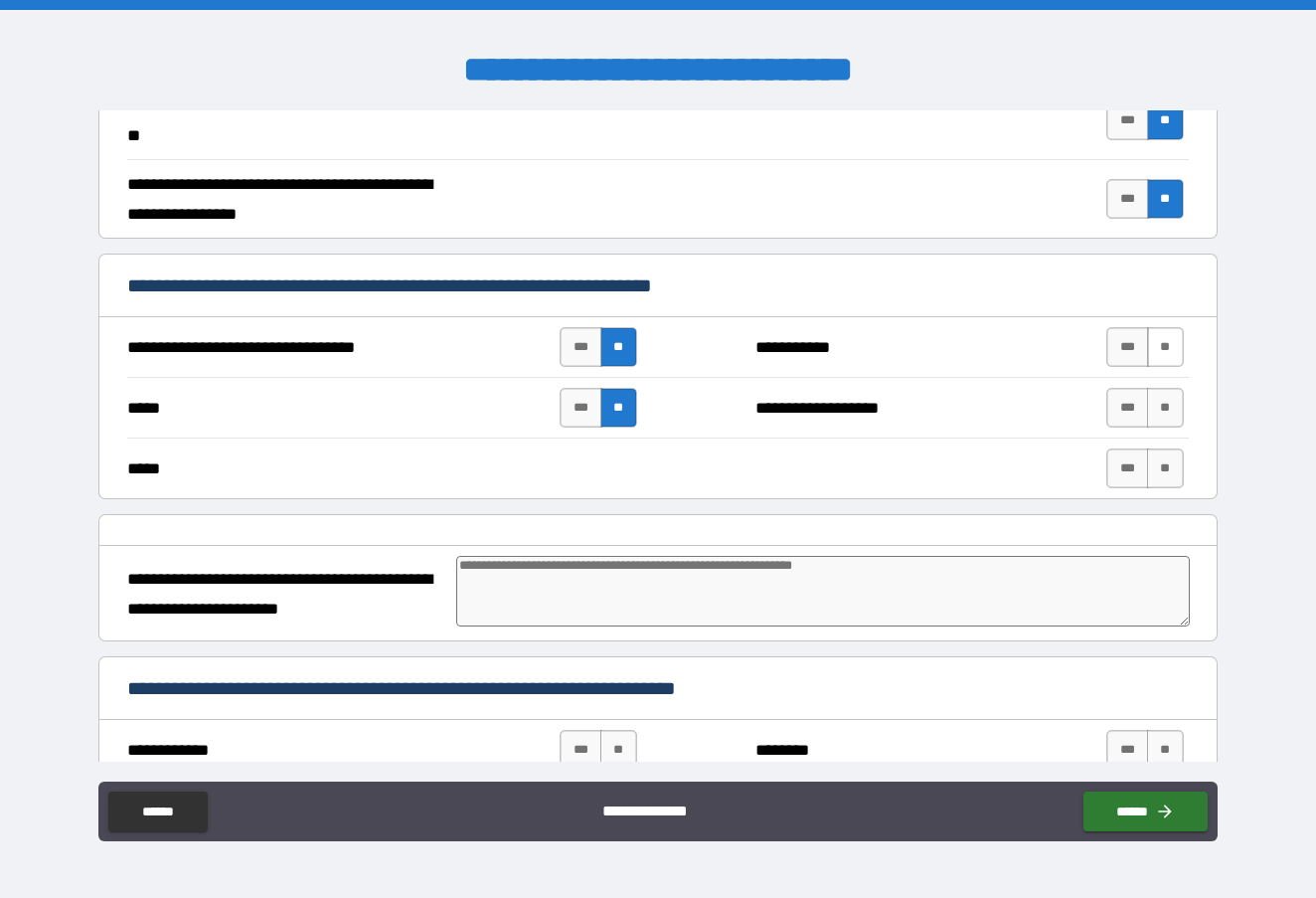 click on "**" at bounding box center (1165, 347) 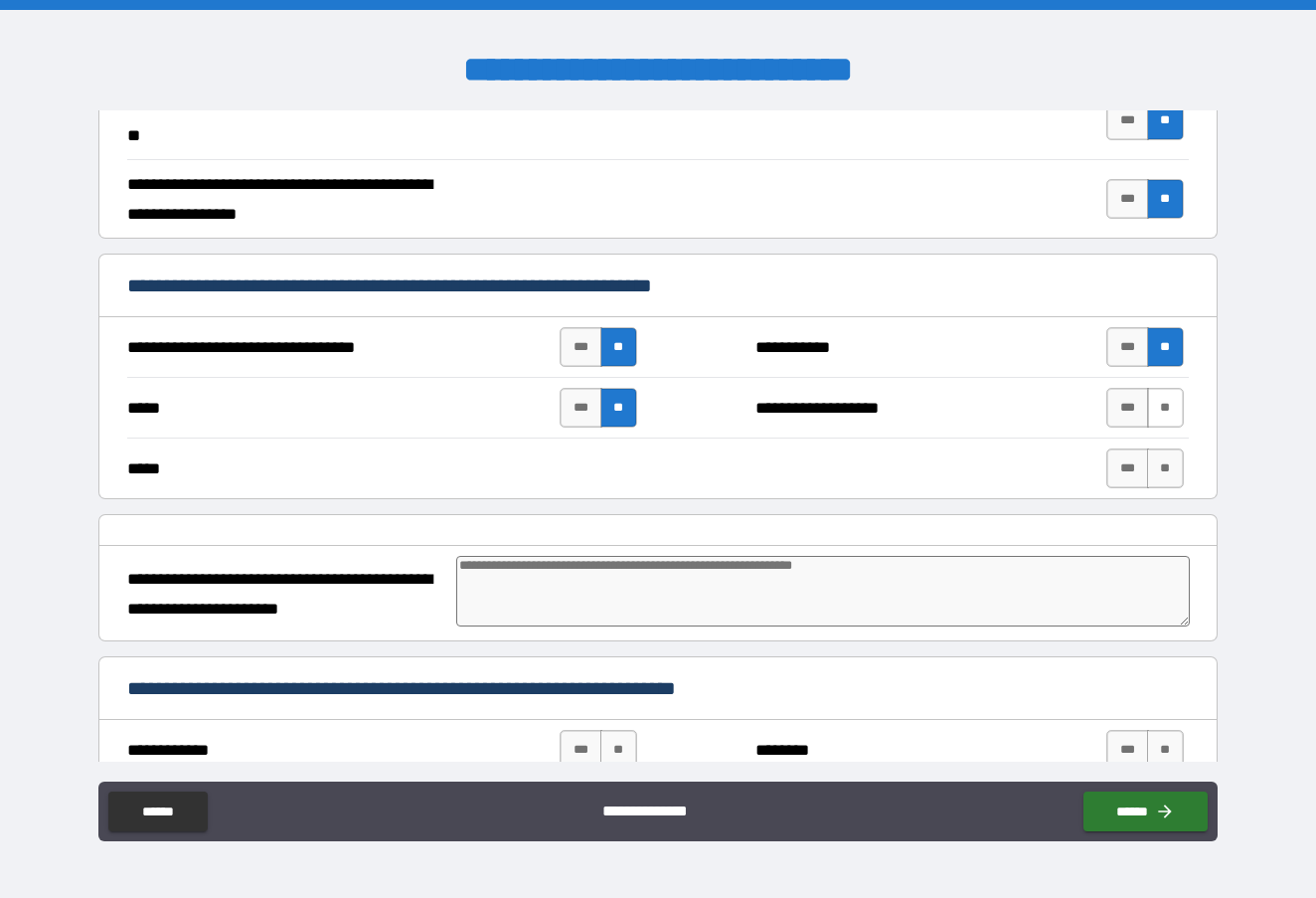 click on "**" at bounding box center [1165, 408] 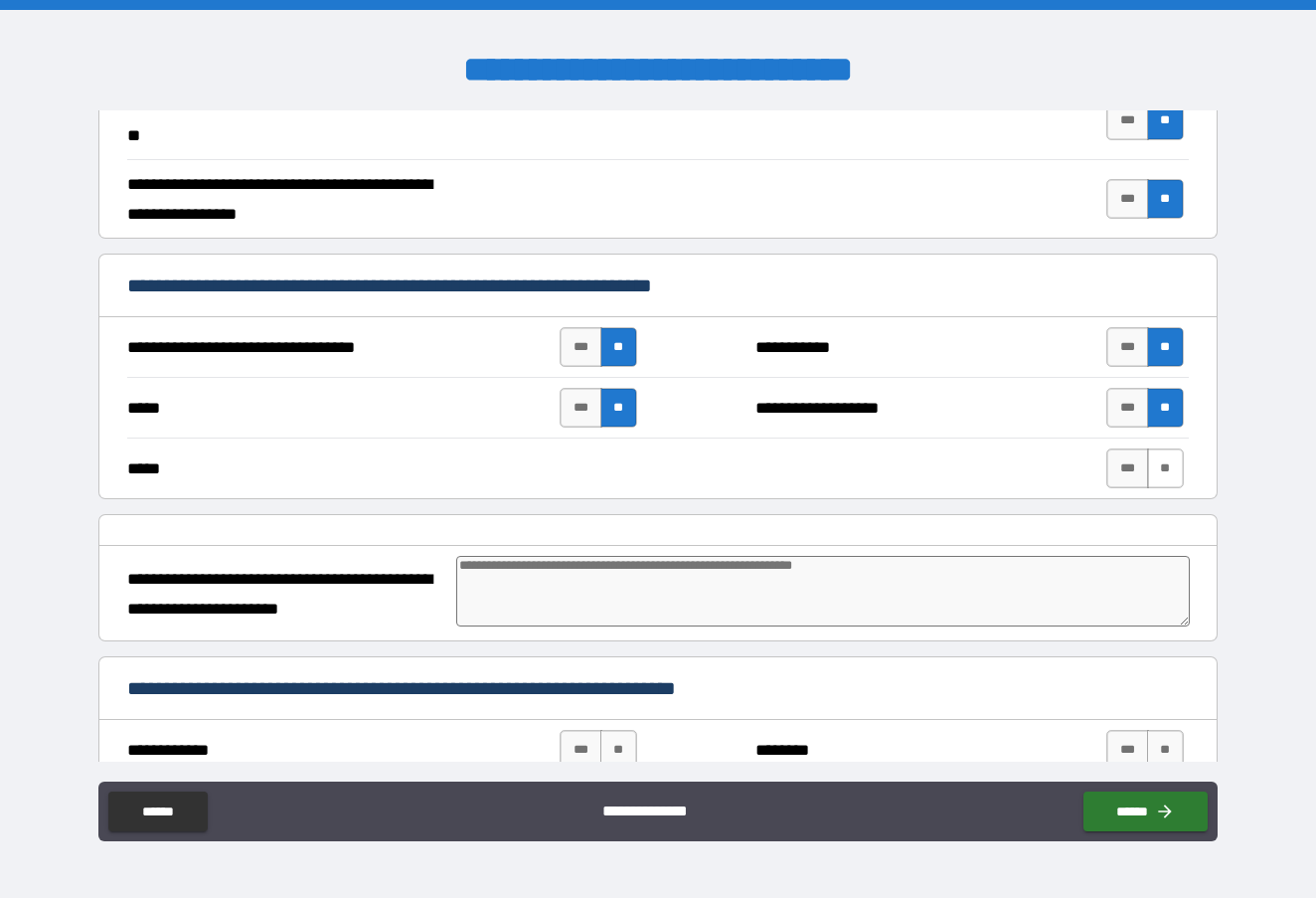 click on "**" at bounding box center (1165, 468) 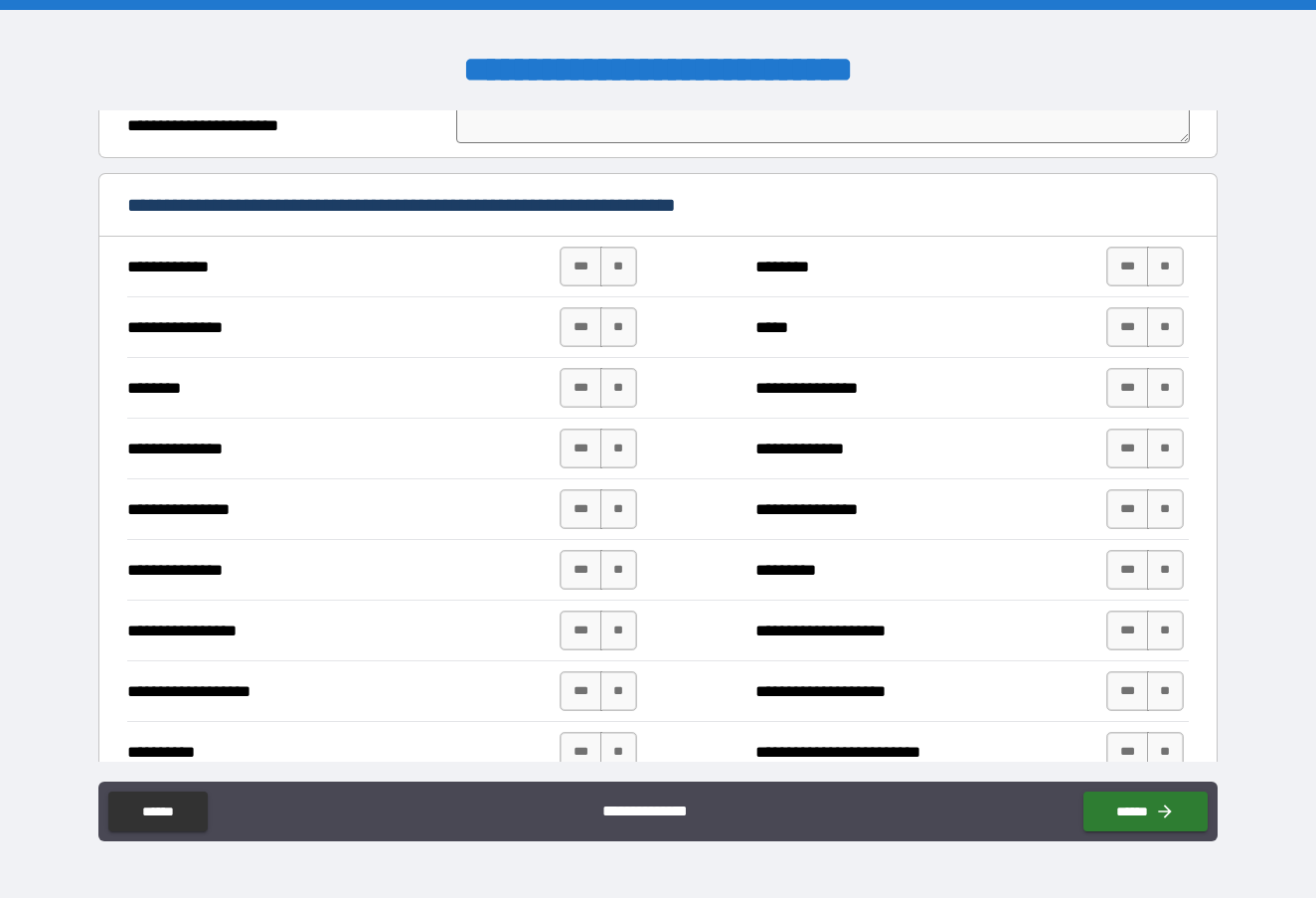 scroll, scrollTop: 4520, scrollLeft: 0, axis: vertical 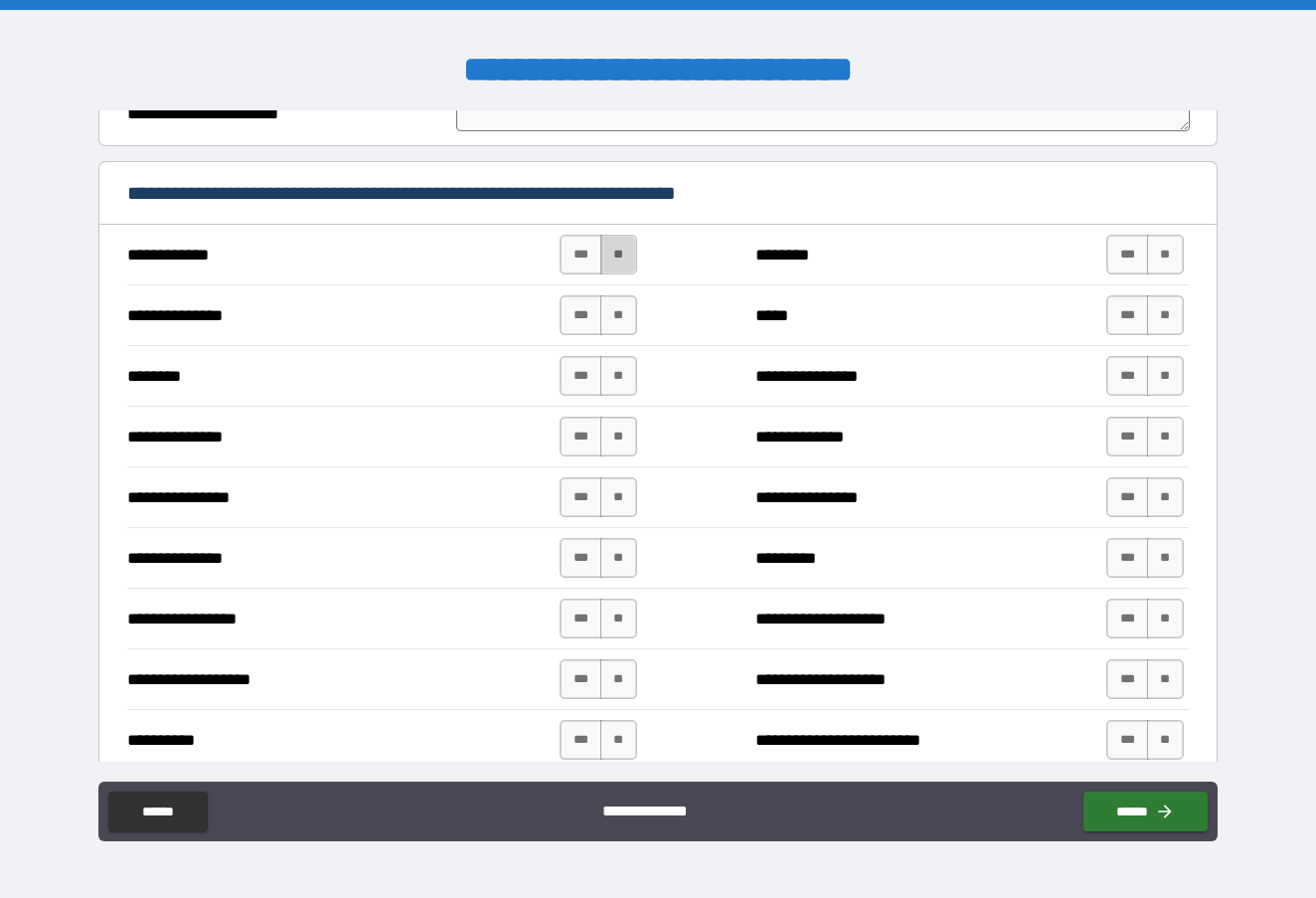 click on "**" at bounding box center (618, 255) 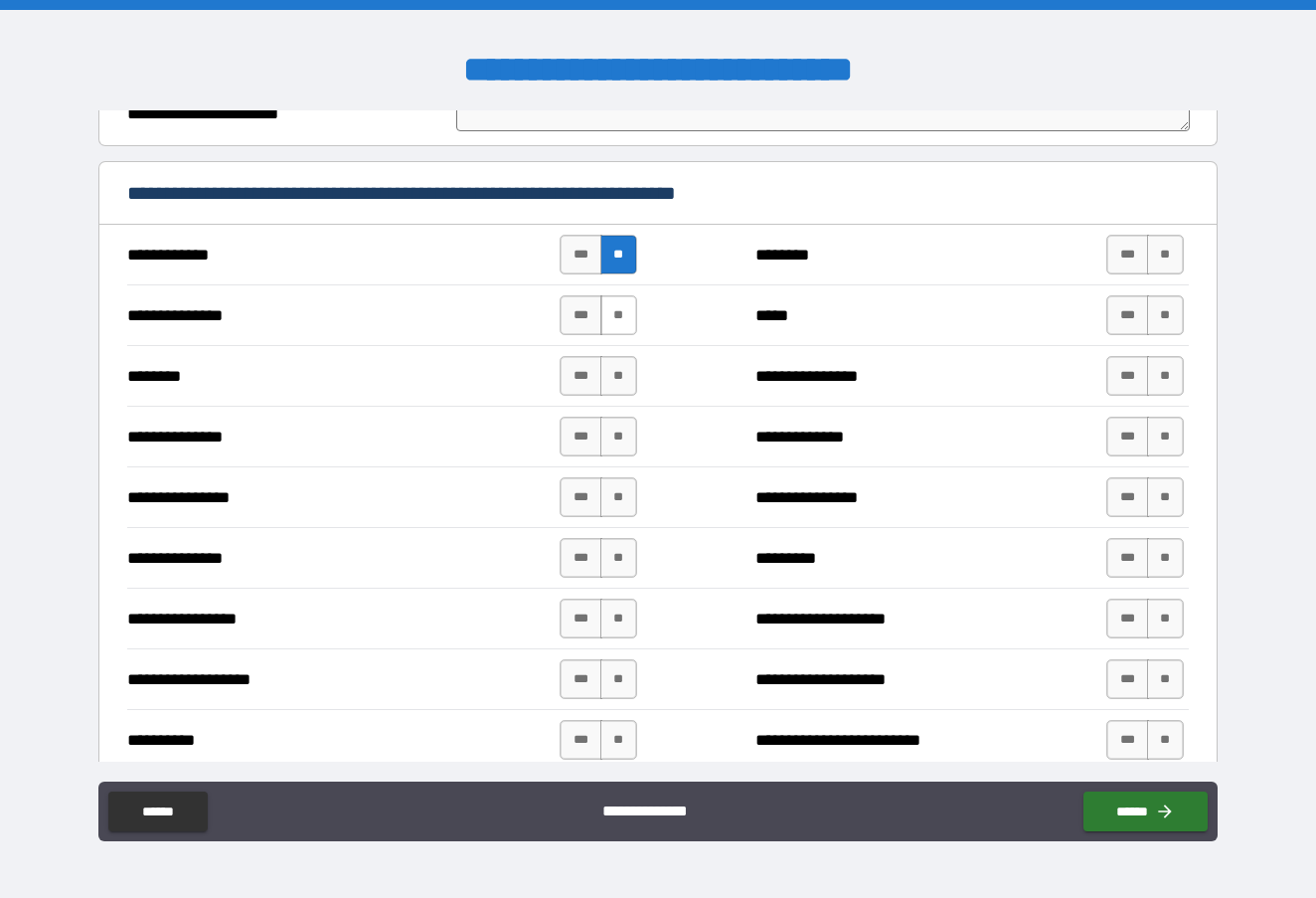 click on "**" at bounding box center [618, 315] 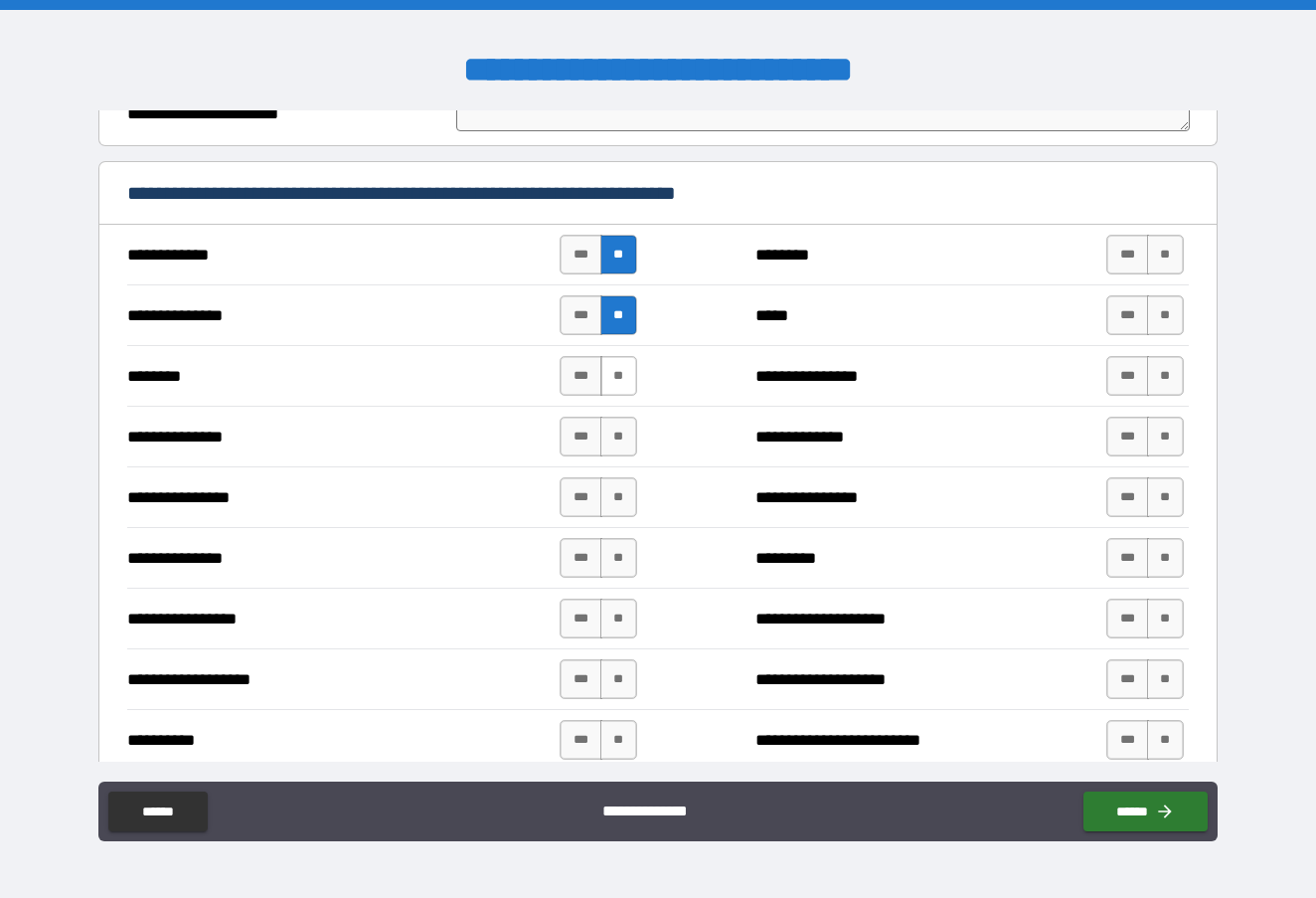 click on "**" at bounding box center (618, 376) 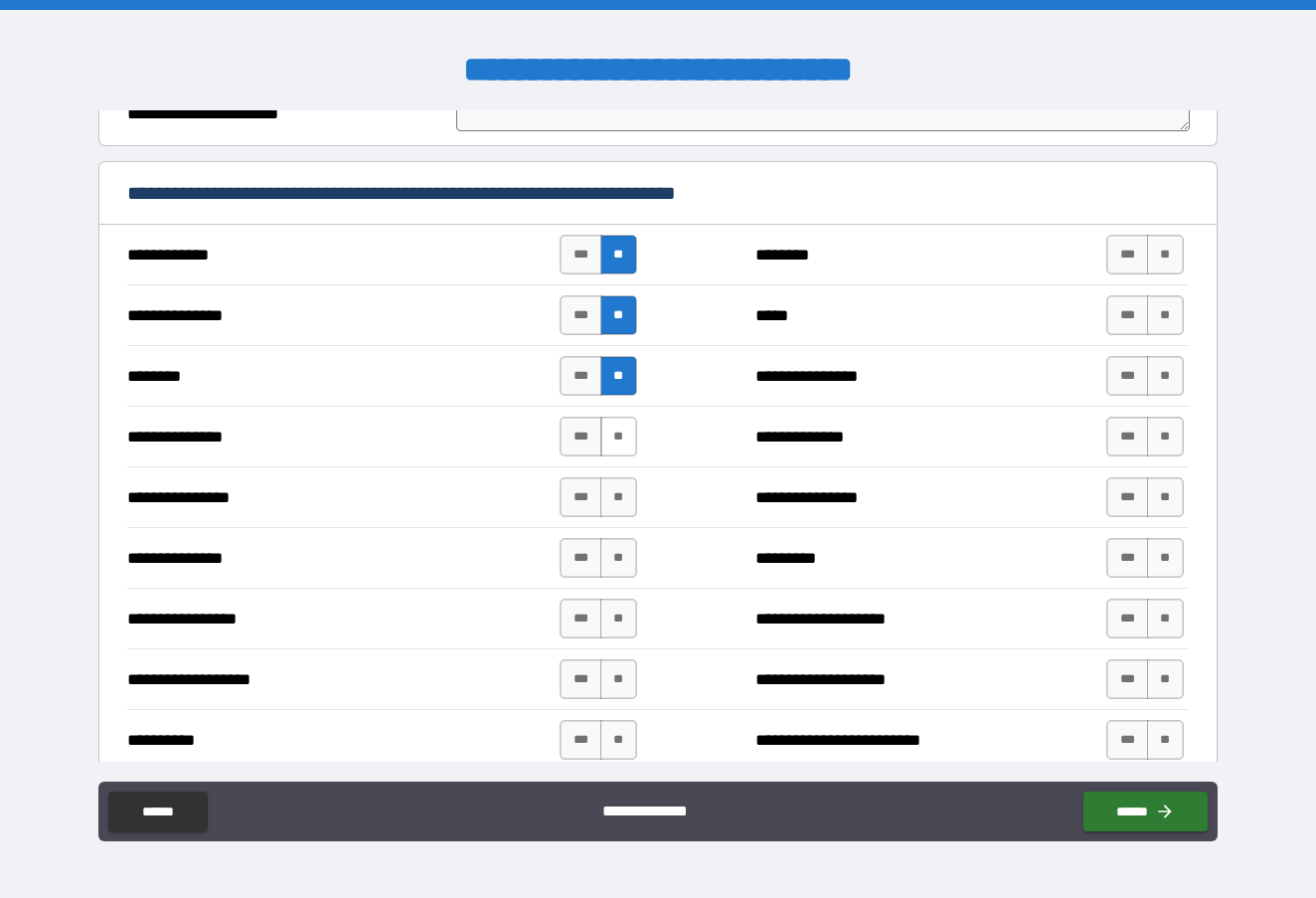 click on "**" at bounding box center (618, 437) 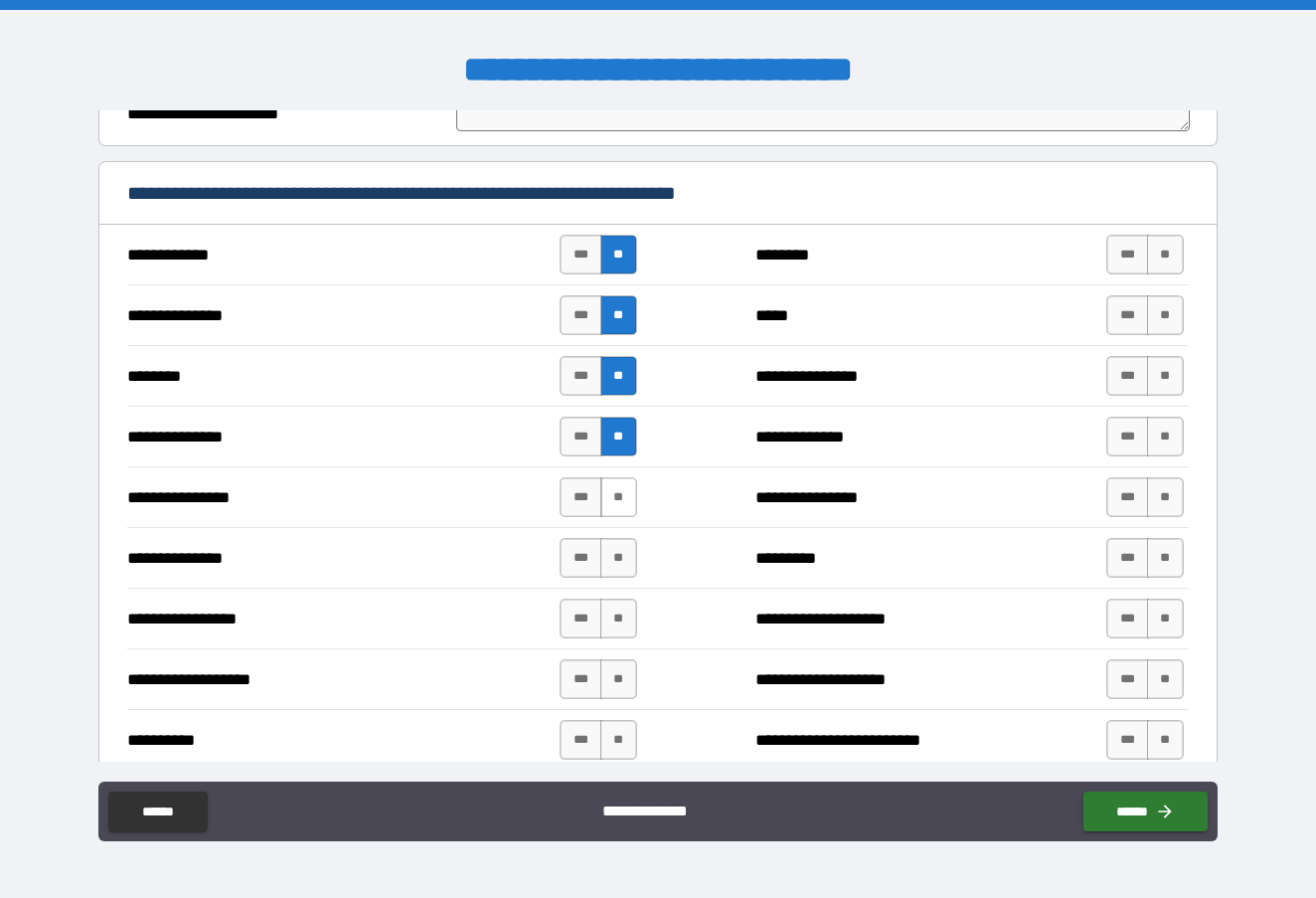 click on "**" at bounding box center [618, 497] 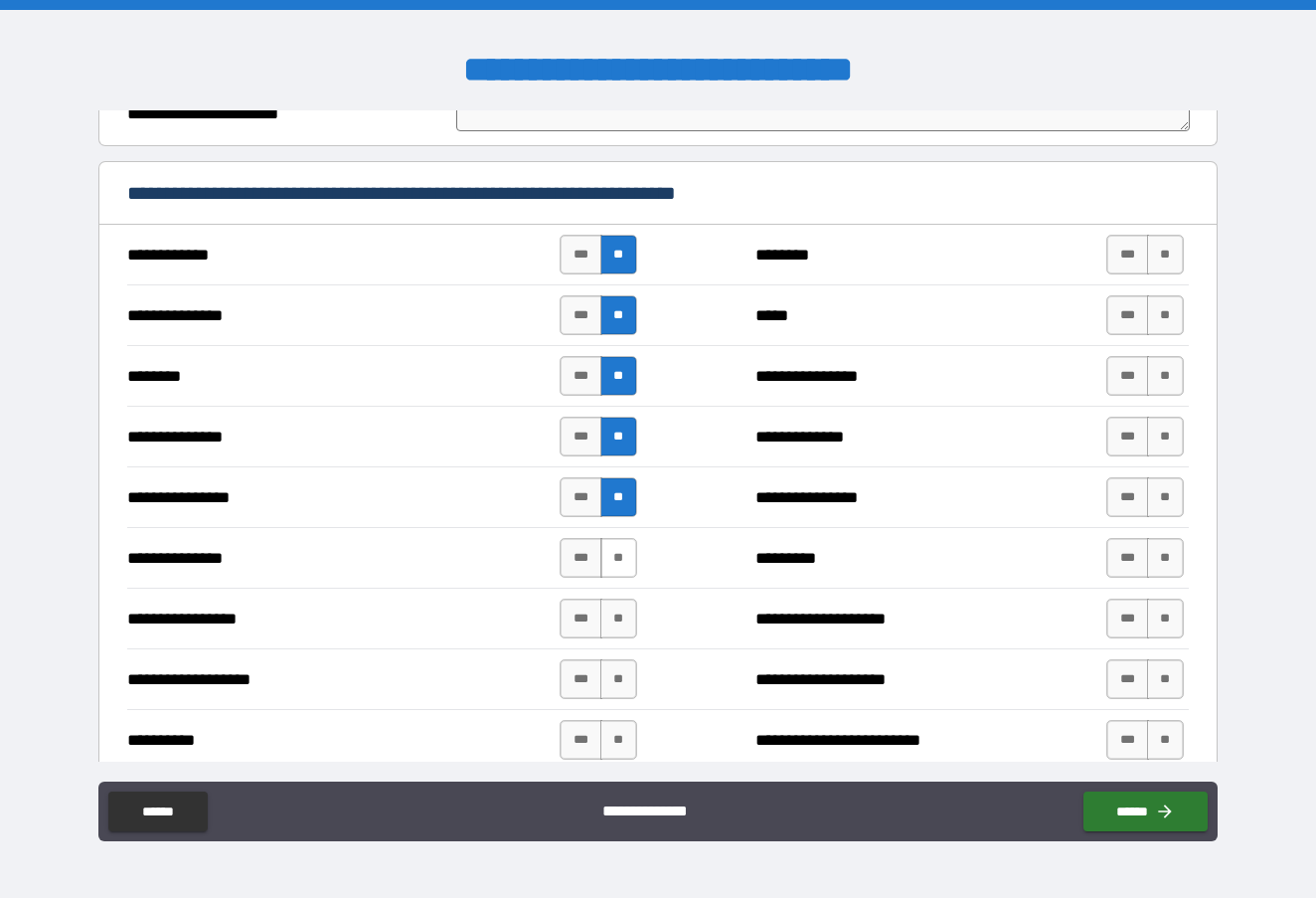 click on "**" at bounding box center [618, 558] 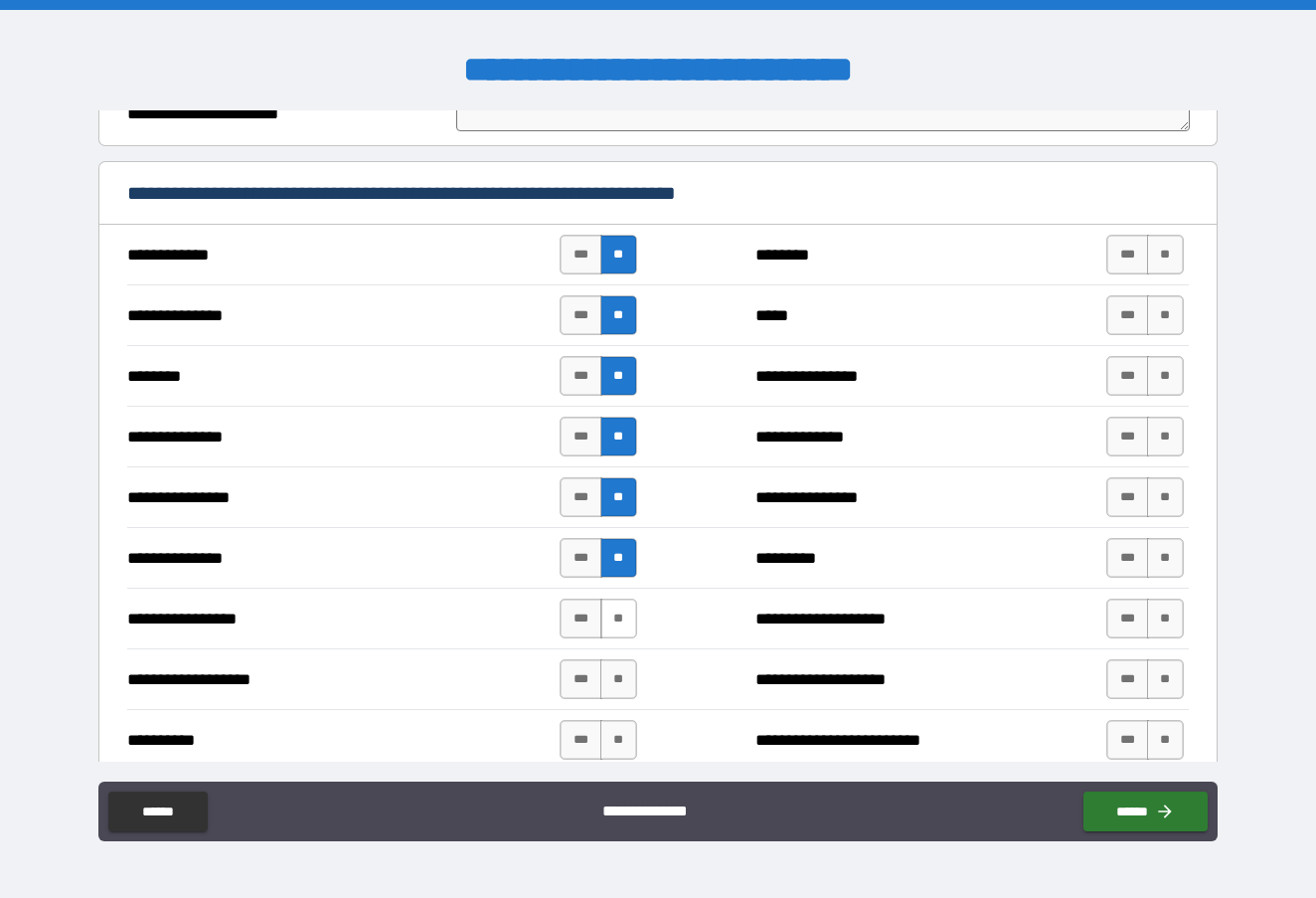 click on "**" at bounding box center (618, 619) 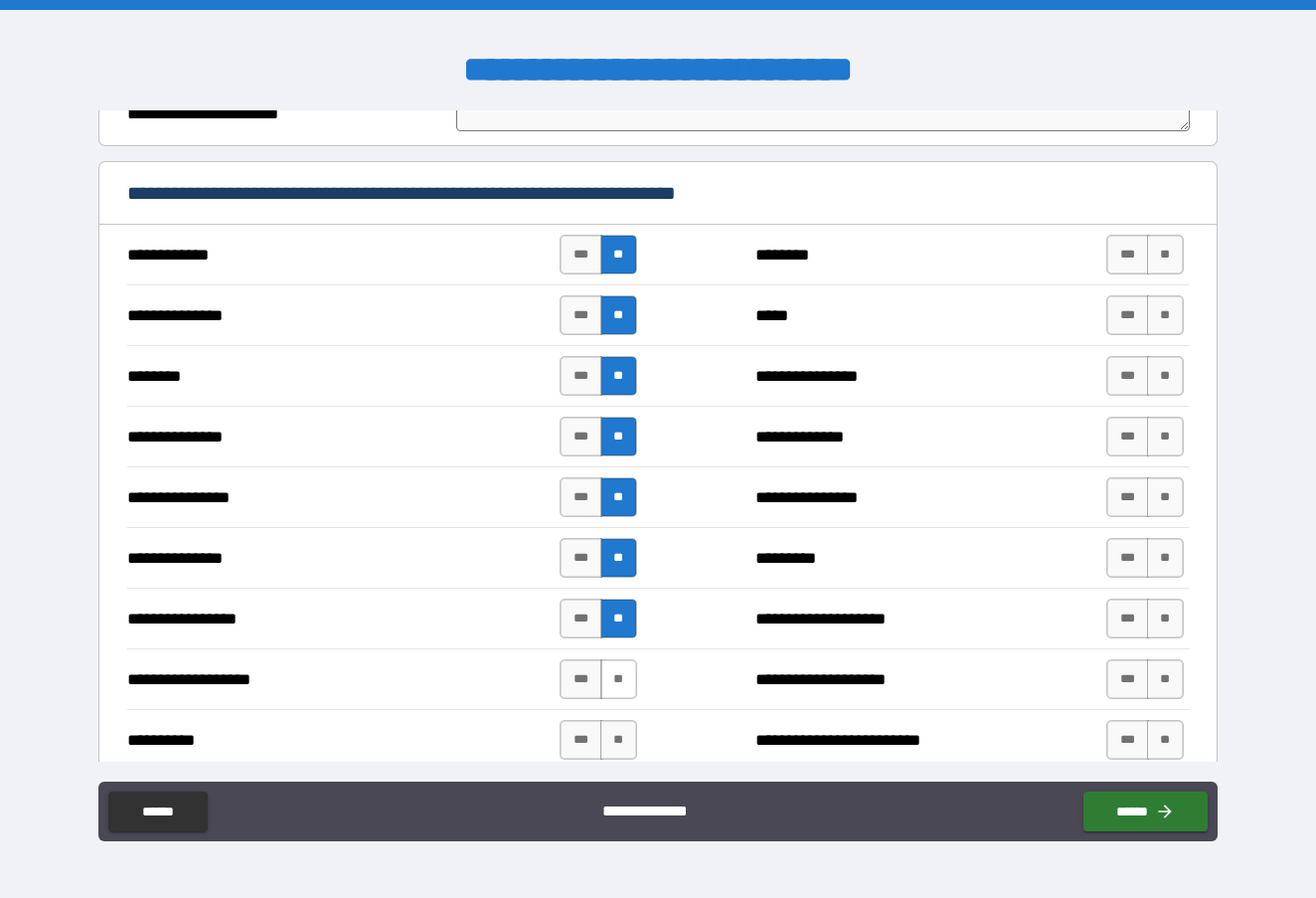 click on "**" at bounding box center [618, 679] 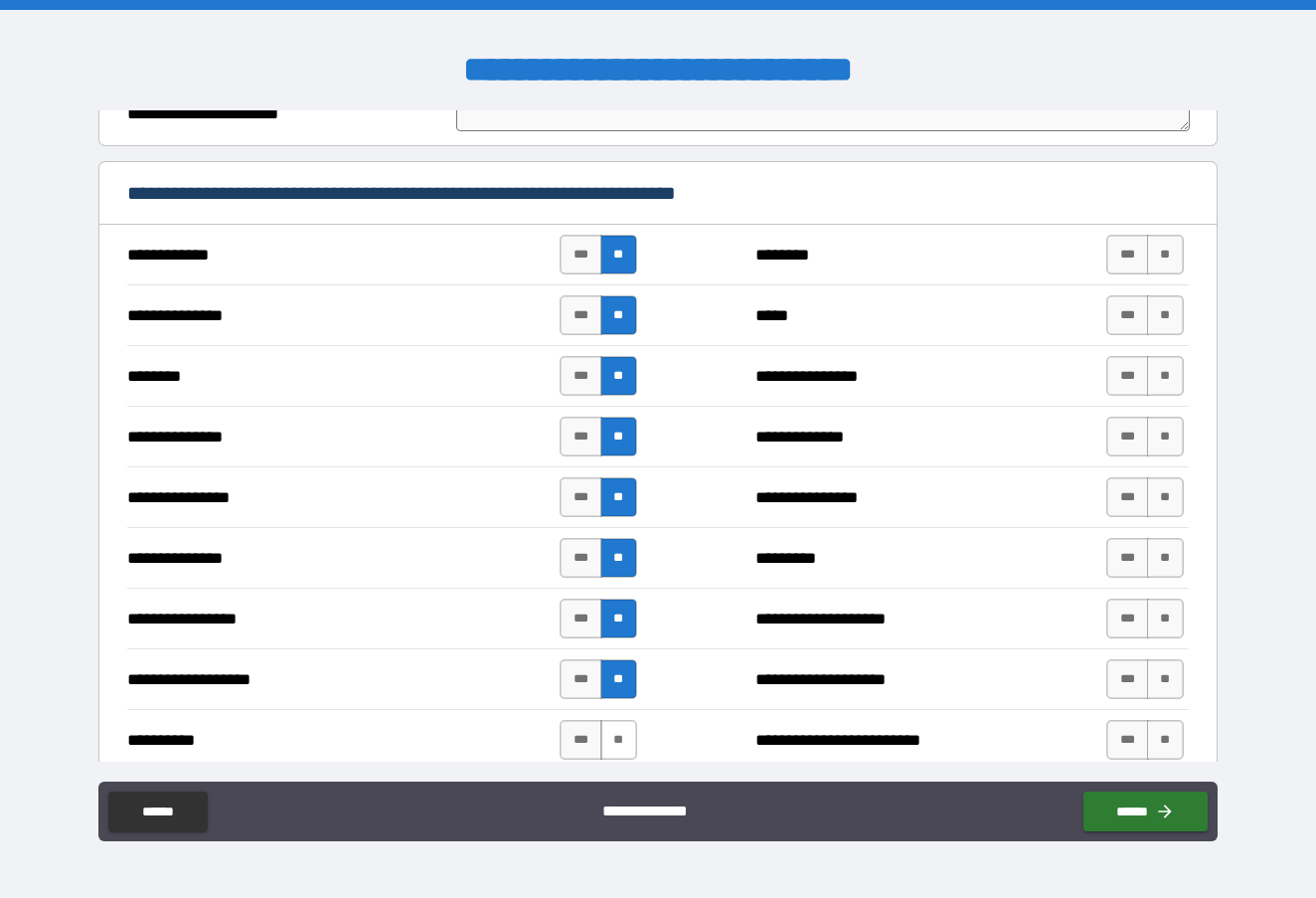 click on "**" at bounding box center [618, 740] 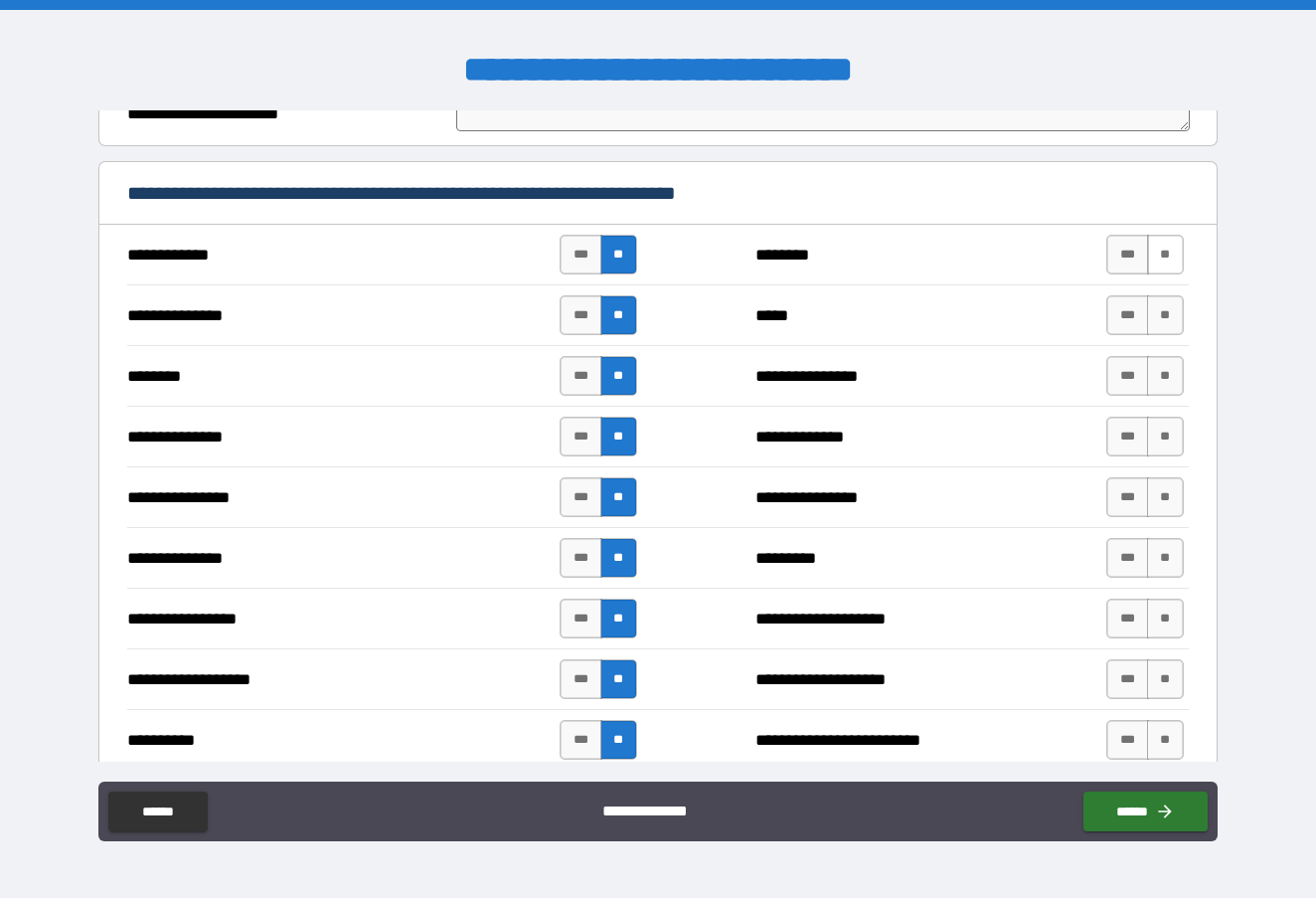 click on "**" at bounding box center [1165, 255] 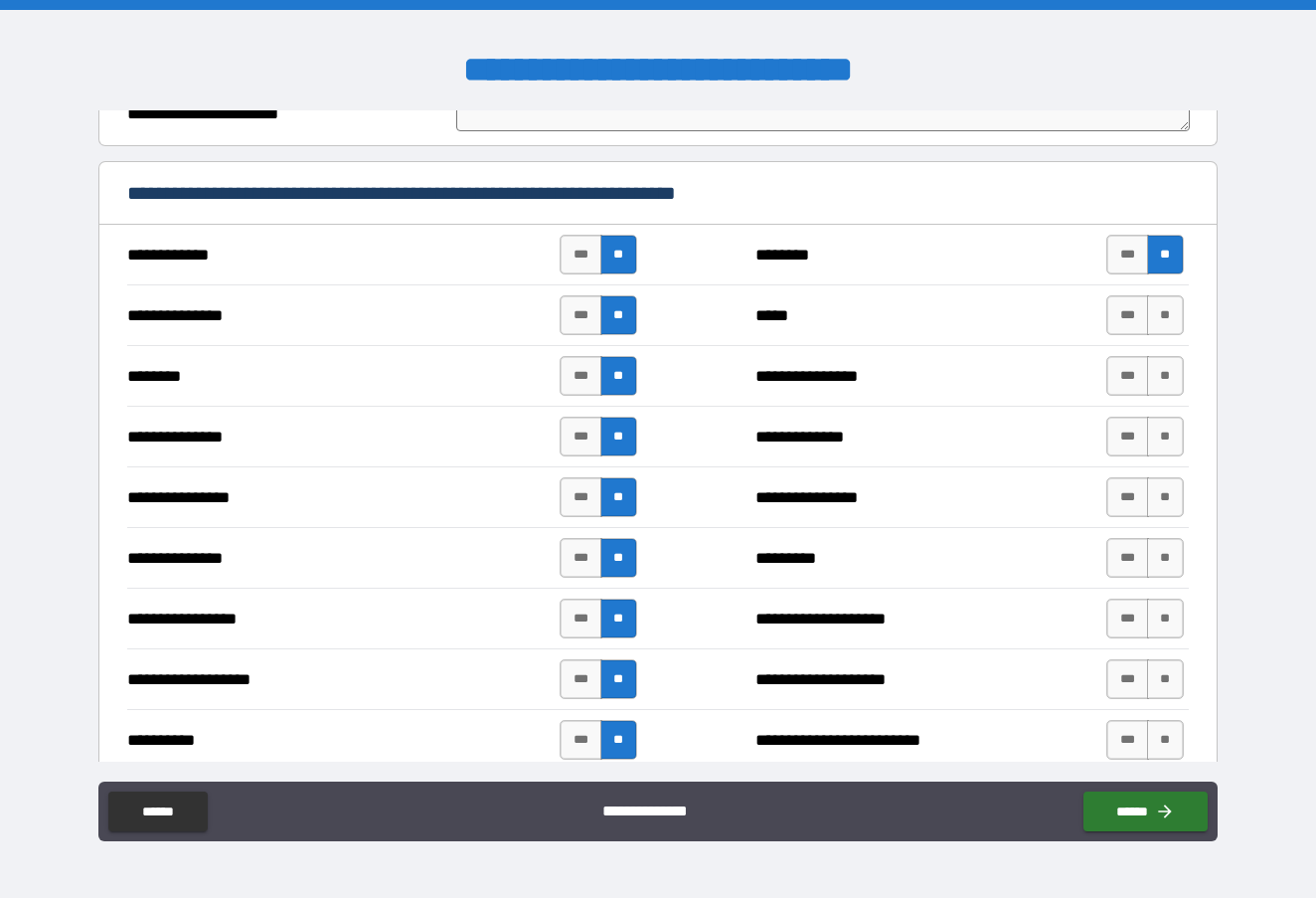 click on "[FIRST] [LAST] [STREET]" at bounding box center [657, 314] 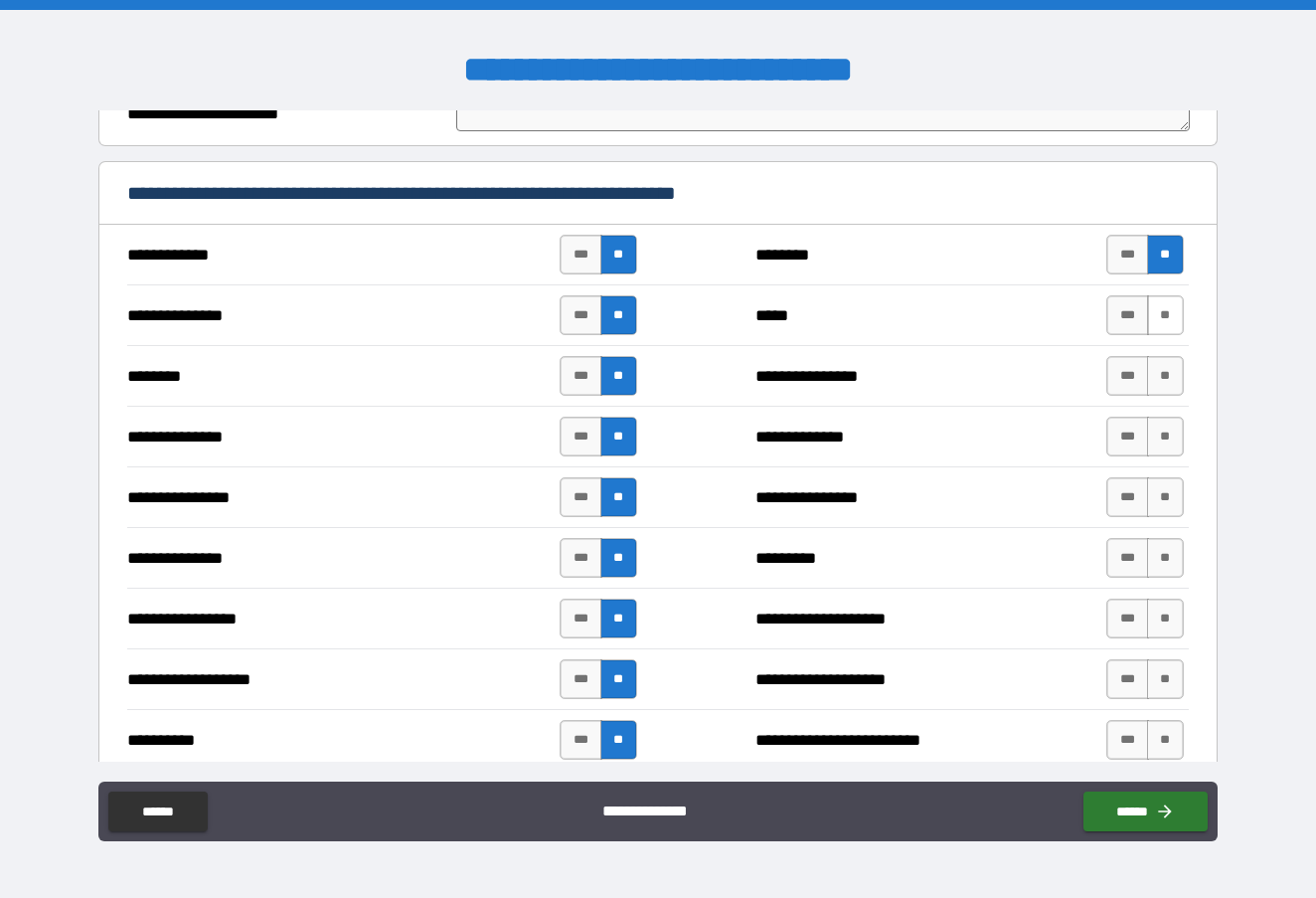 click on "**" at bounding box center (1165, 315) 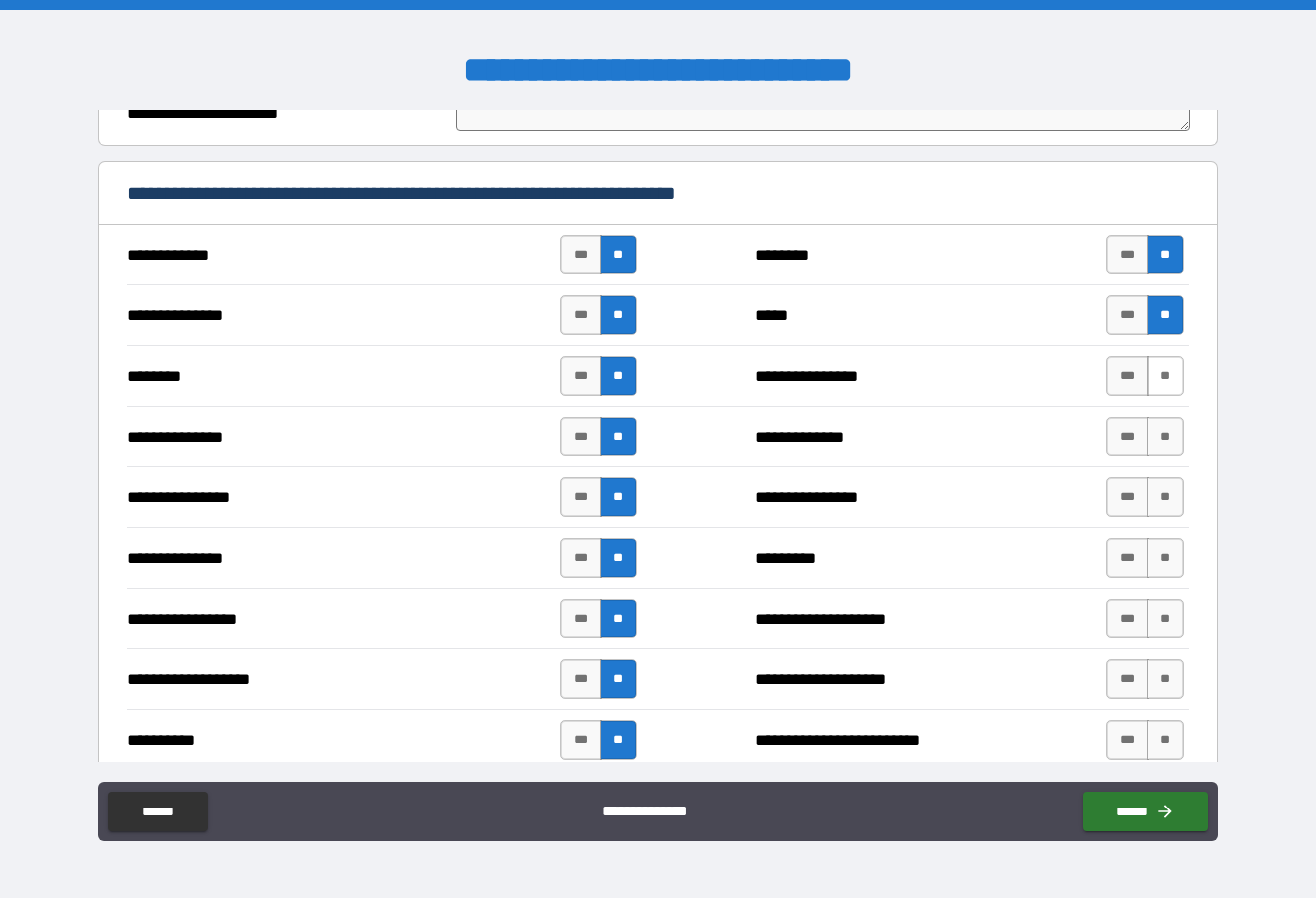click on "**" at bounding box center [1165, 376] 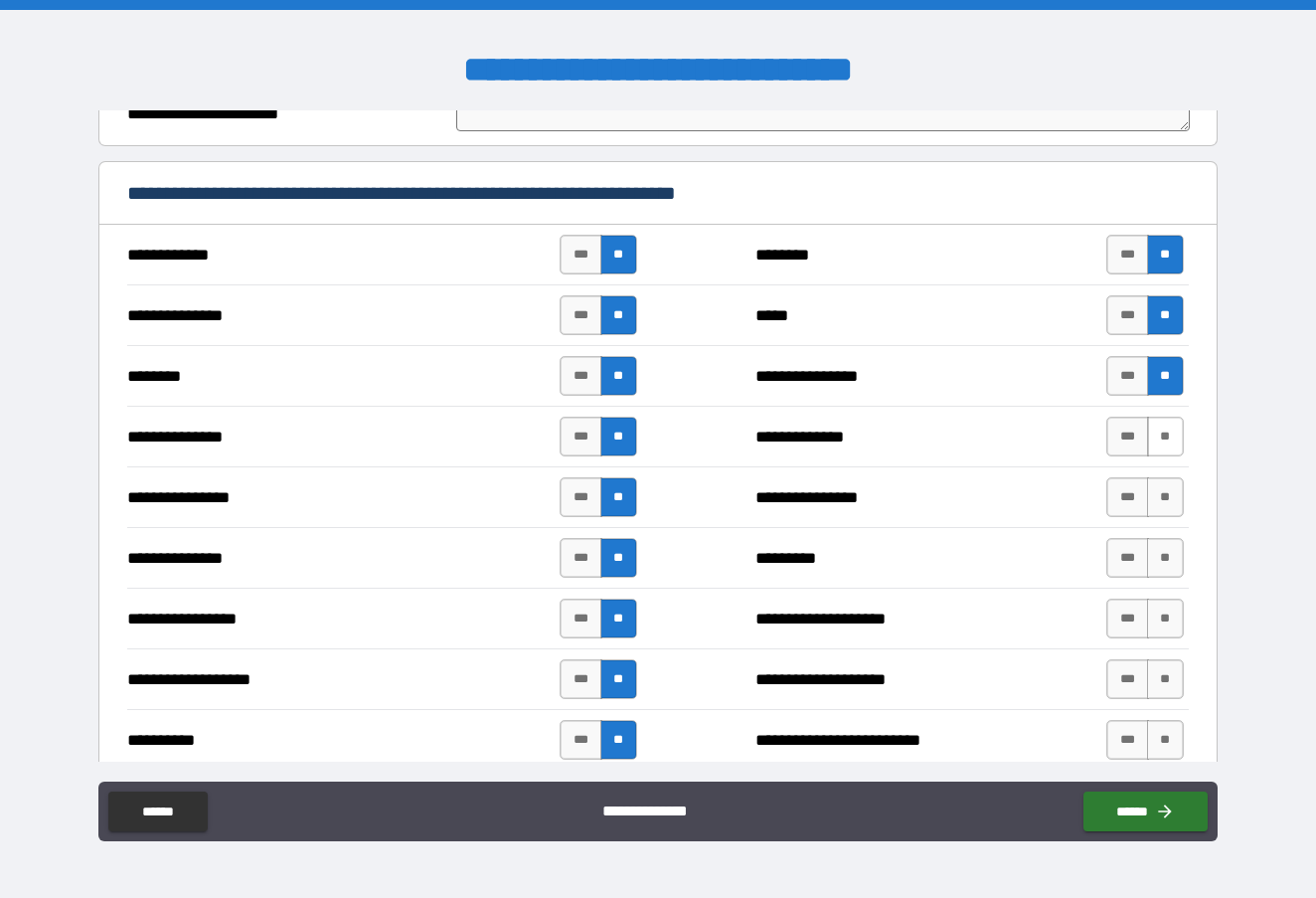click on "**" at bounding box center (1165, 437) 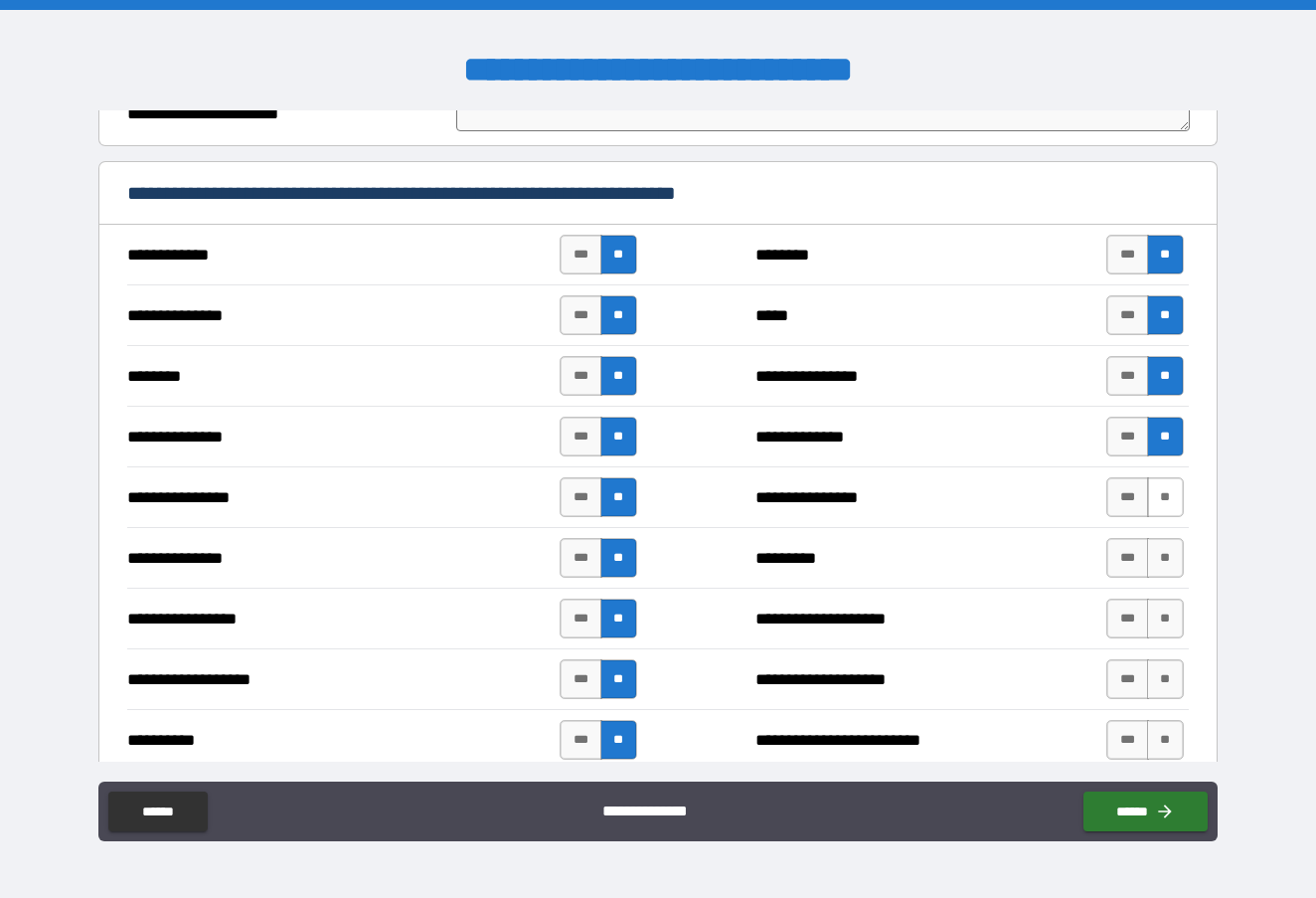 click on "**" at bounding box center (1165, 497) 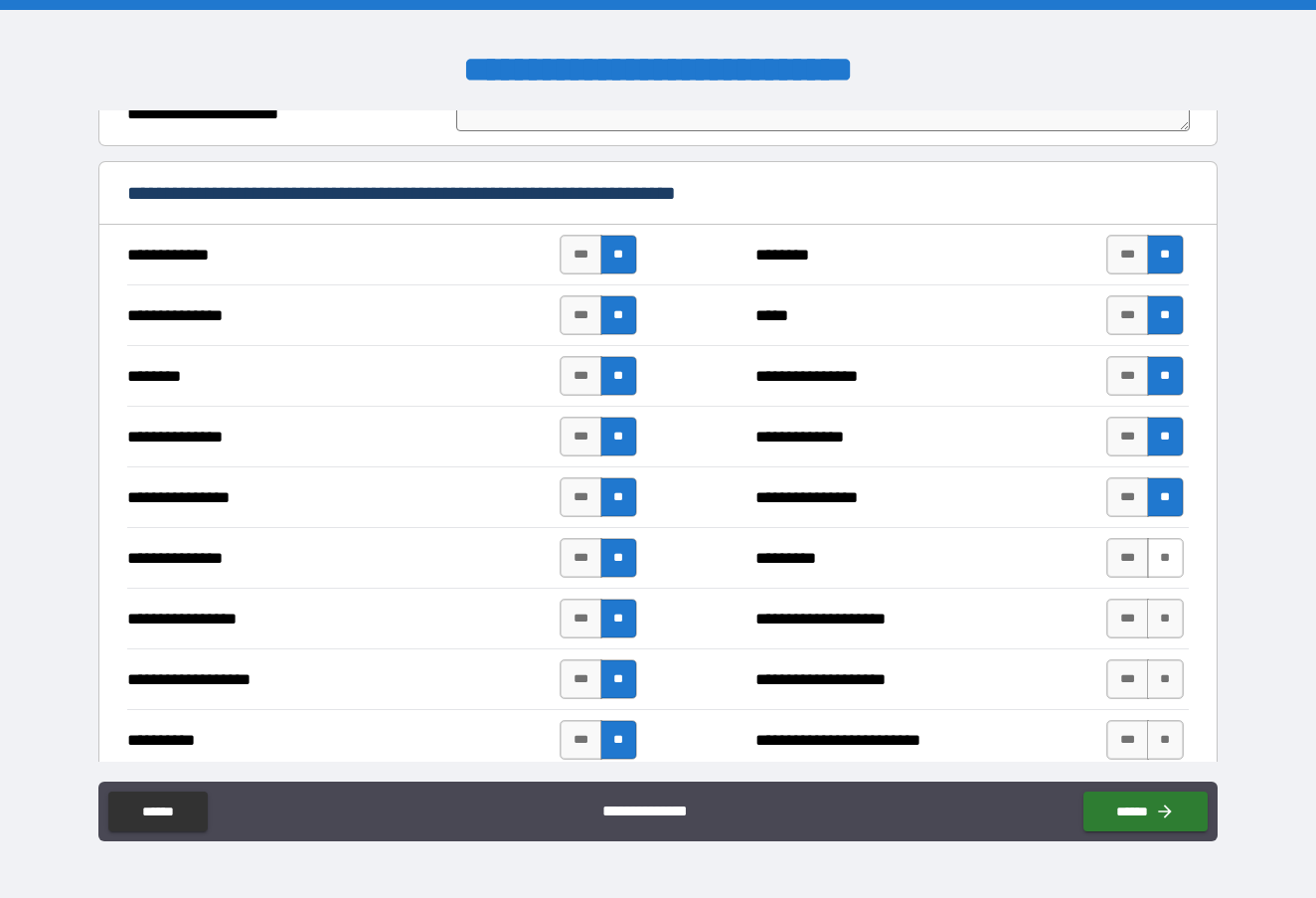 click on "**" at bounding box center (1165, 558) 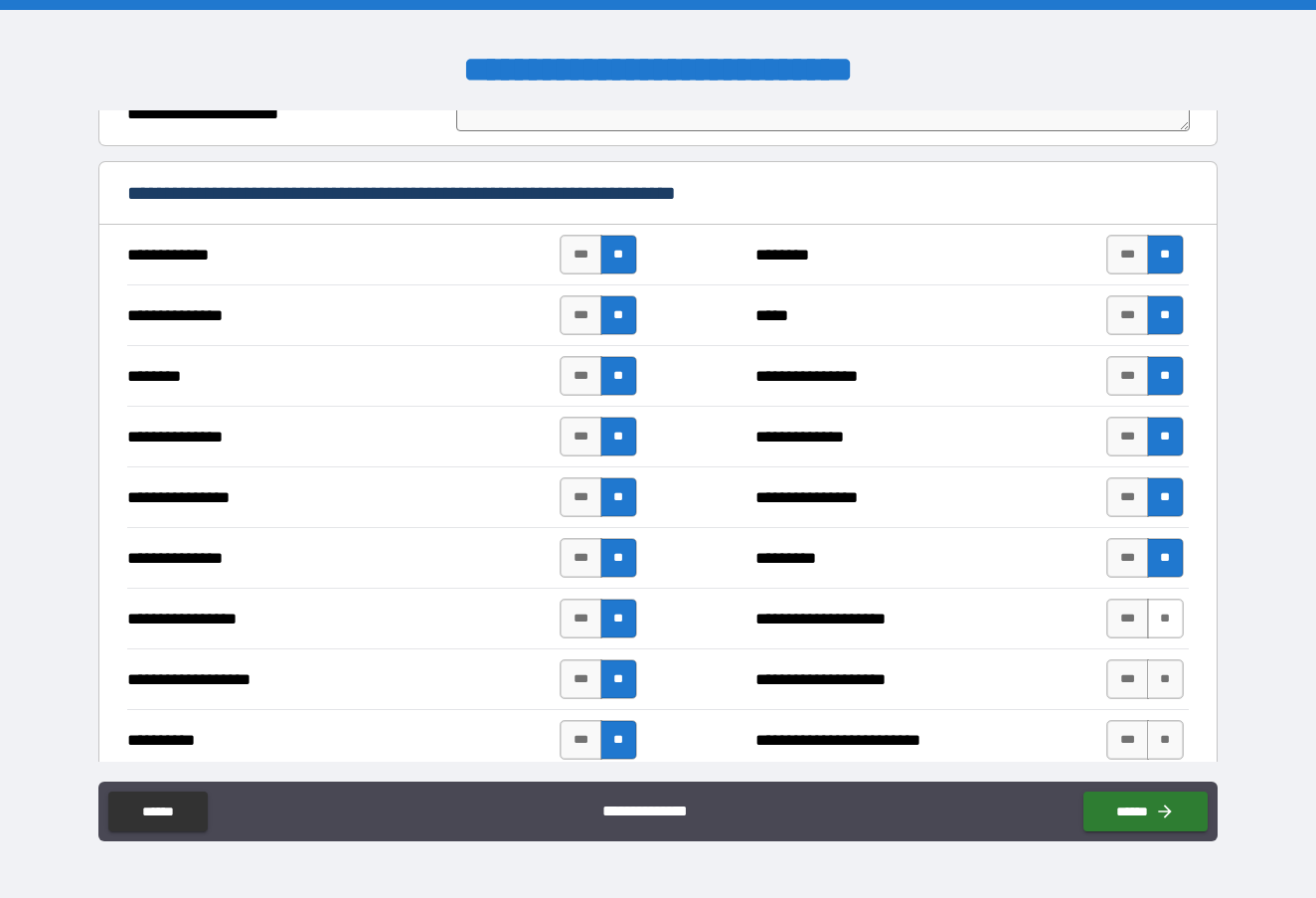 click on "**" at bounding box center (1165, 619) 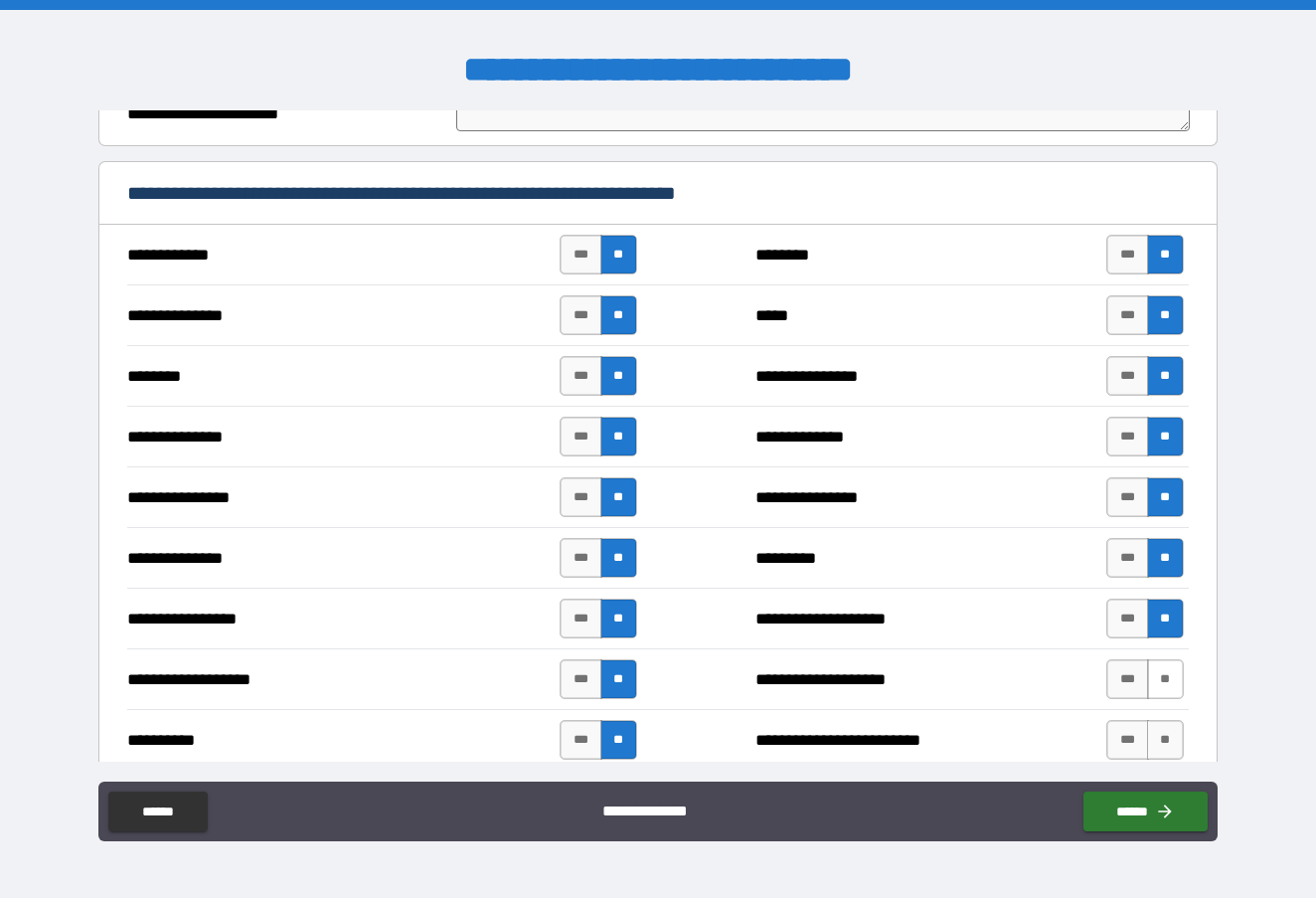 click on "**" at bounding box center (1165, 679) 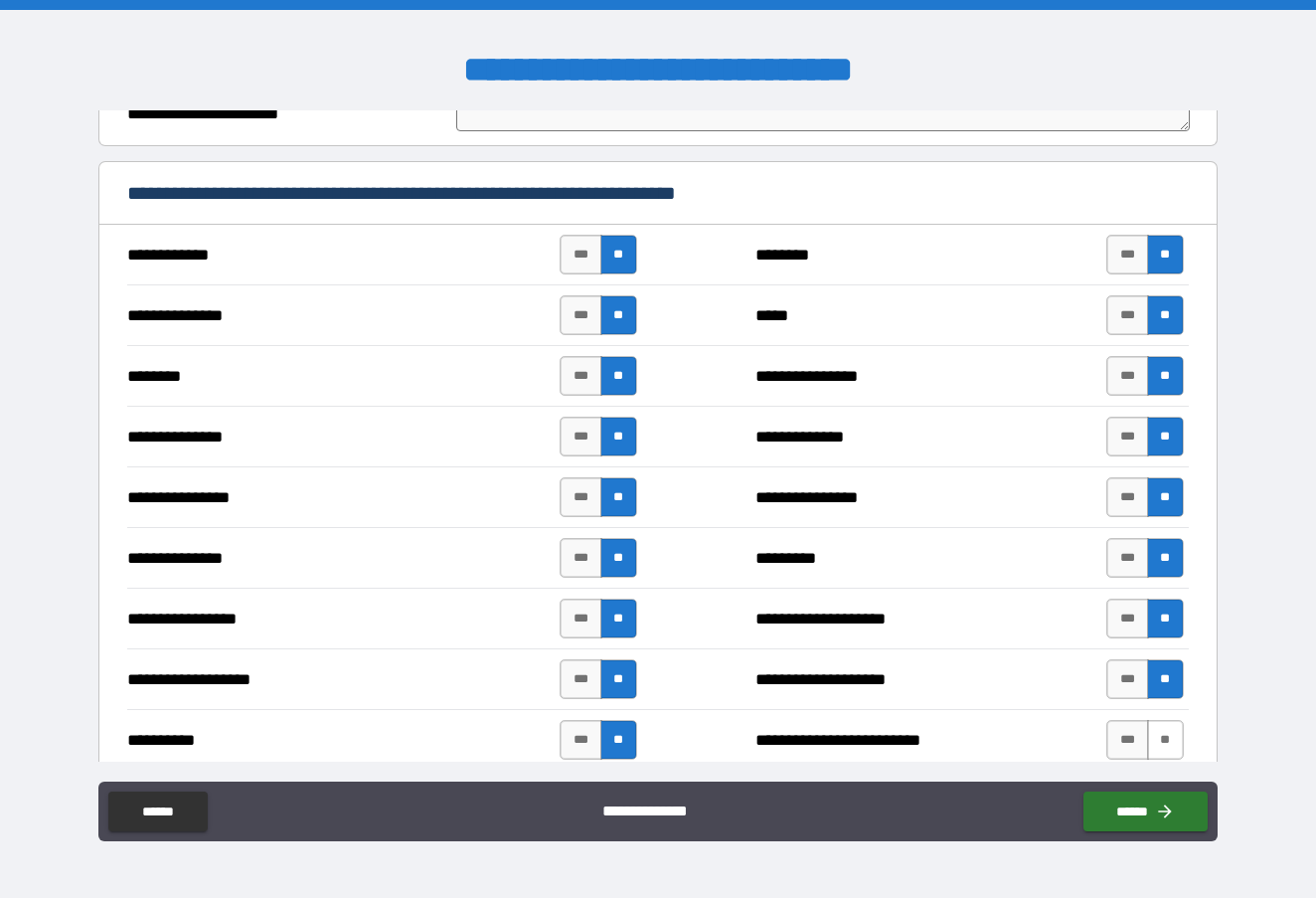 click on "**" at bounding box center (1165, 740) 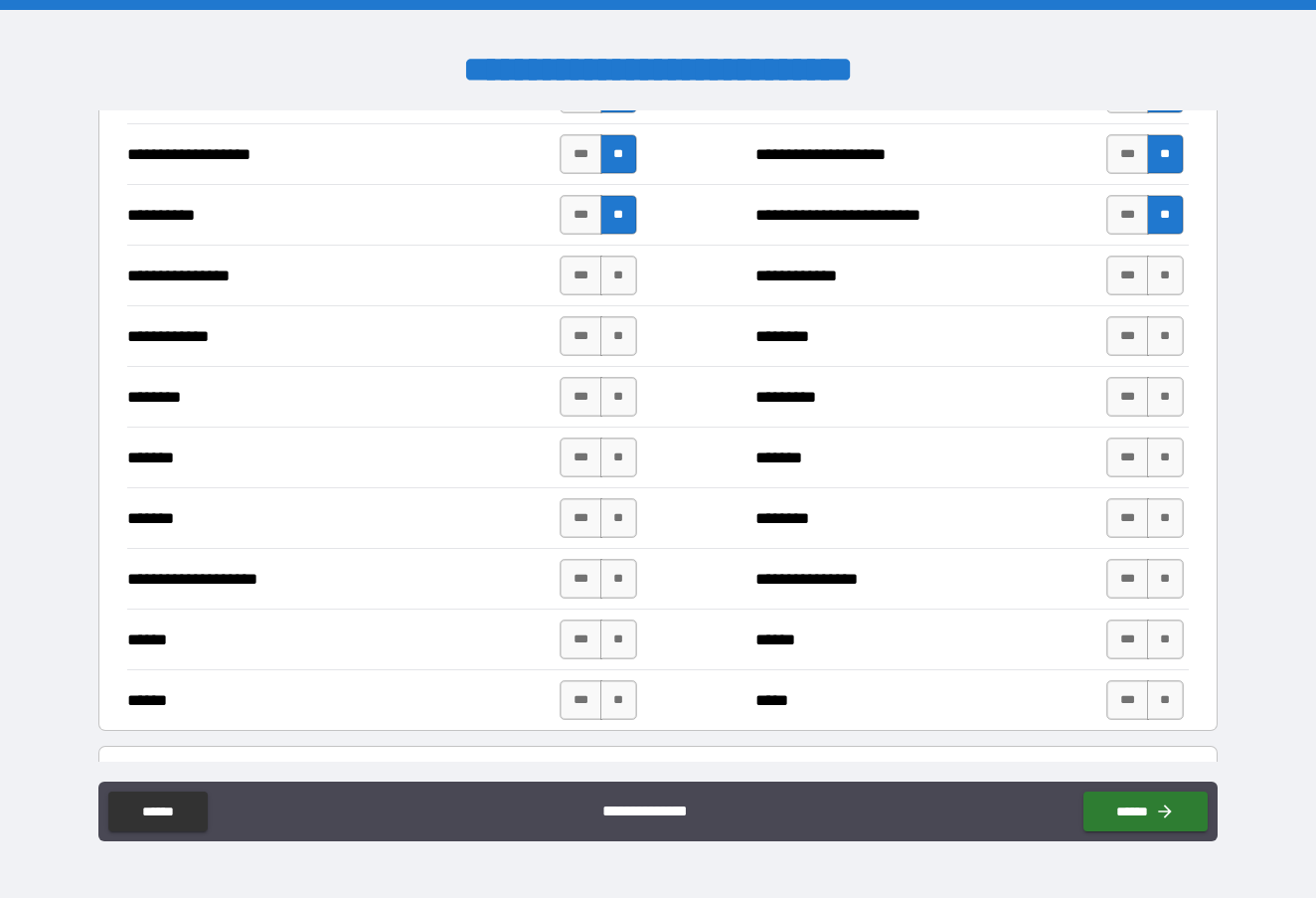 scroll, scrollTop: 5063, scrollLeft: 0, axis: vertical 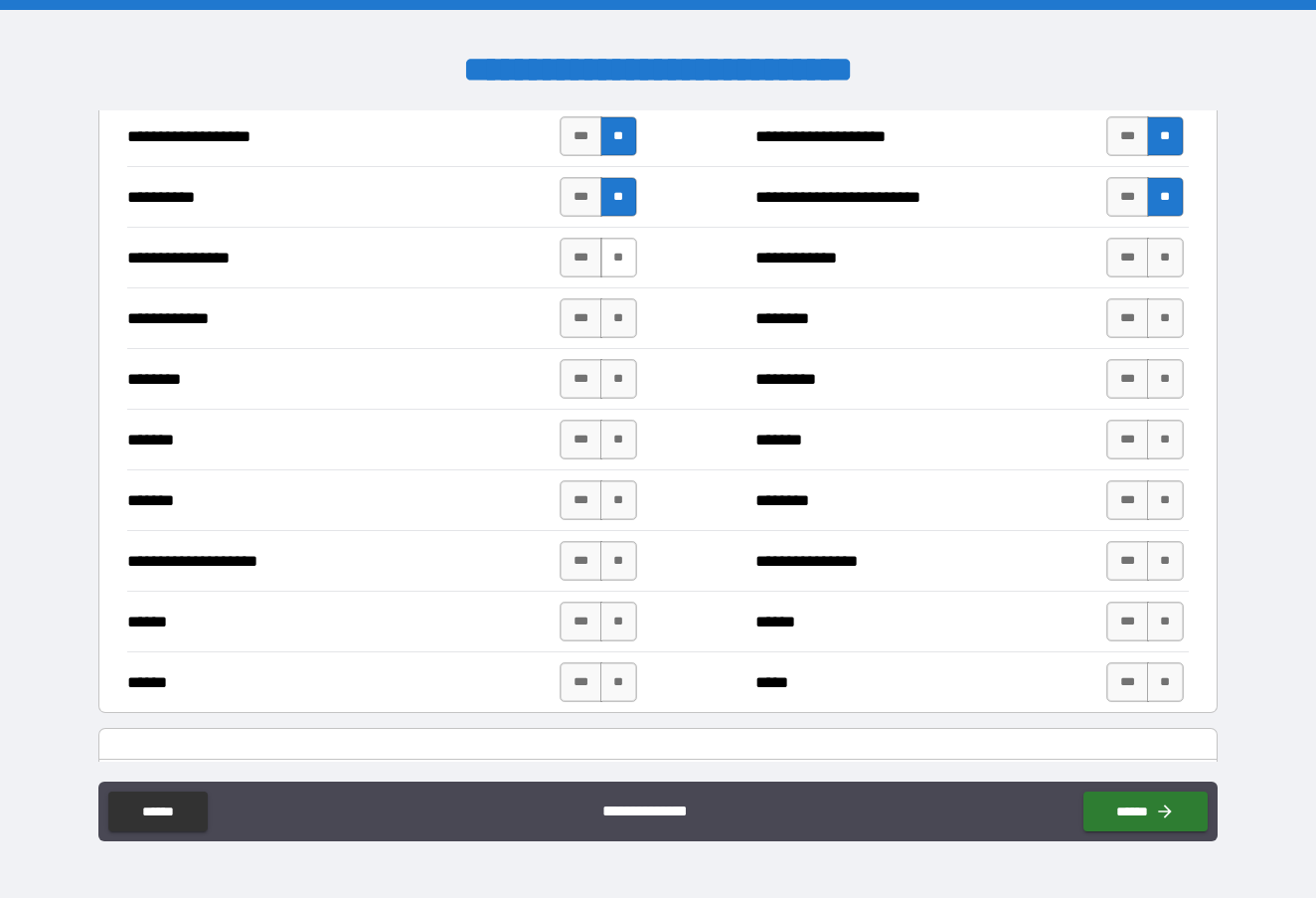 click on "**" at bounding box center (618, 258) 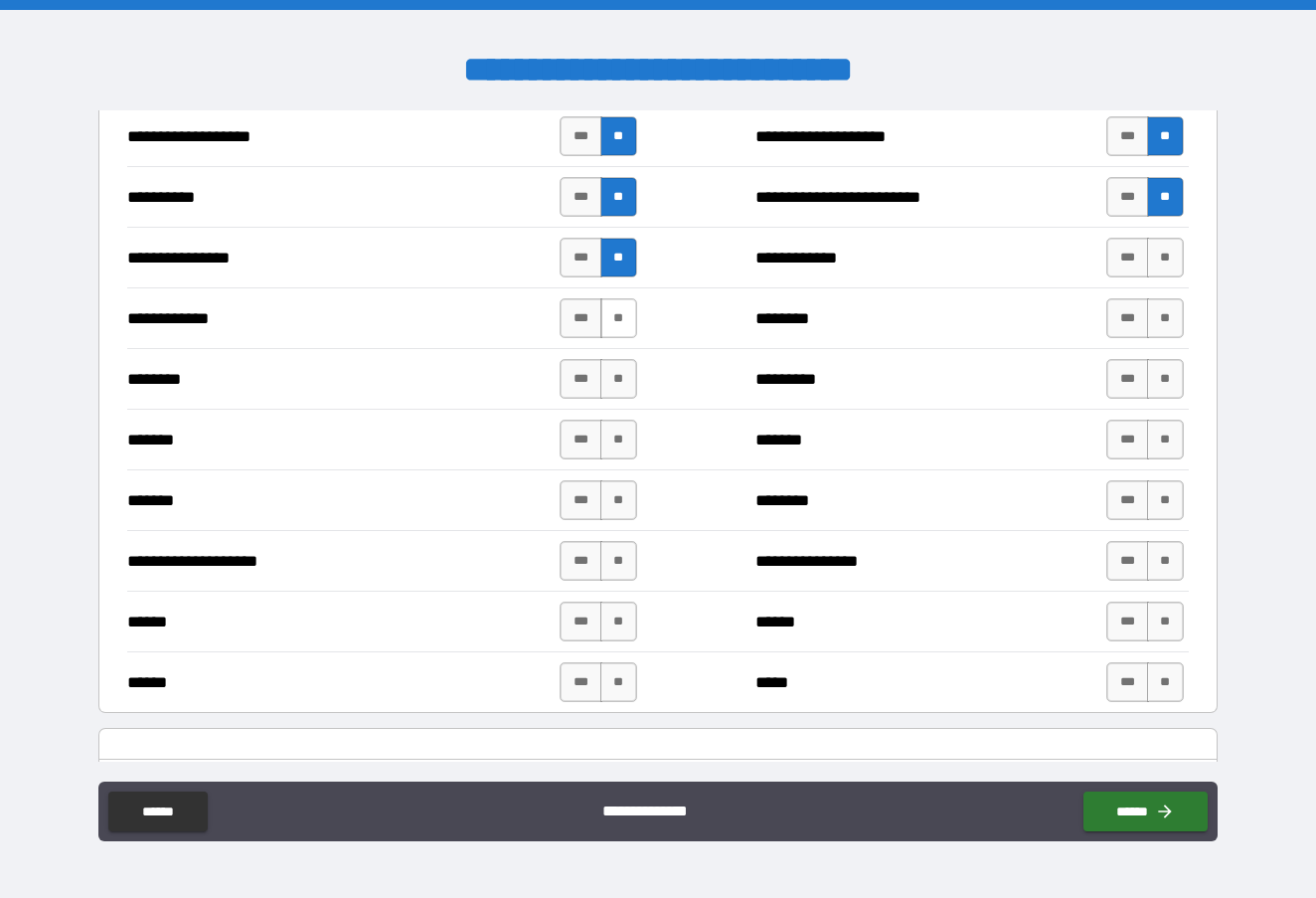 click on "**" at bounding box center (618, 318) 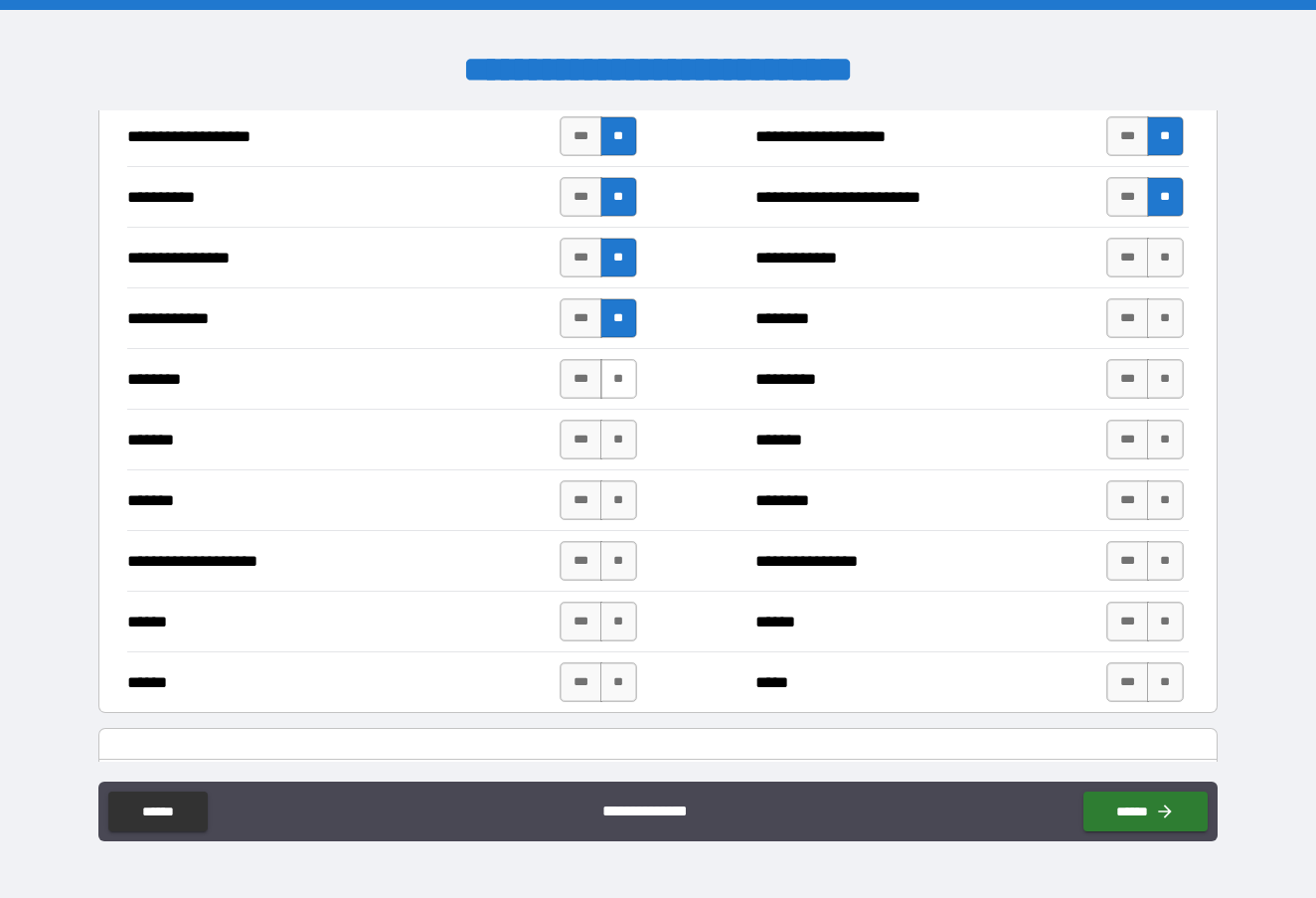 click on "**" at bounding box center [618, 379] 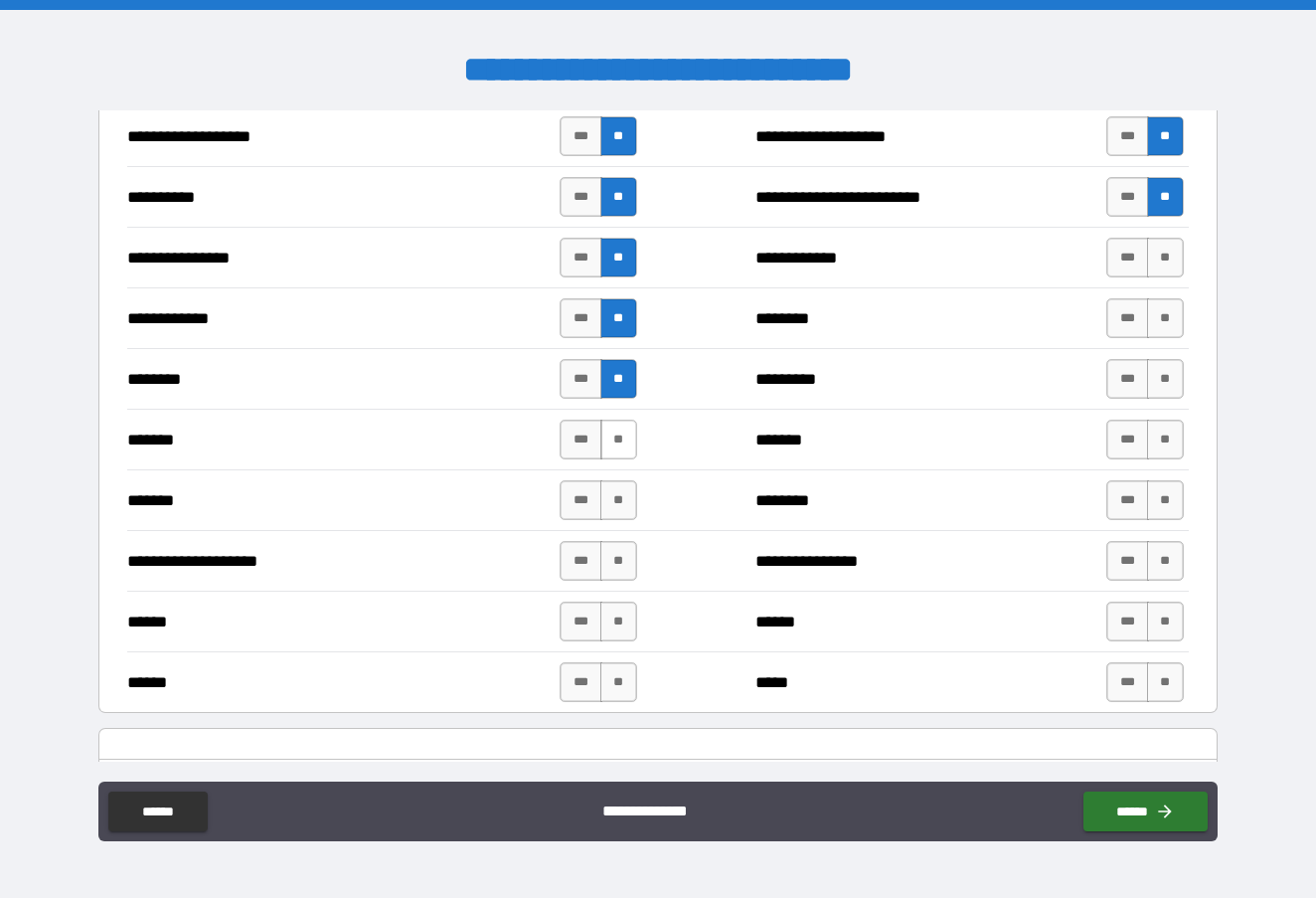click on "**" at bounding box center (618, 440) 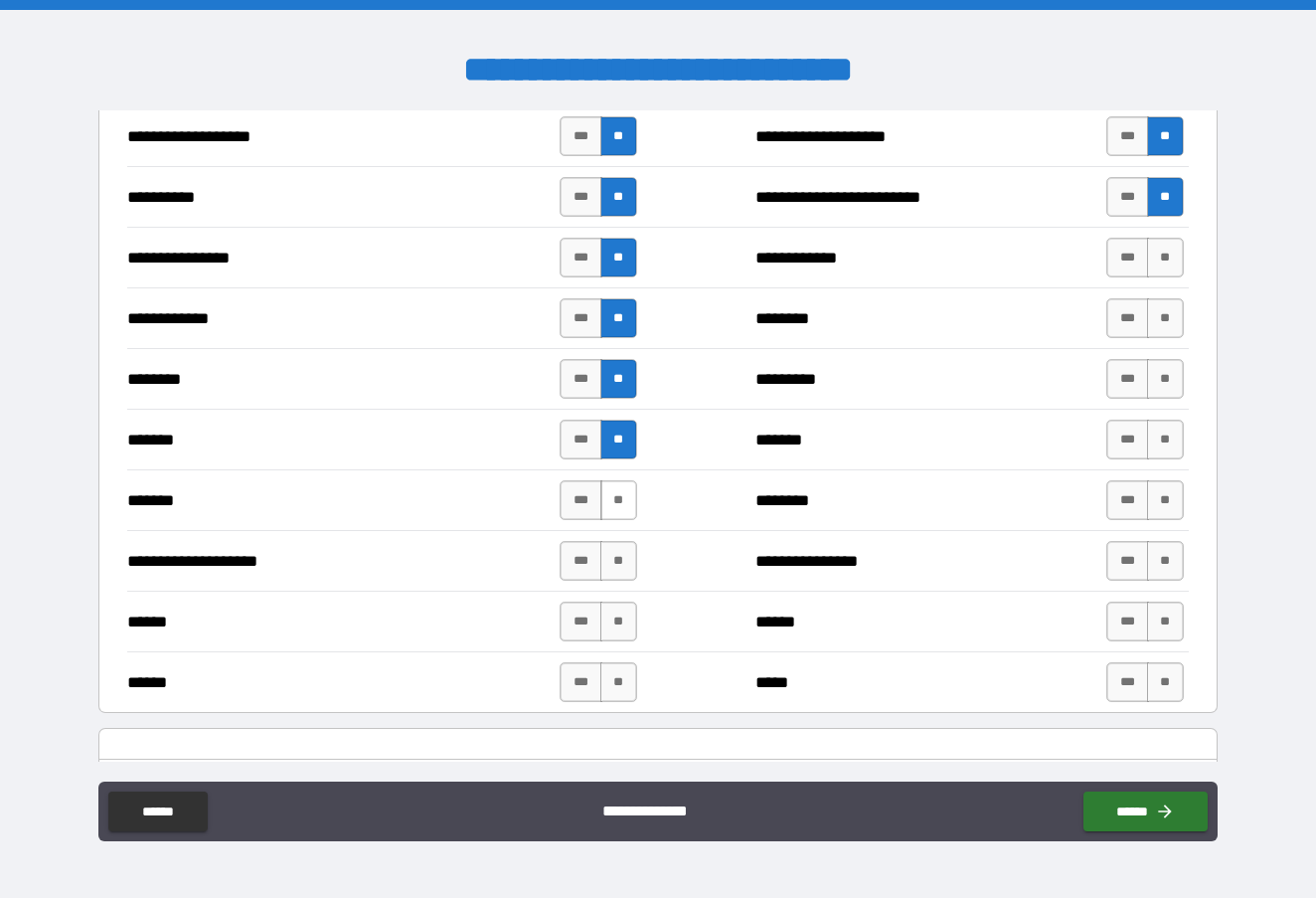 click on "**" at bounding box center (618, 500) 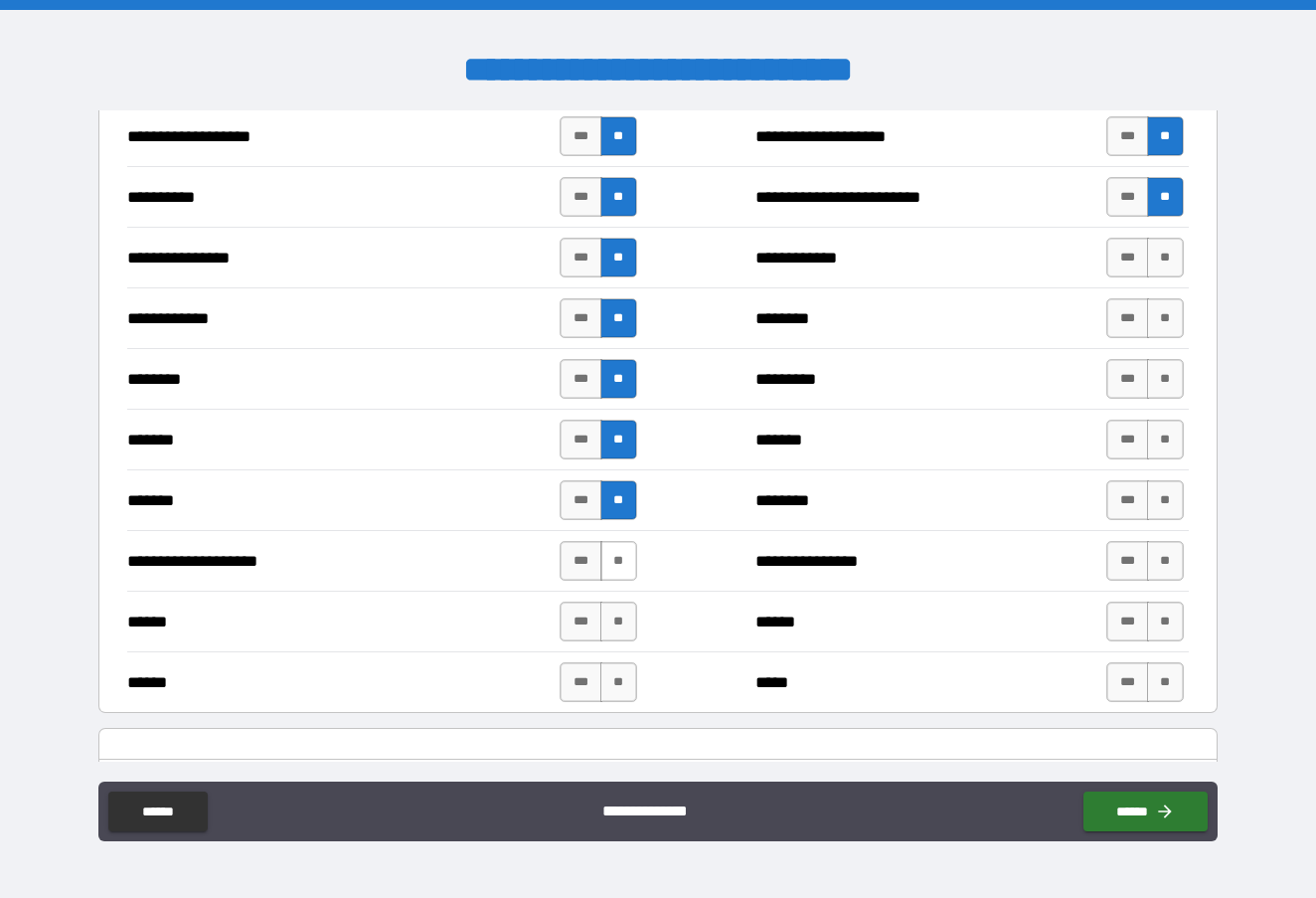 click on "**" at bounding box center (618, 561) 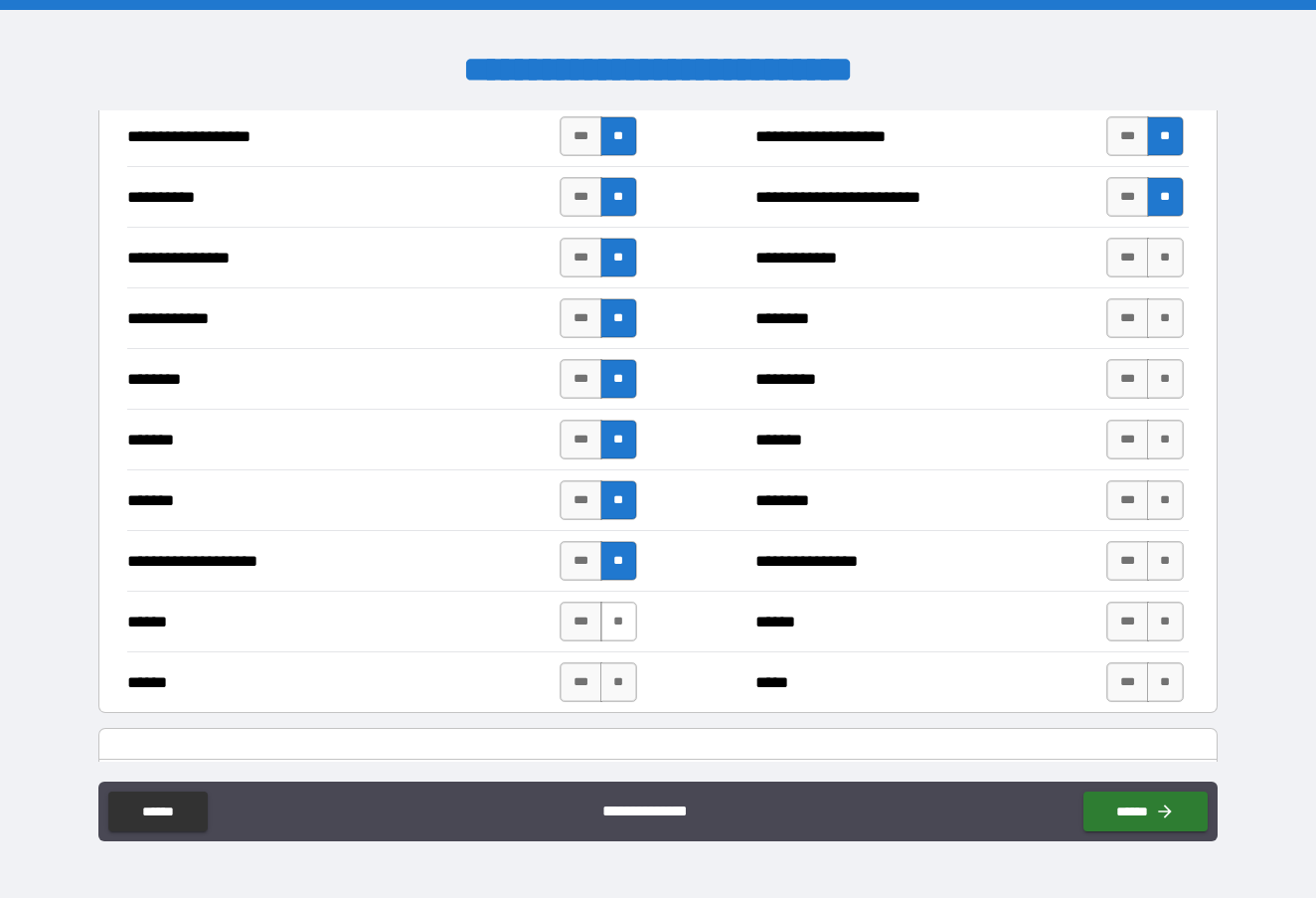 click on "**" at bounding box center (618, 622) 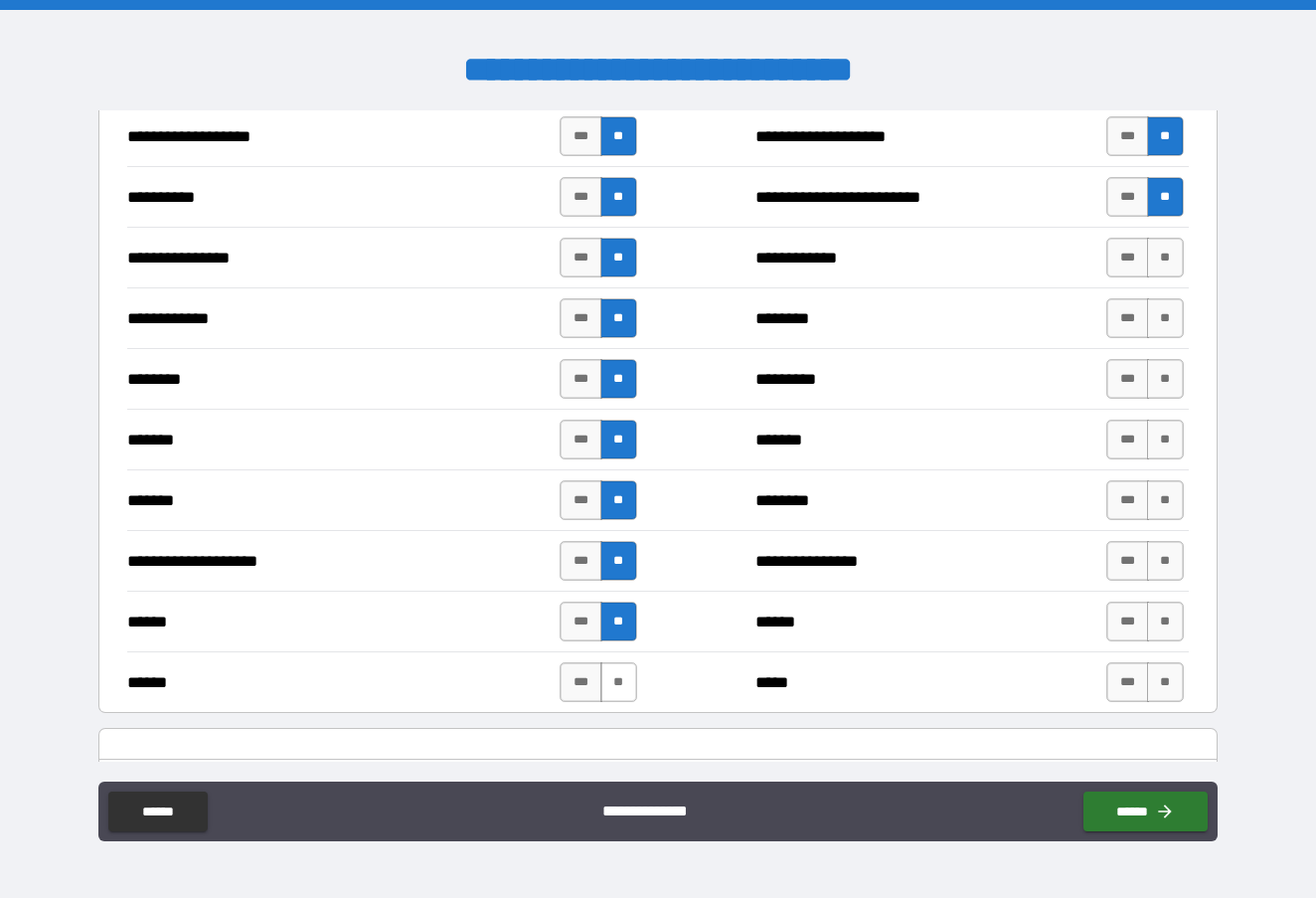 click on "**" at bounding box center [618, 682] 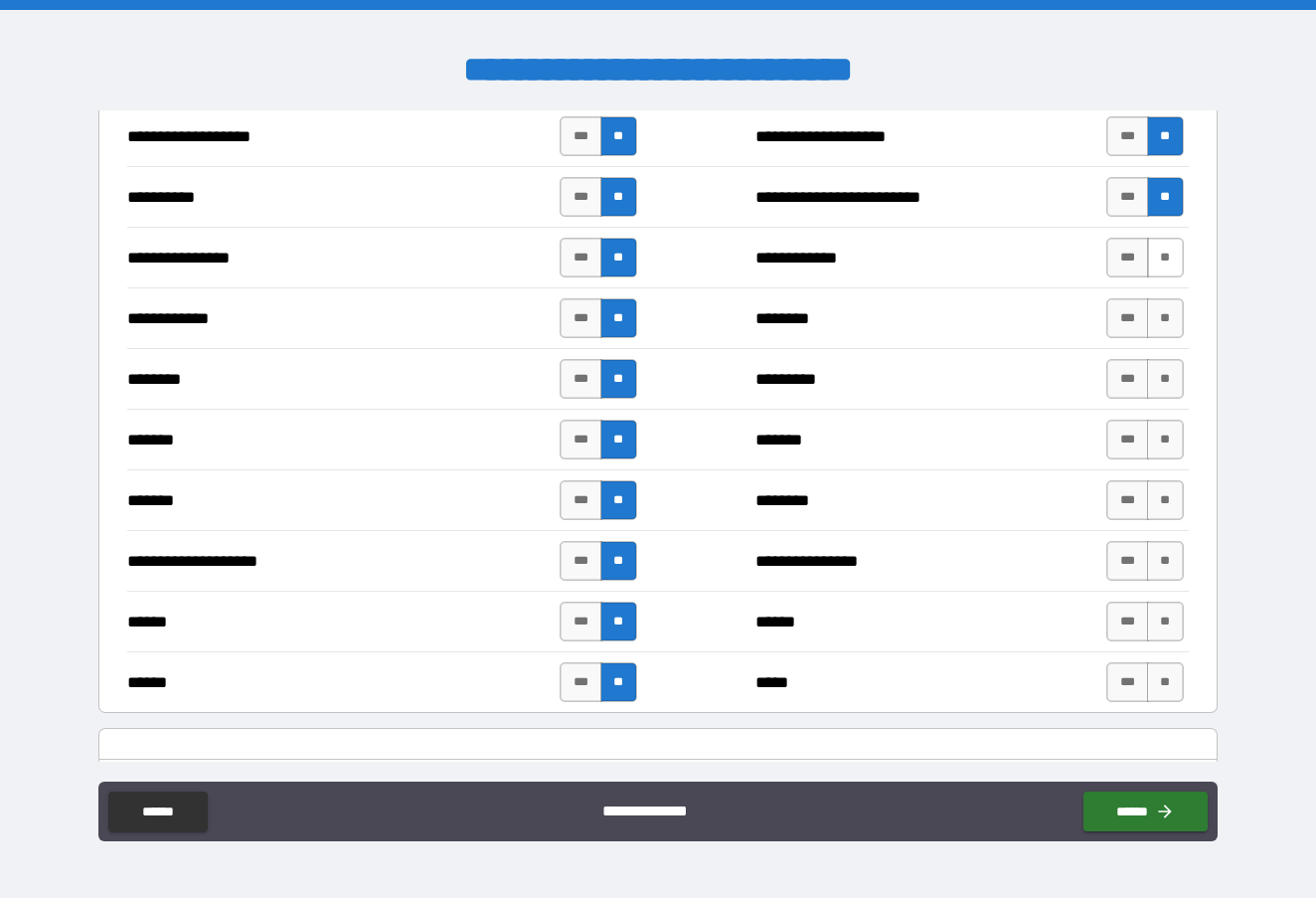 click on "**" at bounding box center (1165, 258) 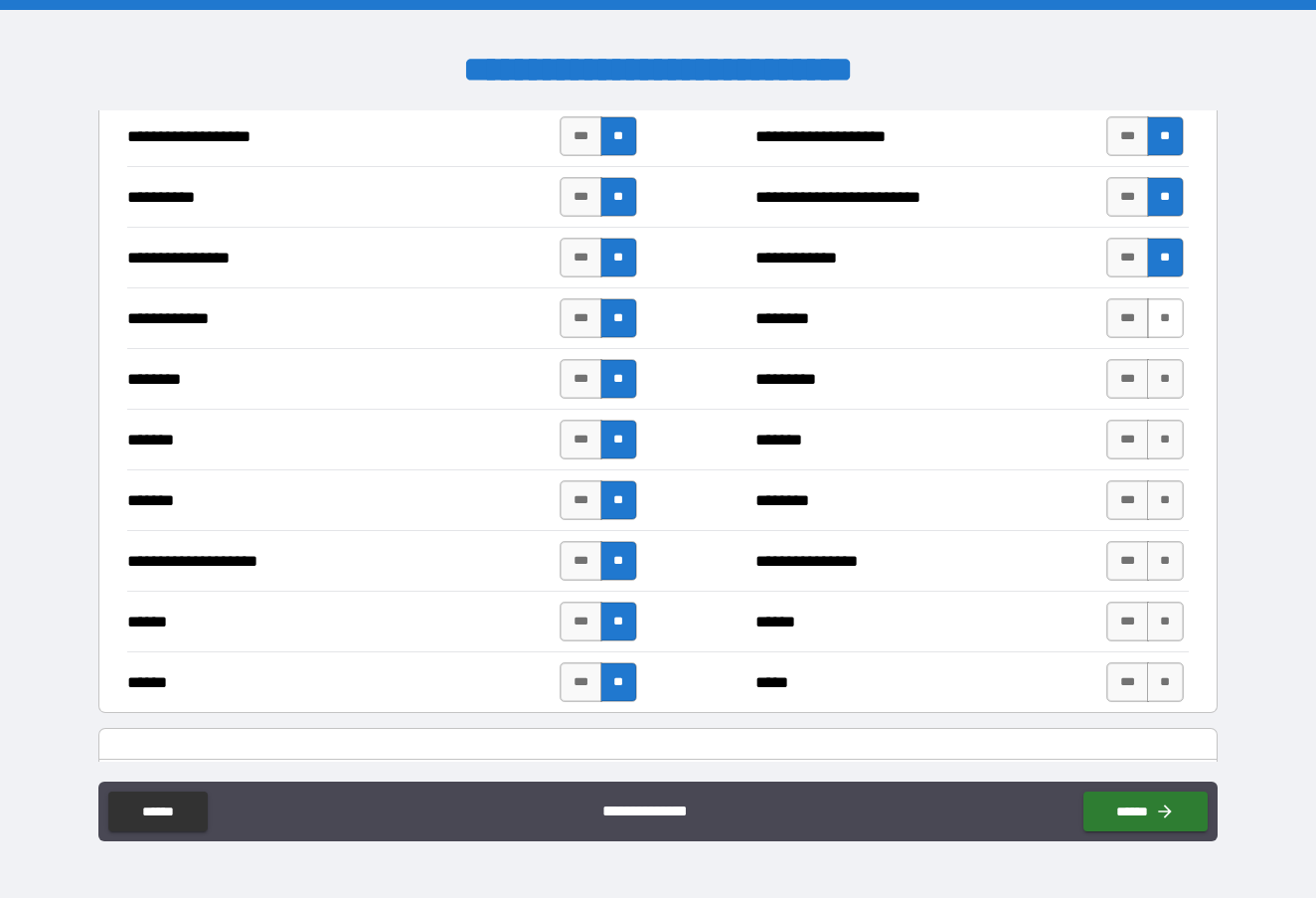 click on "**" at bounding box center (1165, 318) 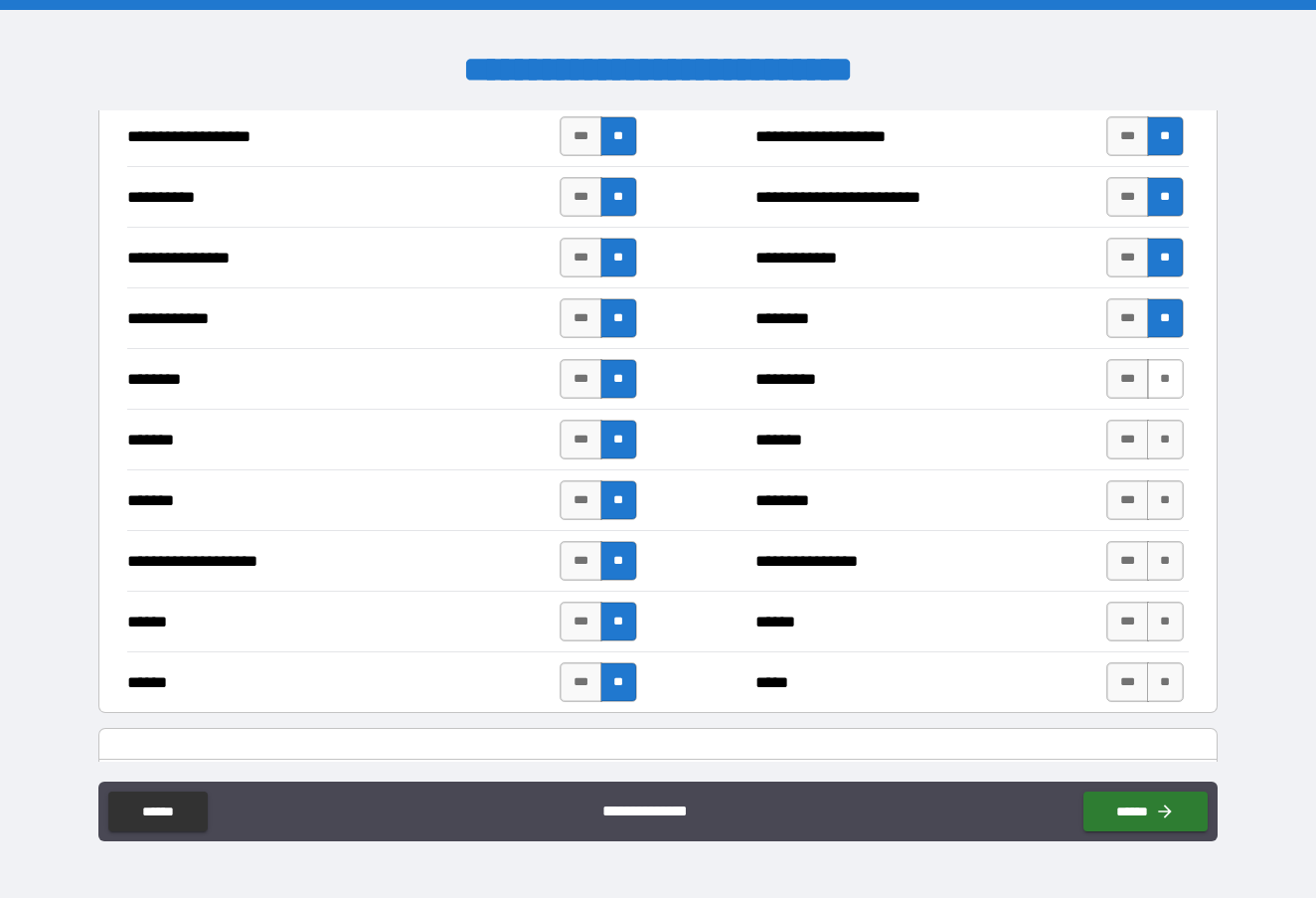 click on "**" at bounding box center [1165, 379] 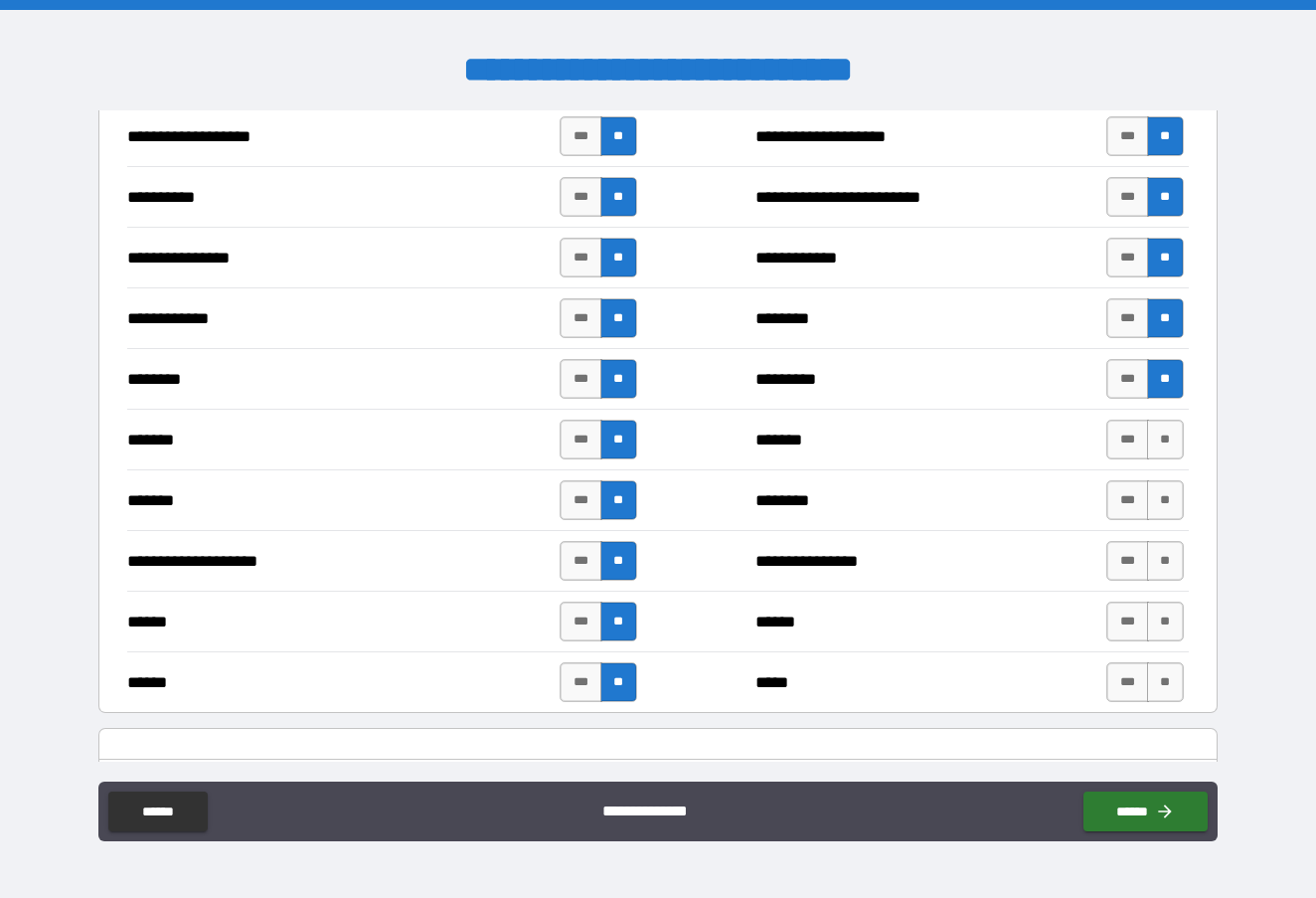 click on "******* *** ** ******* *** **" at bounding box center (657, 439) 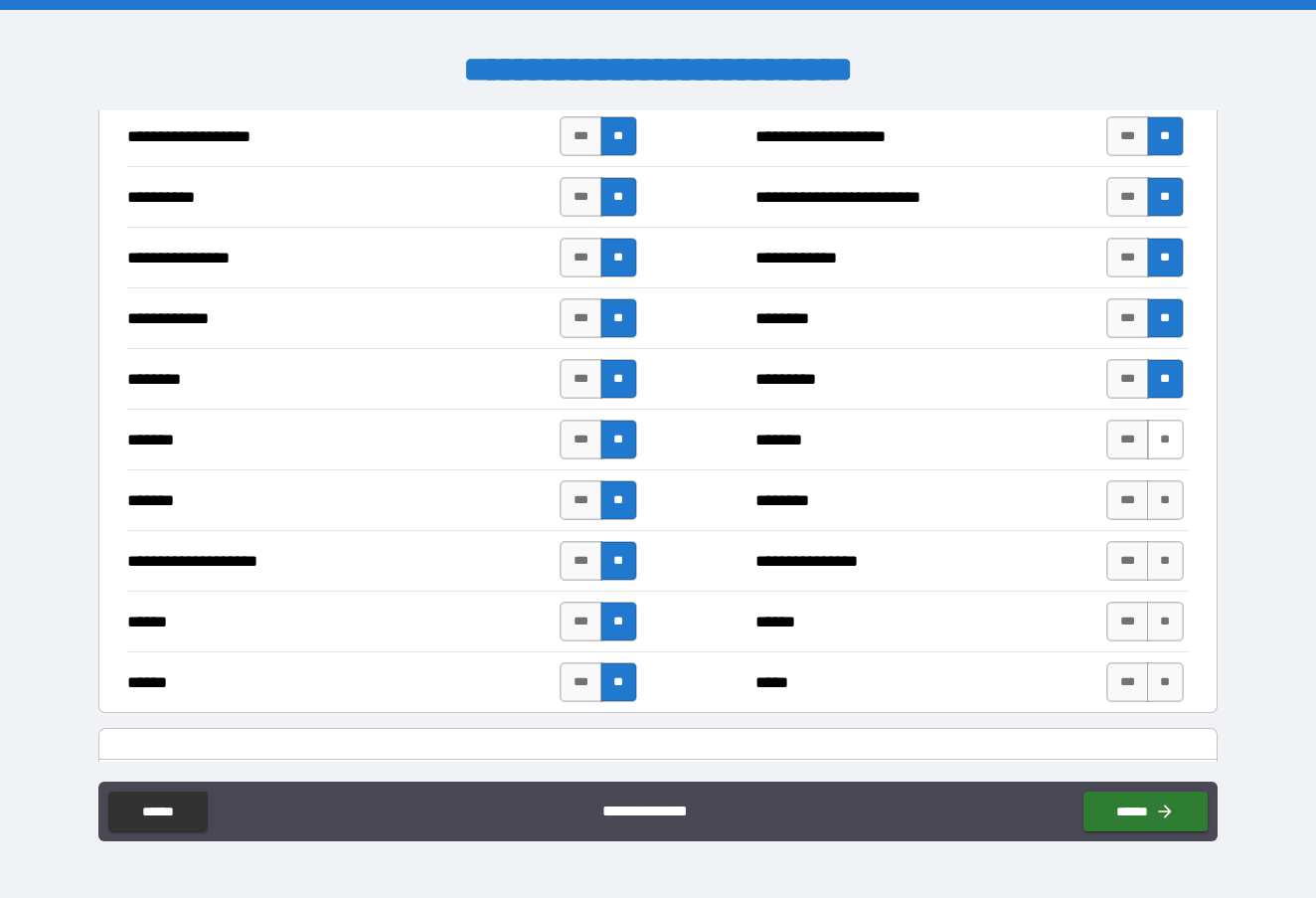 click on "**" at bounding box center [1165, 440] 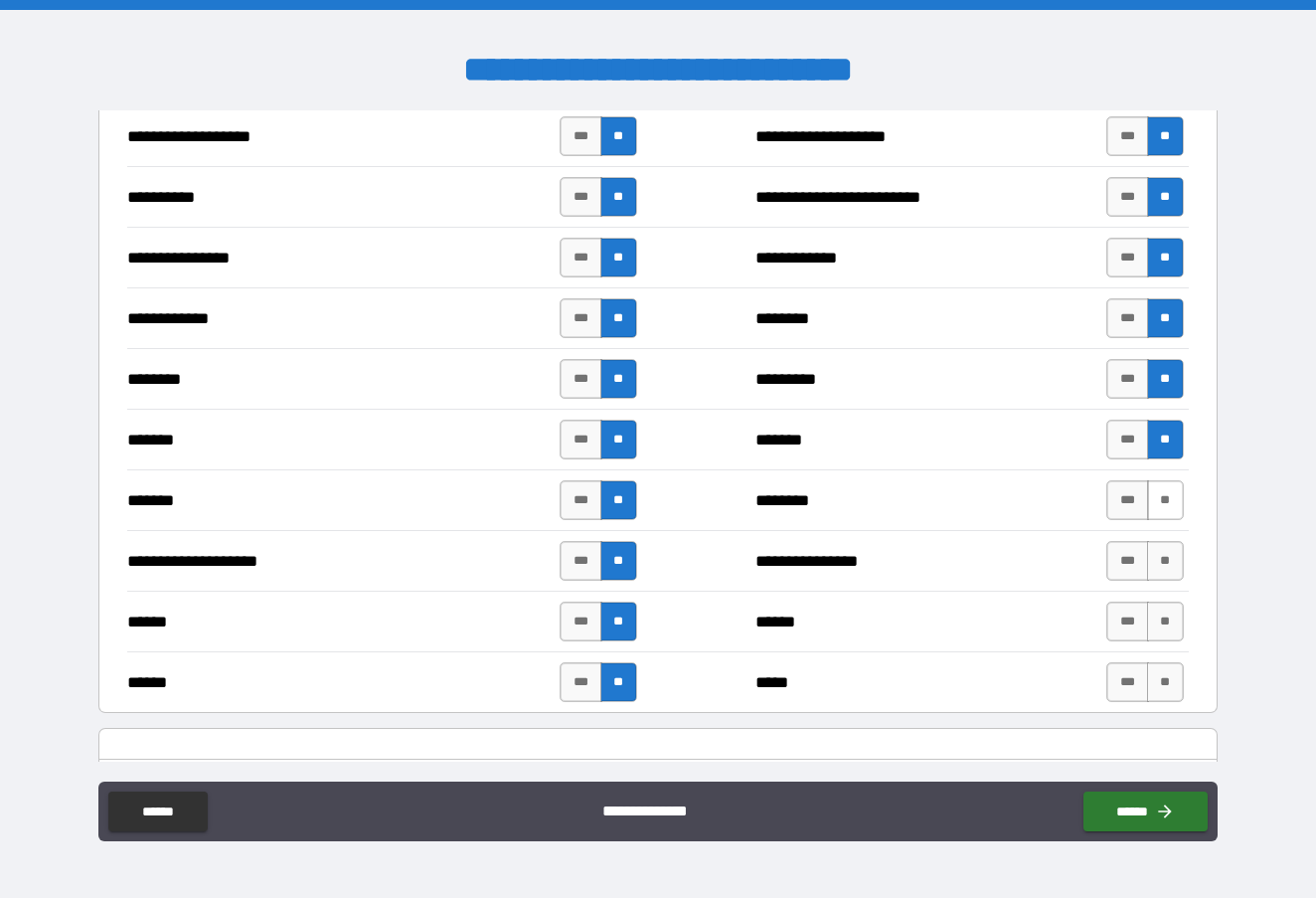 click on "**" at bounding box center [1165, 500] 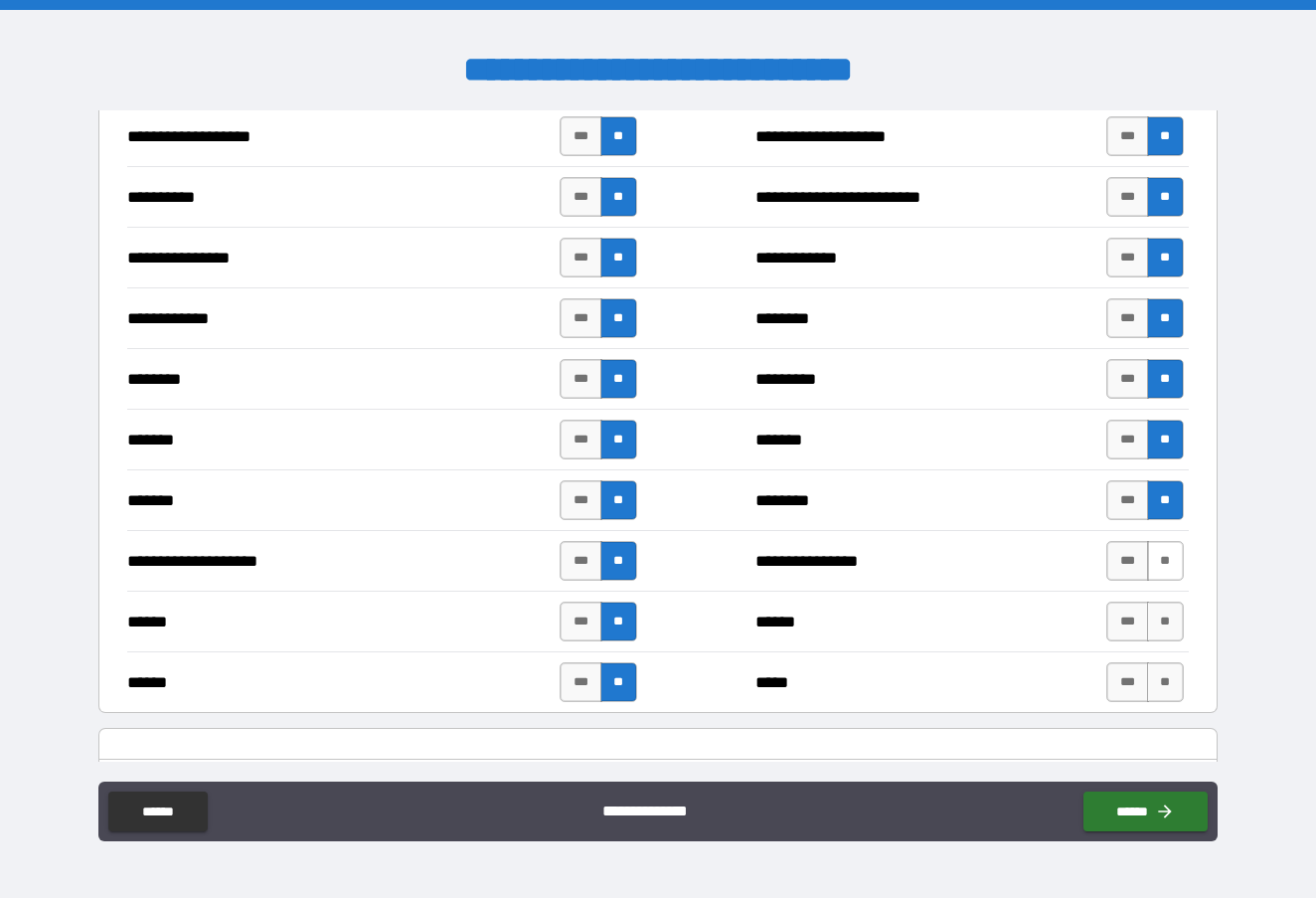 click on "**" at bounding box center [1165, 561] 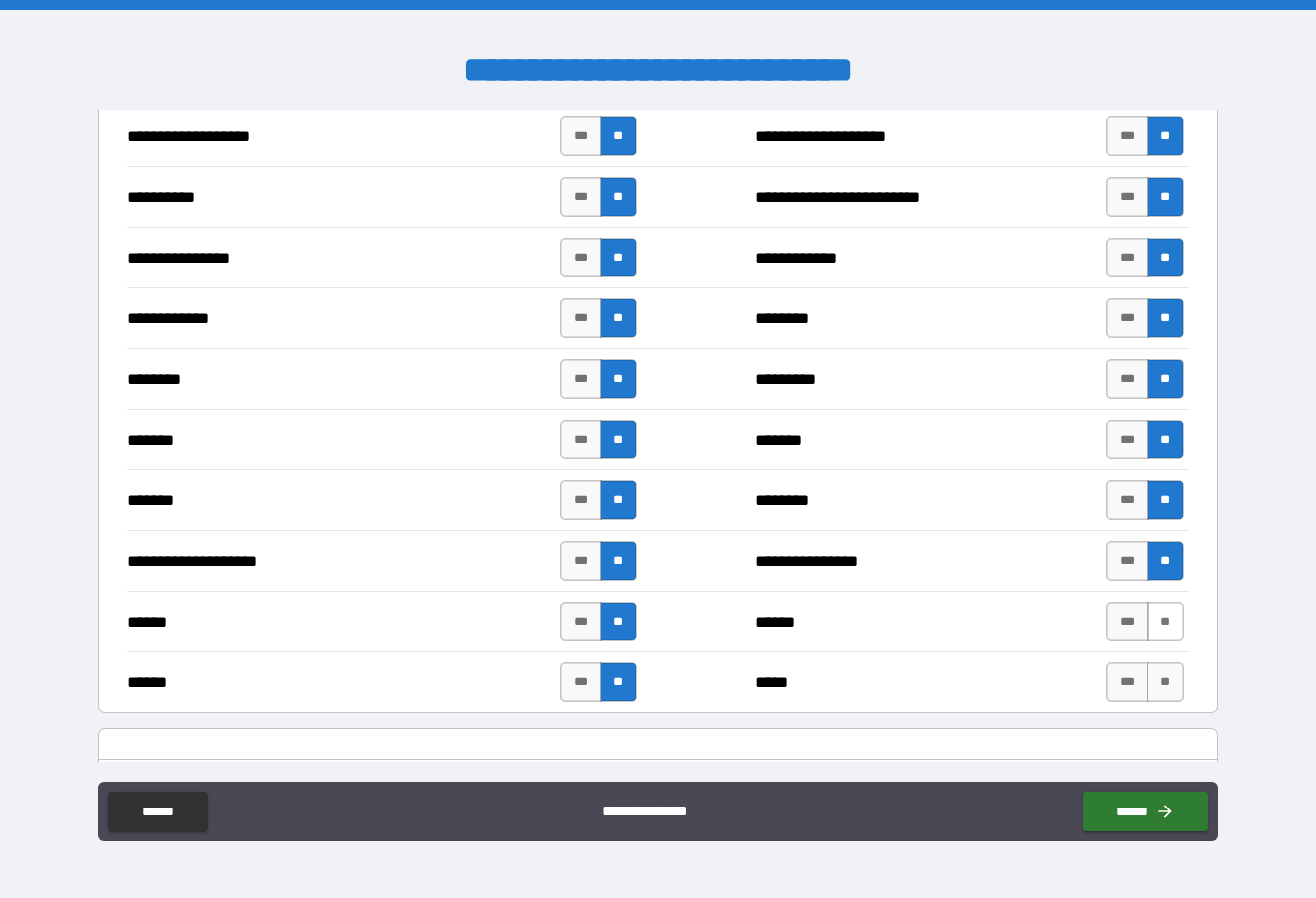 click on "**" at bounding box center (1165, 622) 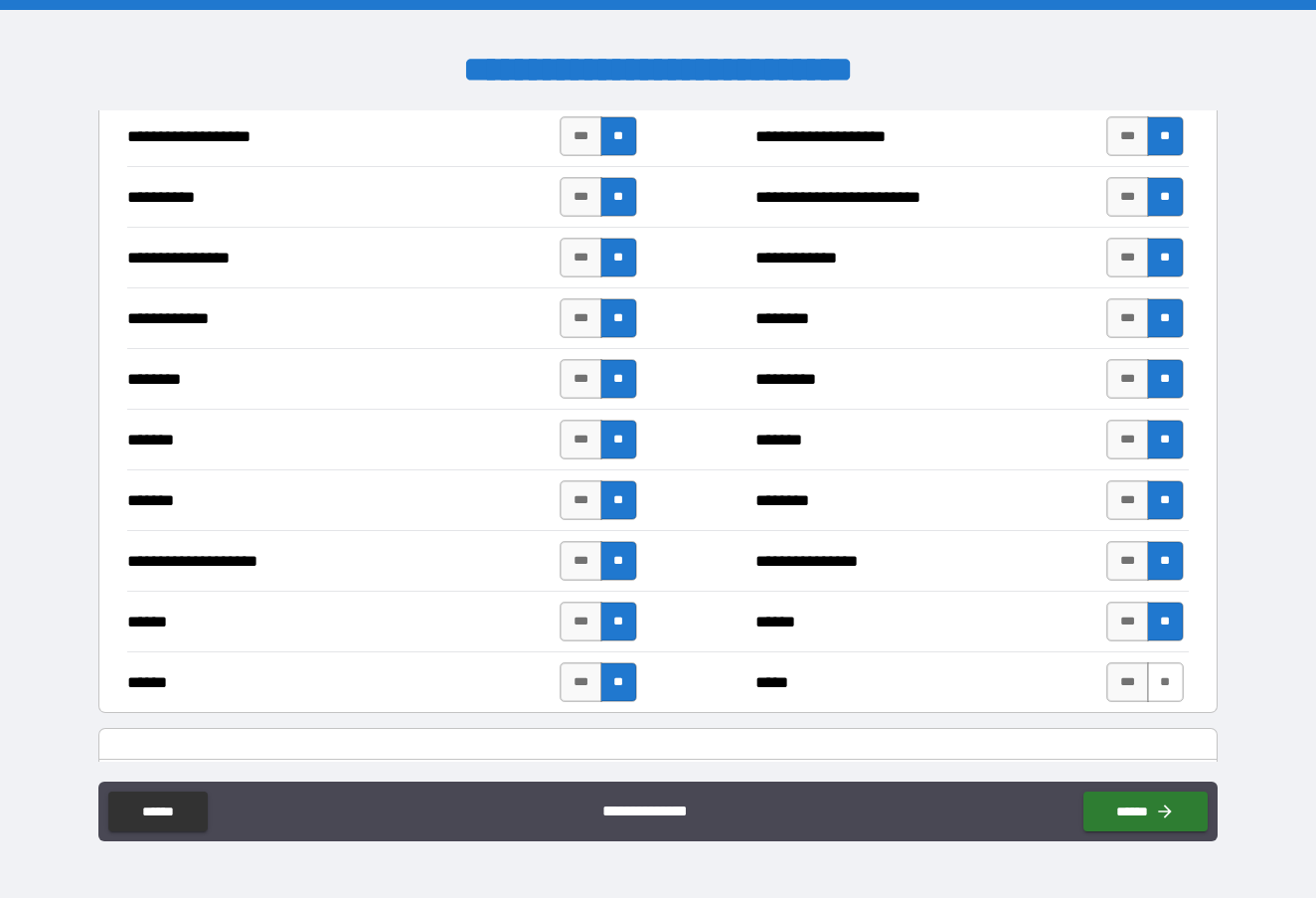 click on "**" at bounding box center (1165, 682) 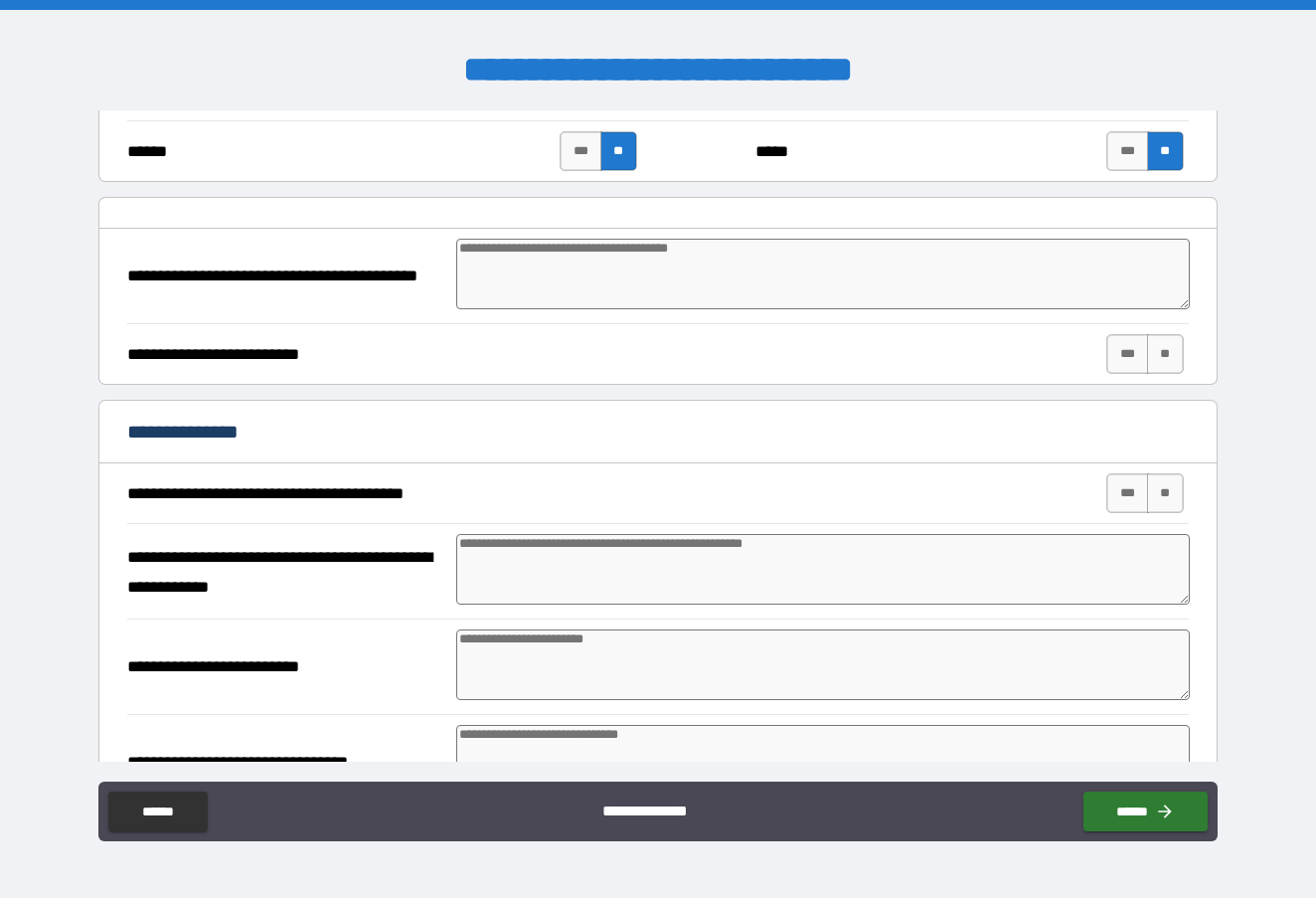 scroll, scrollTop: 5653, scrollLeft: 0, axis: vertical 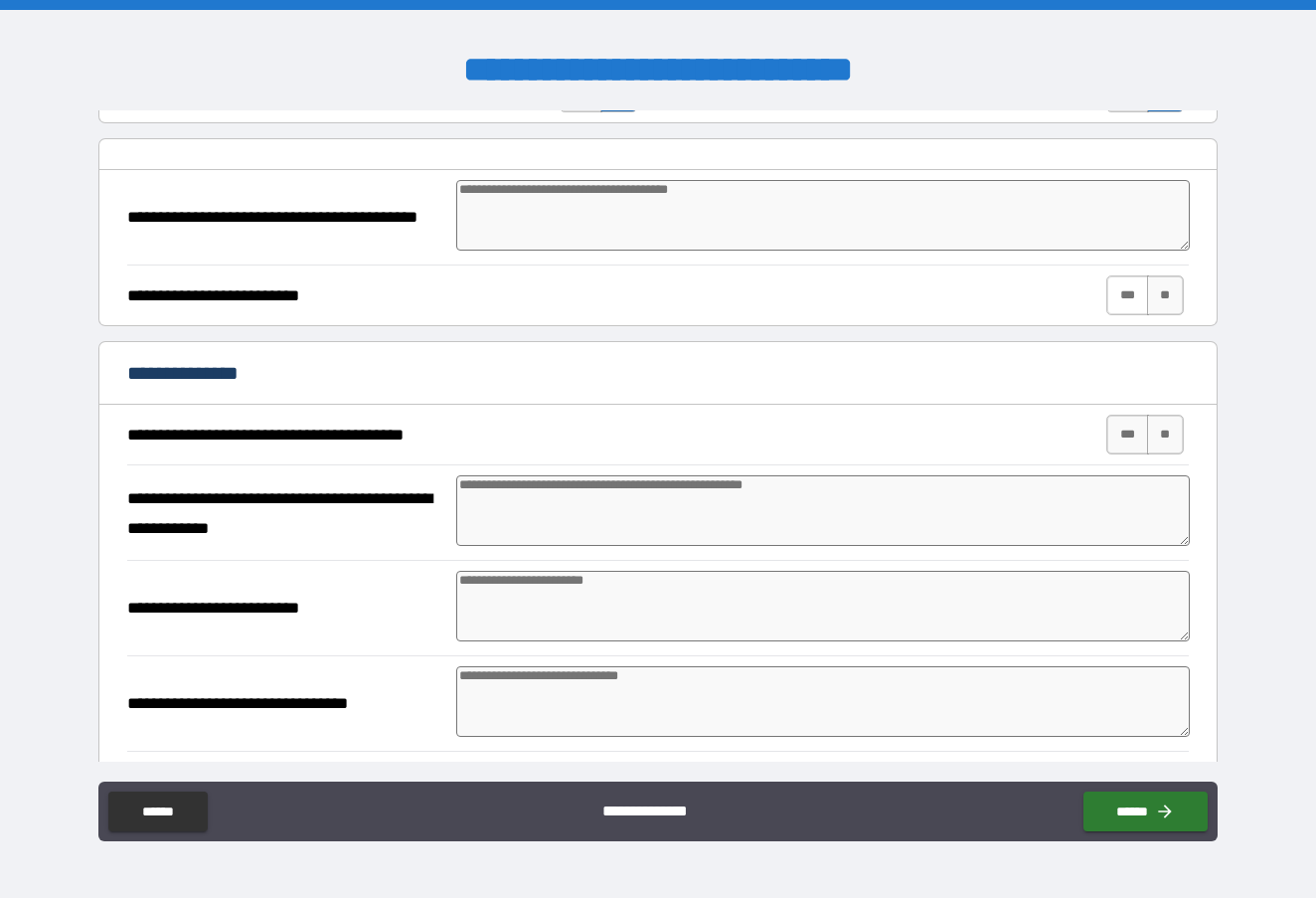 click on "***" at bounding box center [1127, 295] 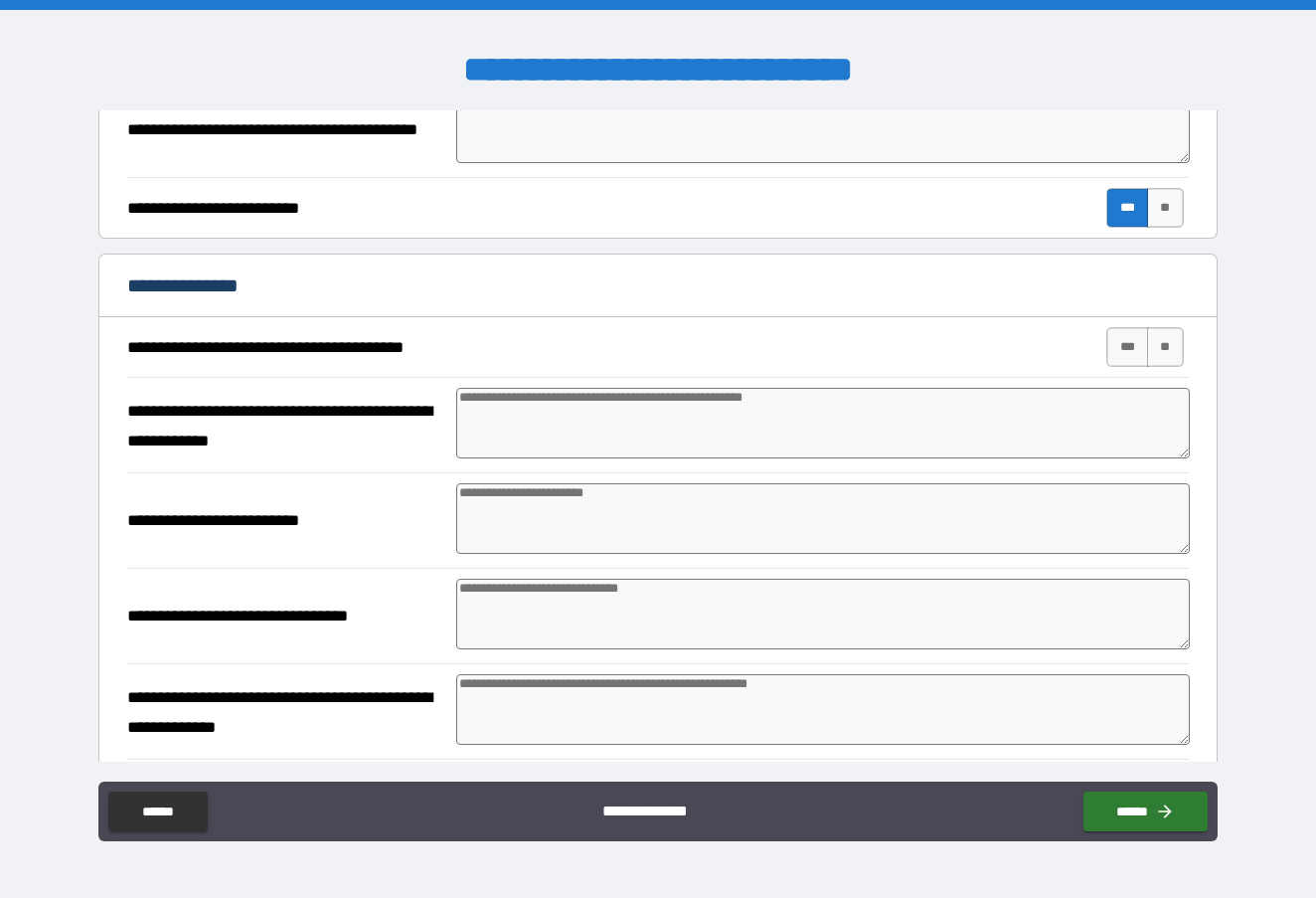 scroll, scrollTop: 5741, scrollLeft: 0, axis: vertical 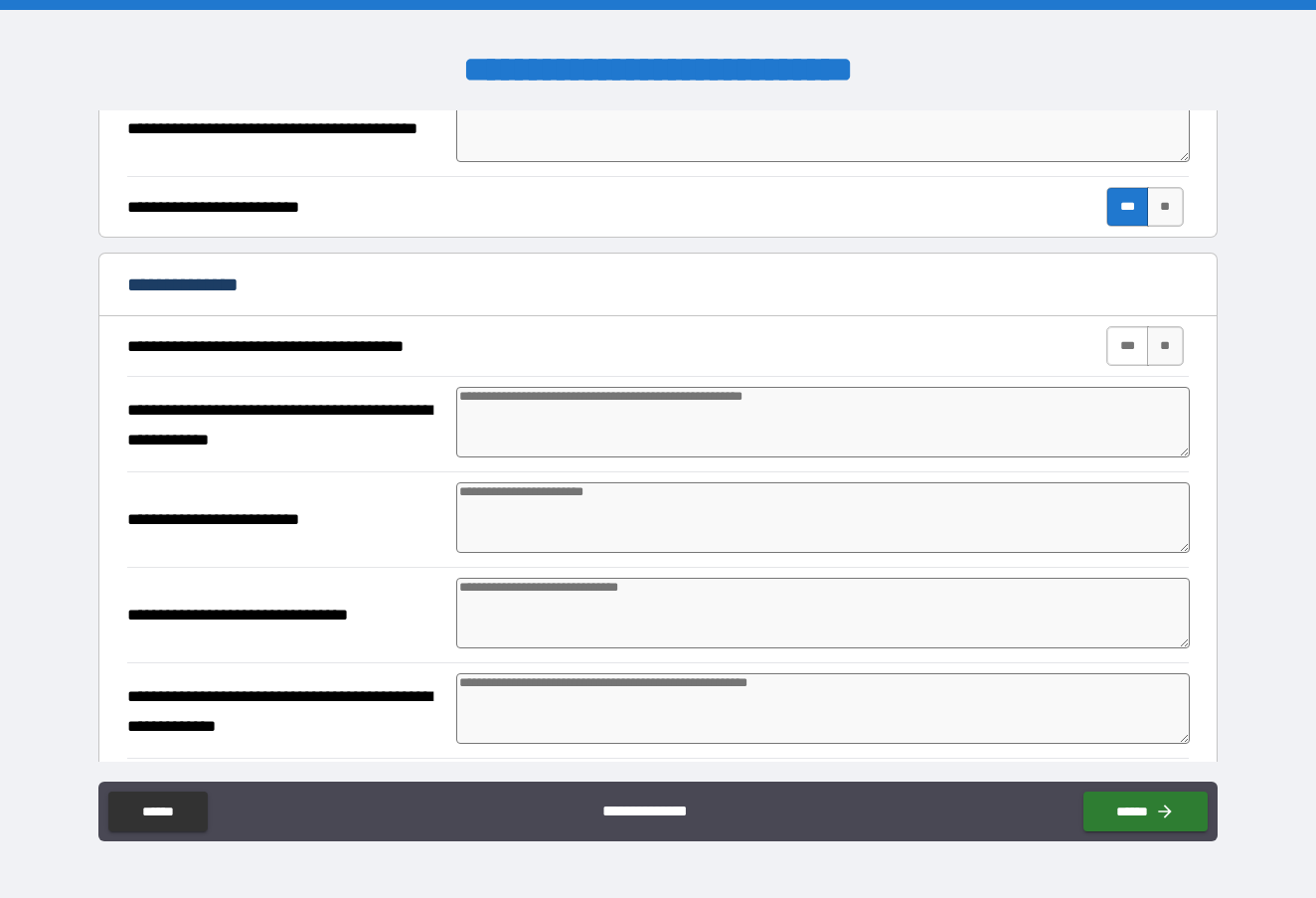 click on "***" at bounding box center [1127, 346] 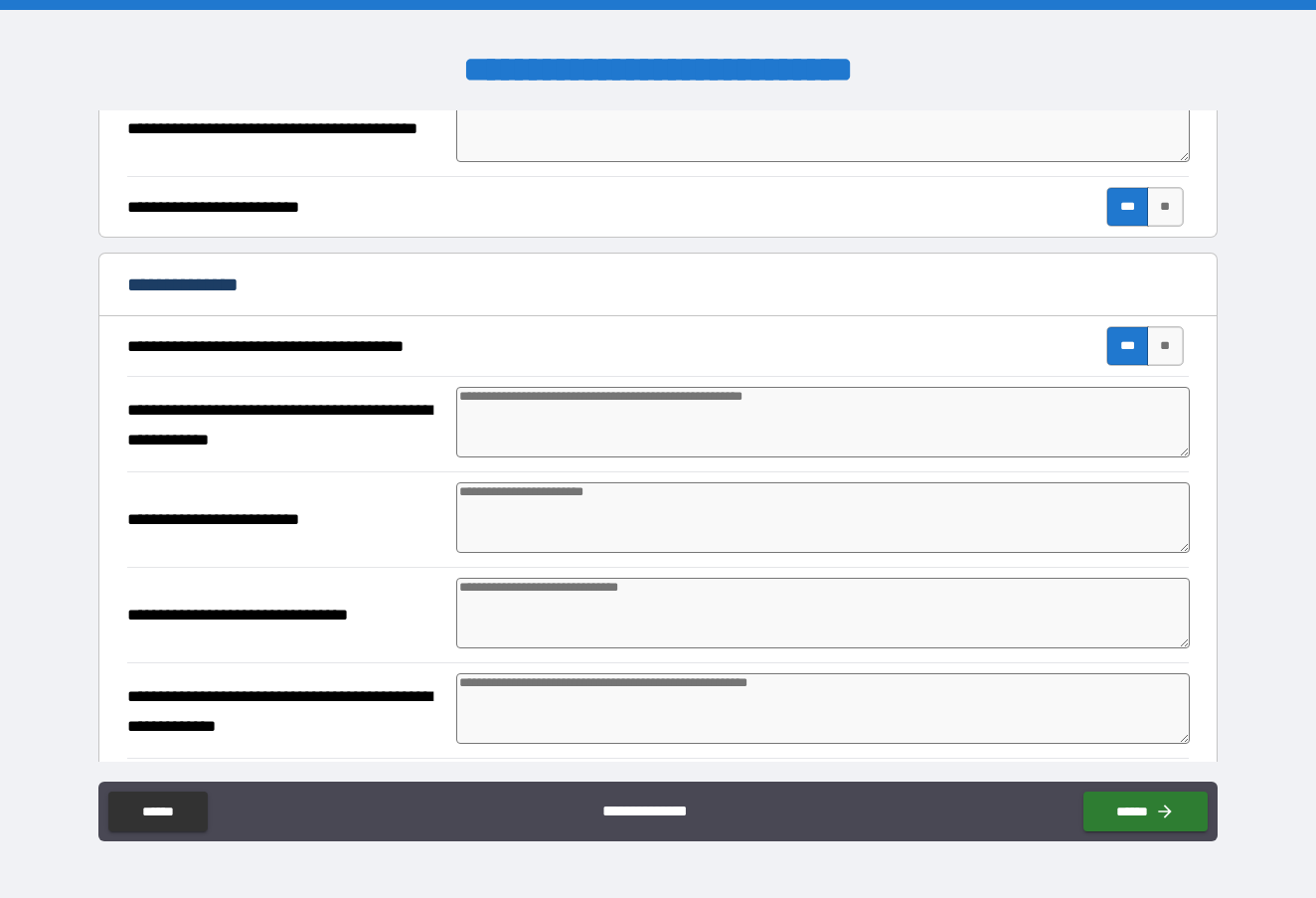 click at bounding box center (822, 422) 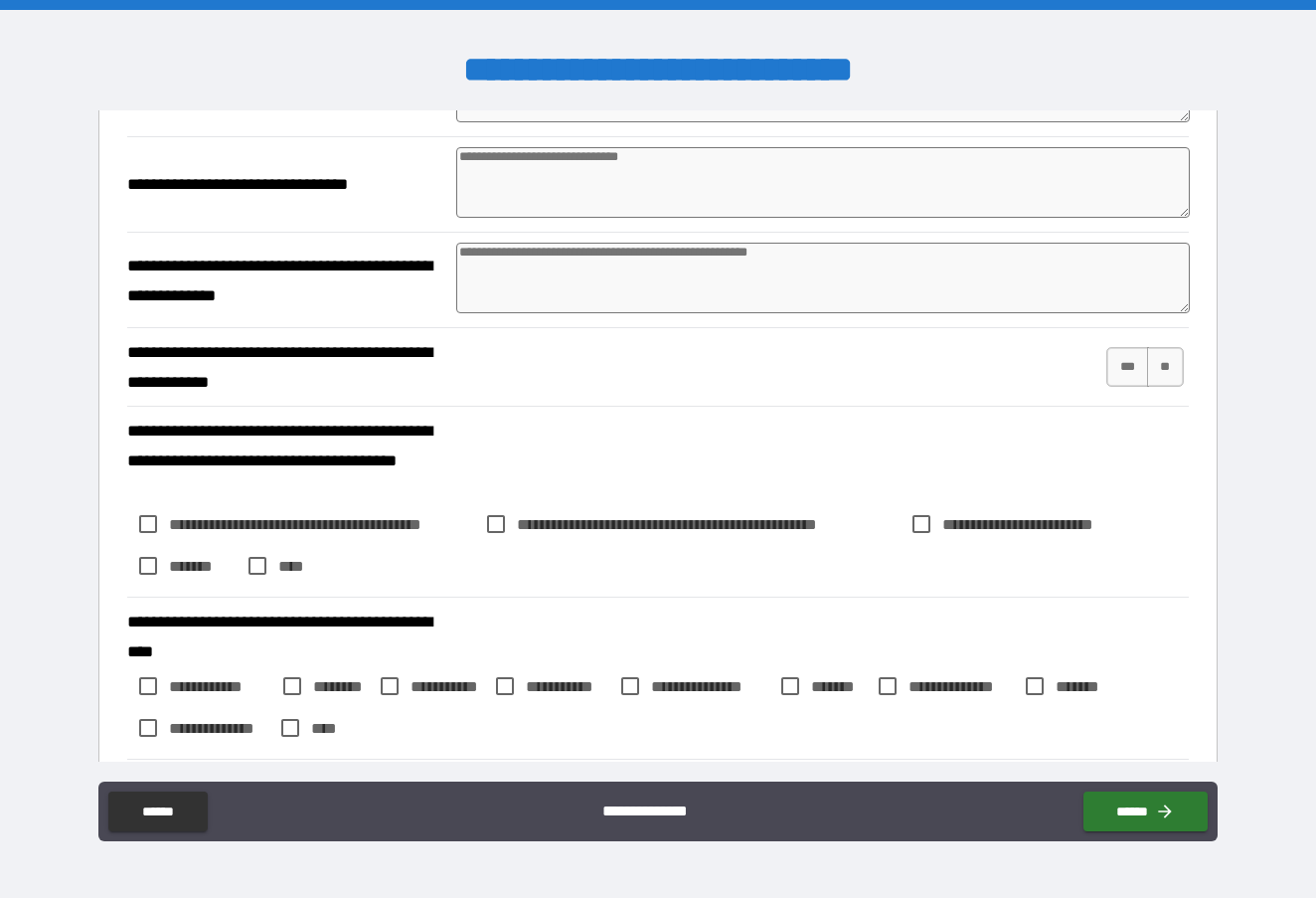 scroll, scrollTop: 6175, scrollLeft: 0, axis: vertical 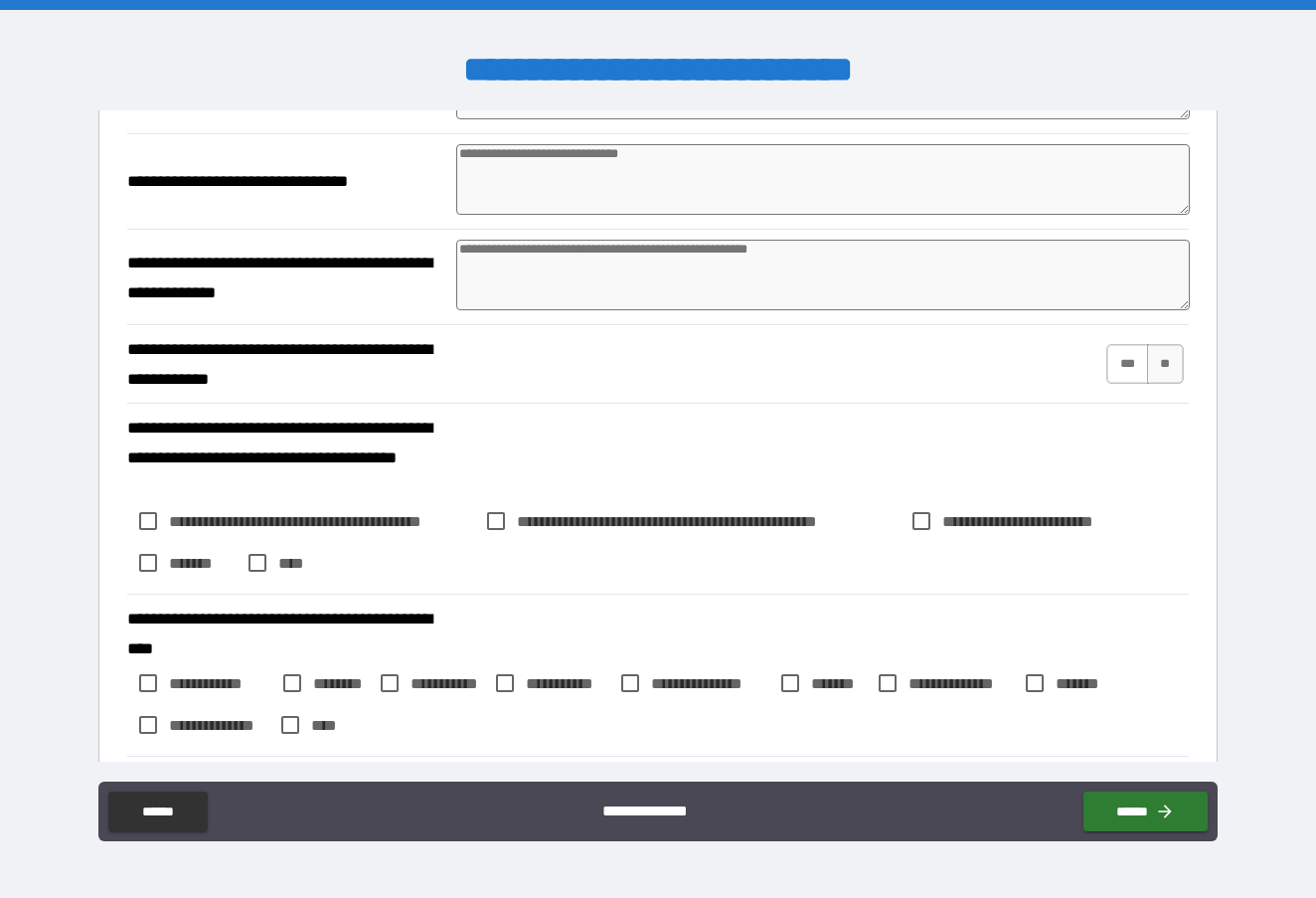 click on "***" at bounding box center (1127, 364) 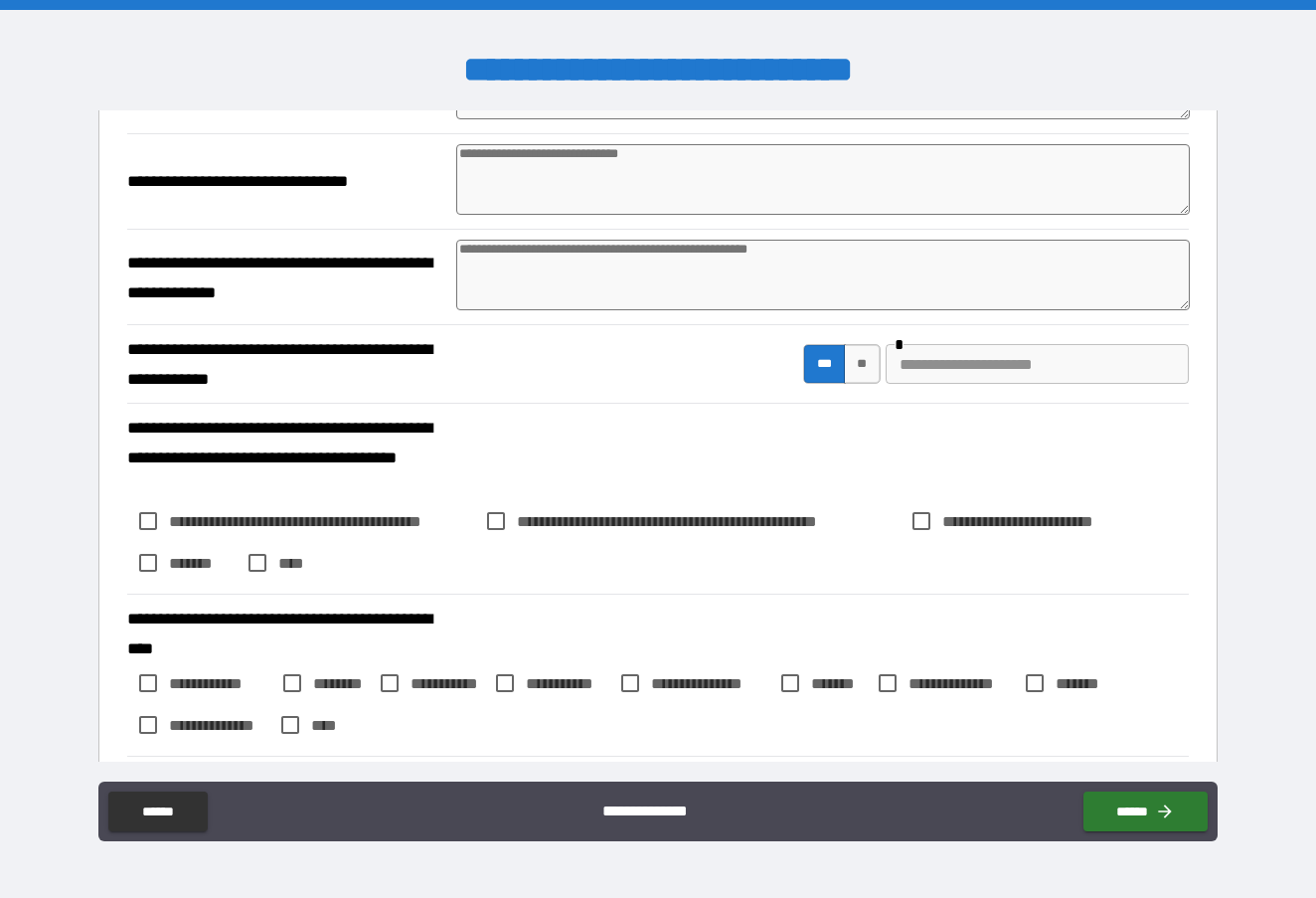 click at bounding box center [1037, 364] 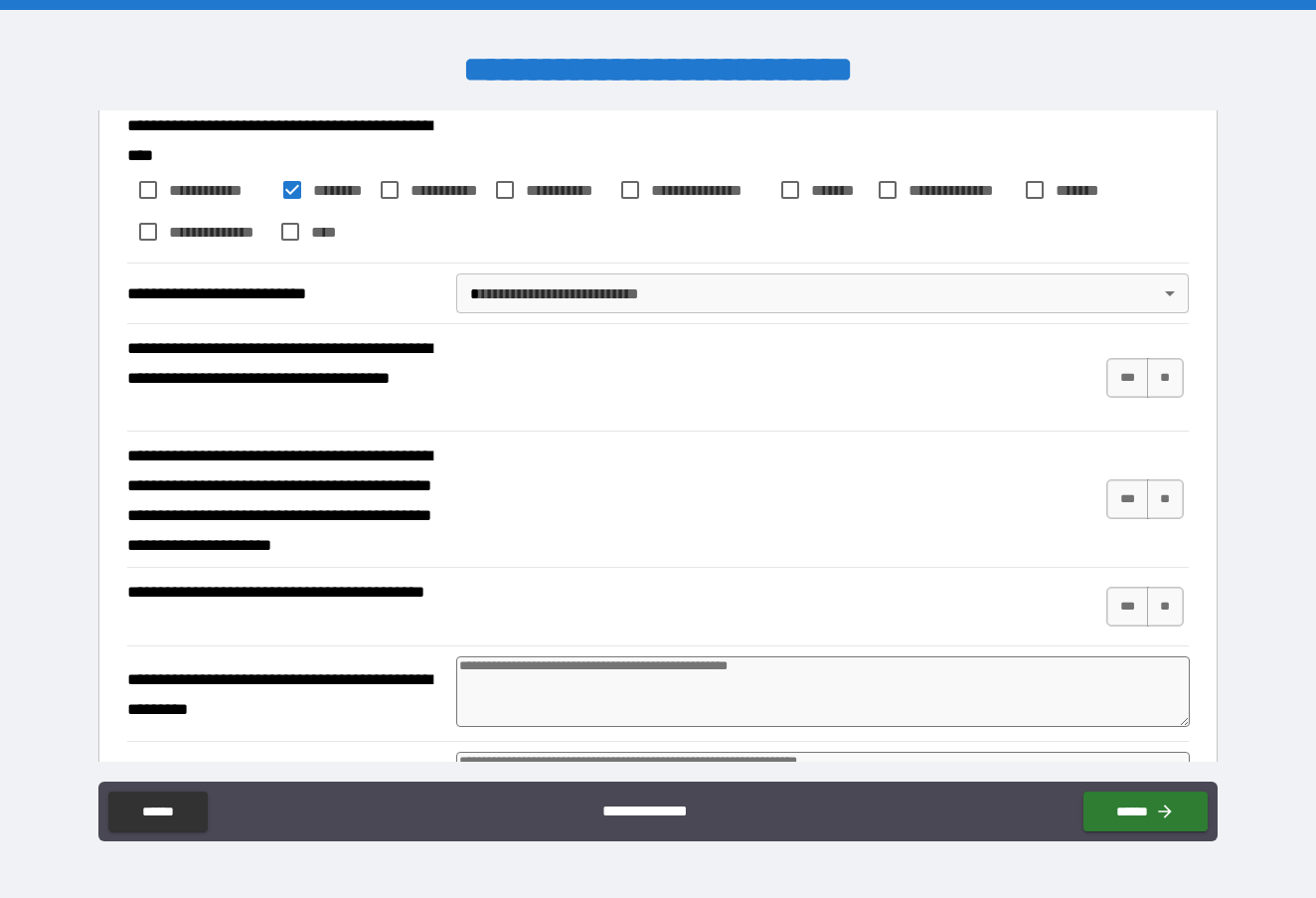 scroll, scrollTop: 6669, scrollLeft: 0, axis: vertical 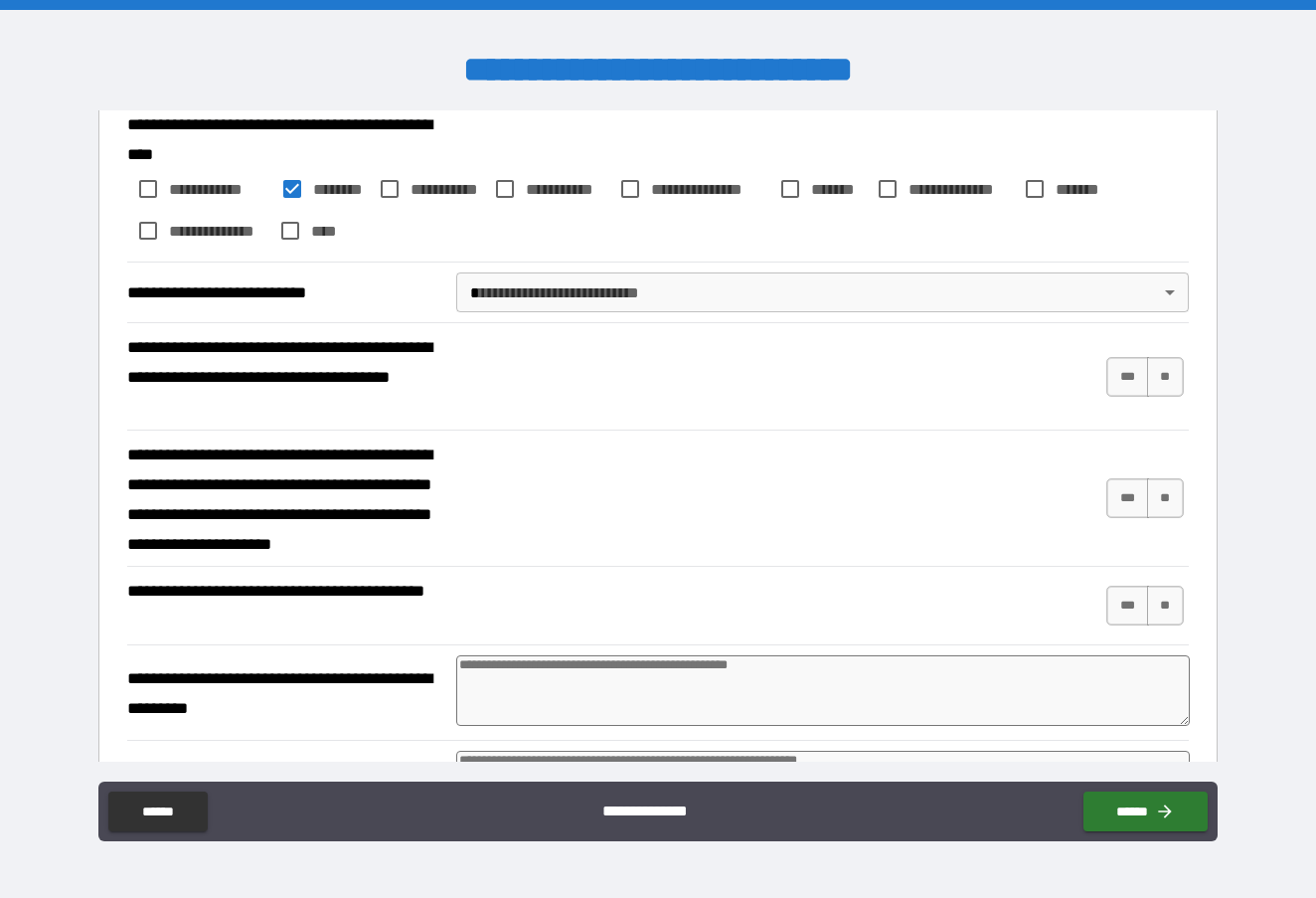 click on "[FIRST] [LAST] [STREET] [CITY] [STATE] [ZIP] [COUNTRY] [PHONE] [EMAIL] [SSN] [DLN] [CC] [DOB] [AGE] [ADDRESS] [COORDINATES]" at bounding box center (658, 449) 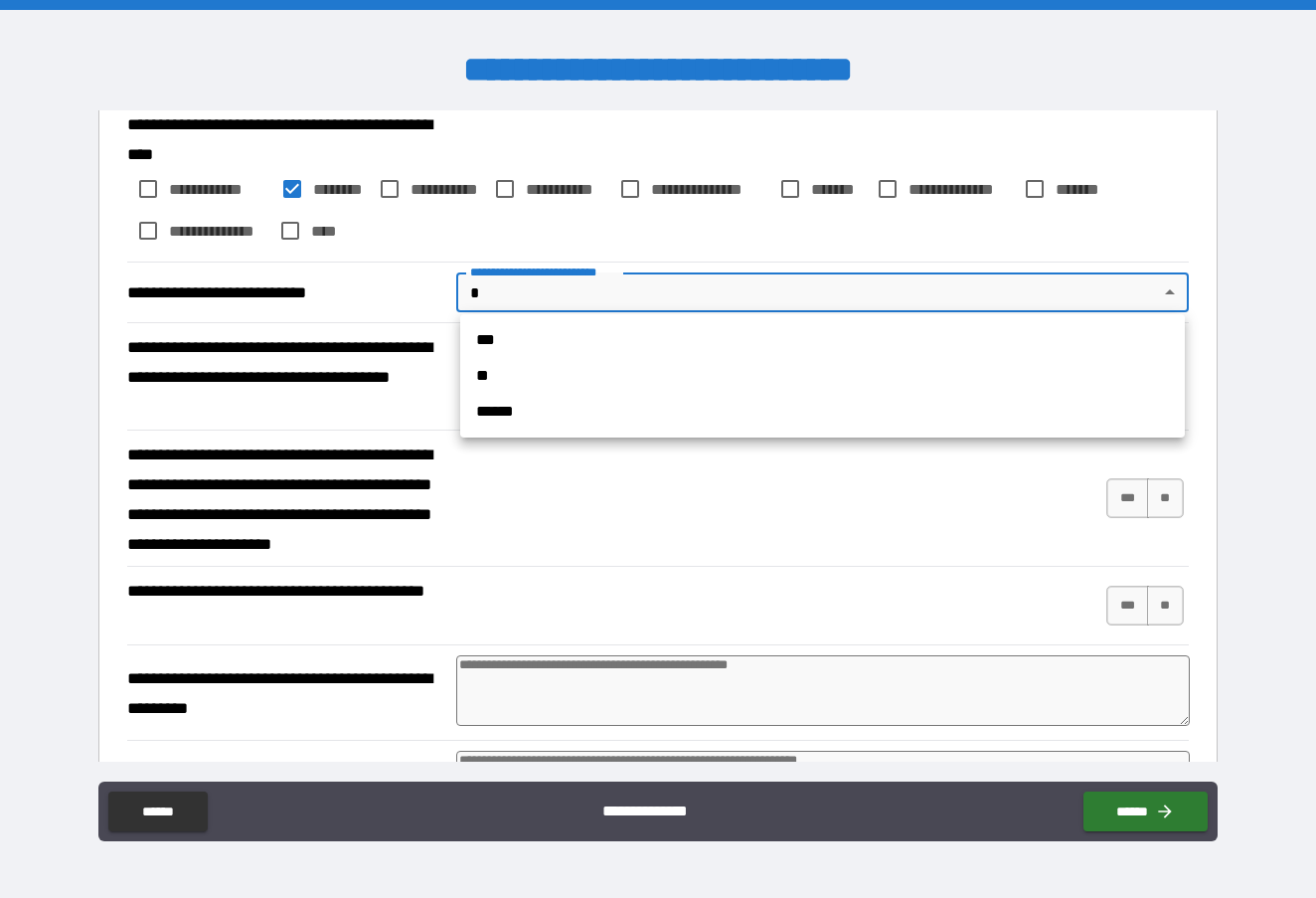 click on "**" at bounding box center (822, 376) 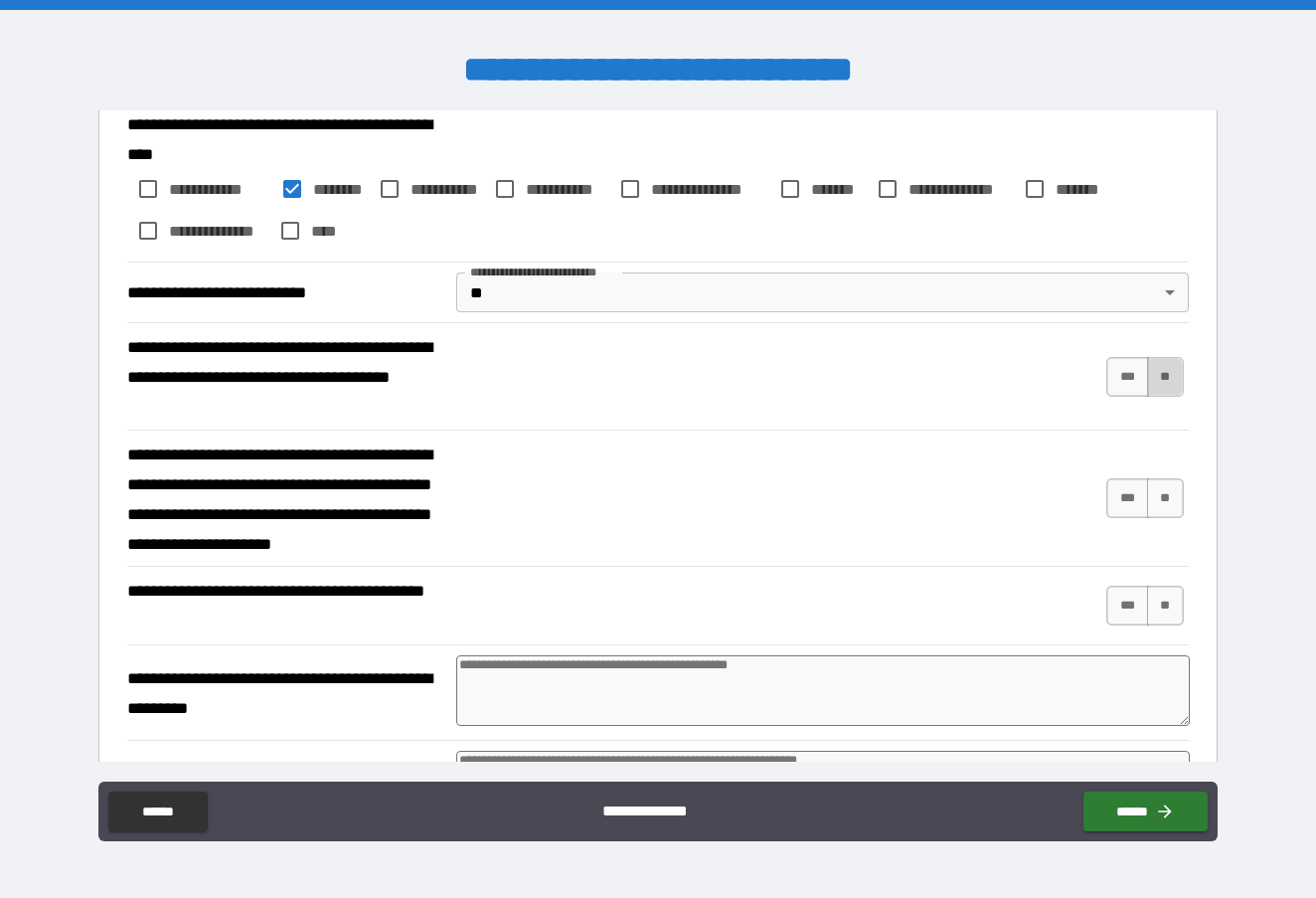 click on "**" at bounding box center [1165, 377] 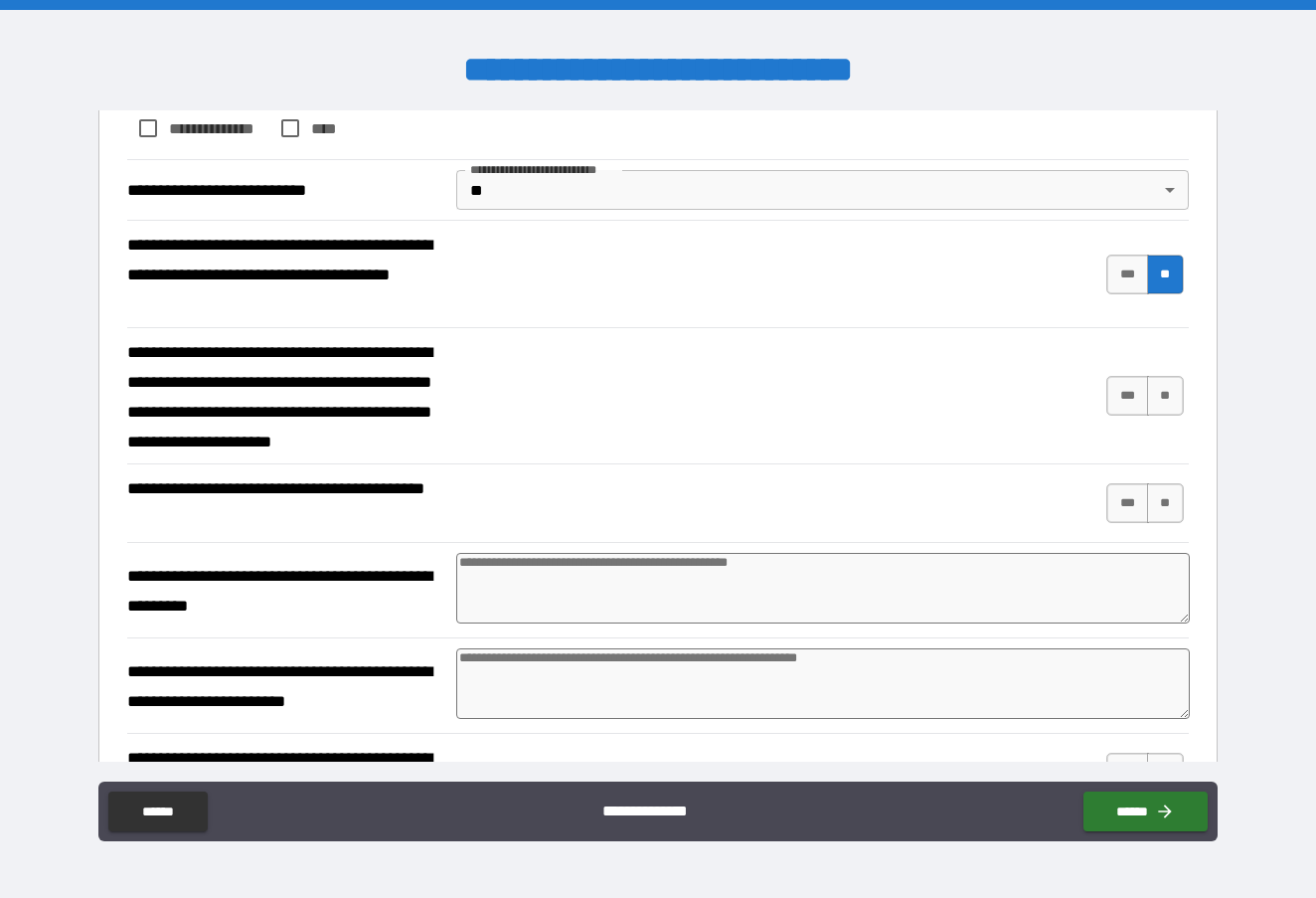 scroll, scrollTop: 6773, scrollLeft: 0, axis: vertical 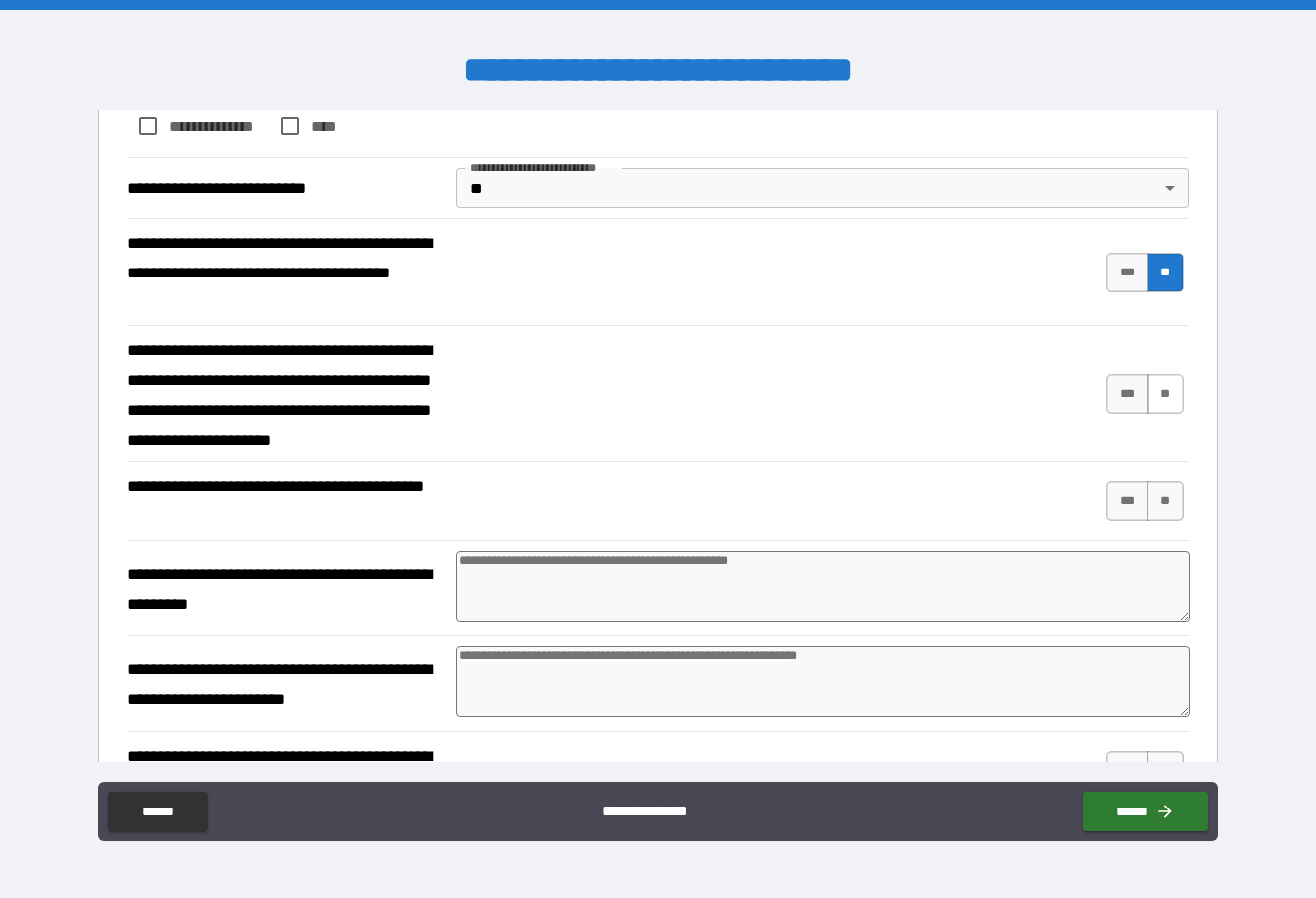 click on "**" at bounding box center [1165, 394] 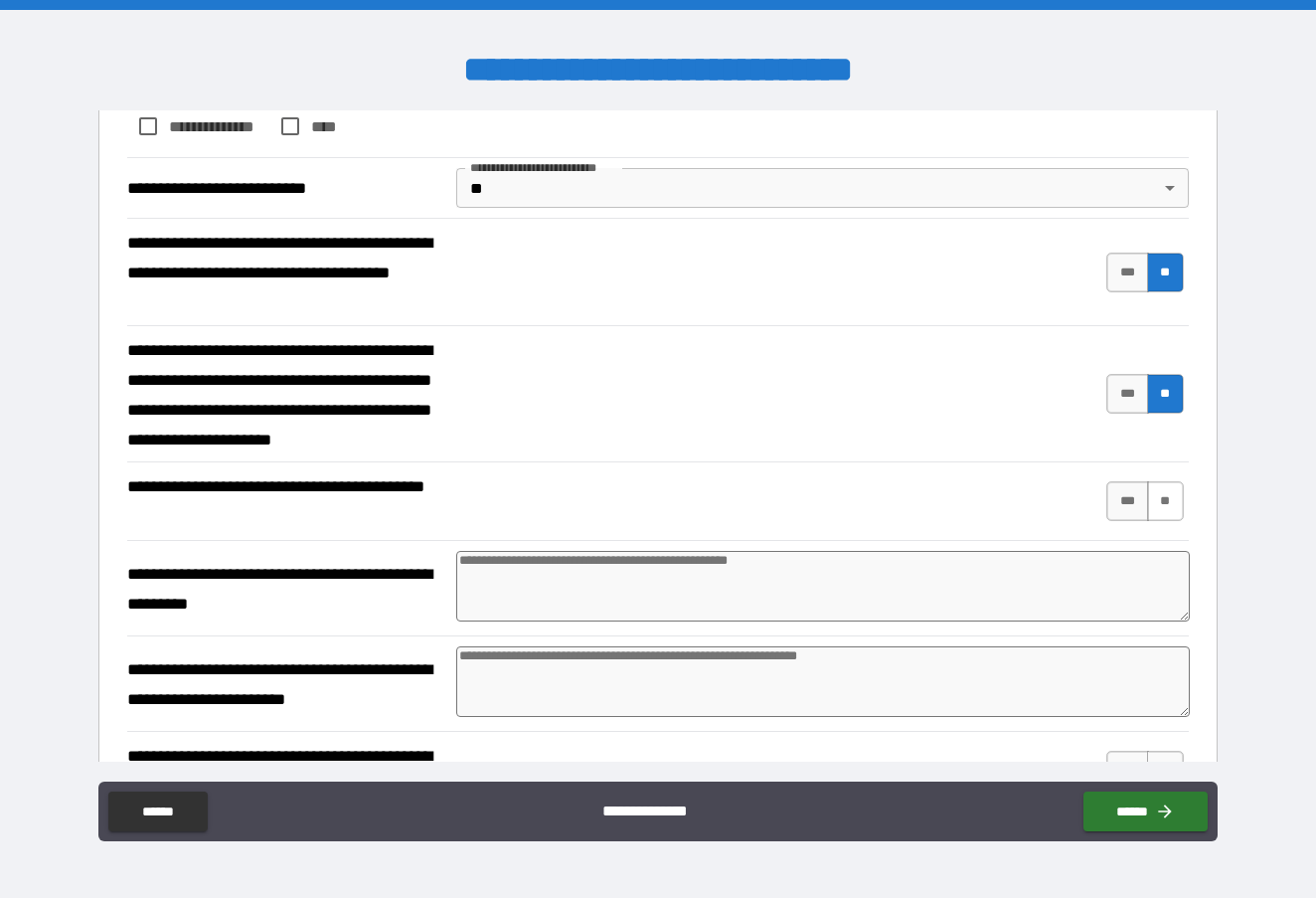 click on "**" at bounding box center [1165, 501] 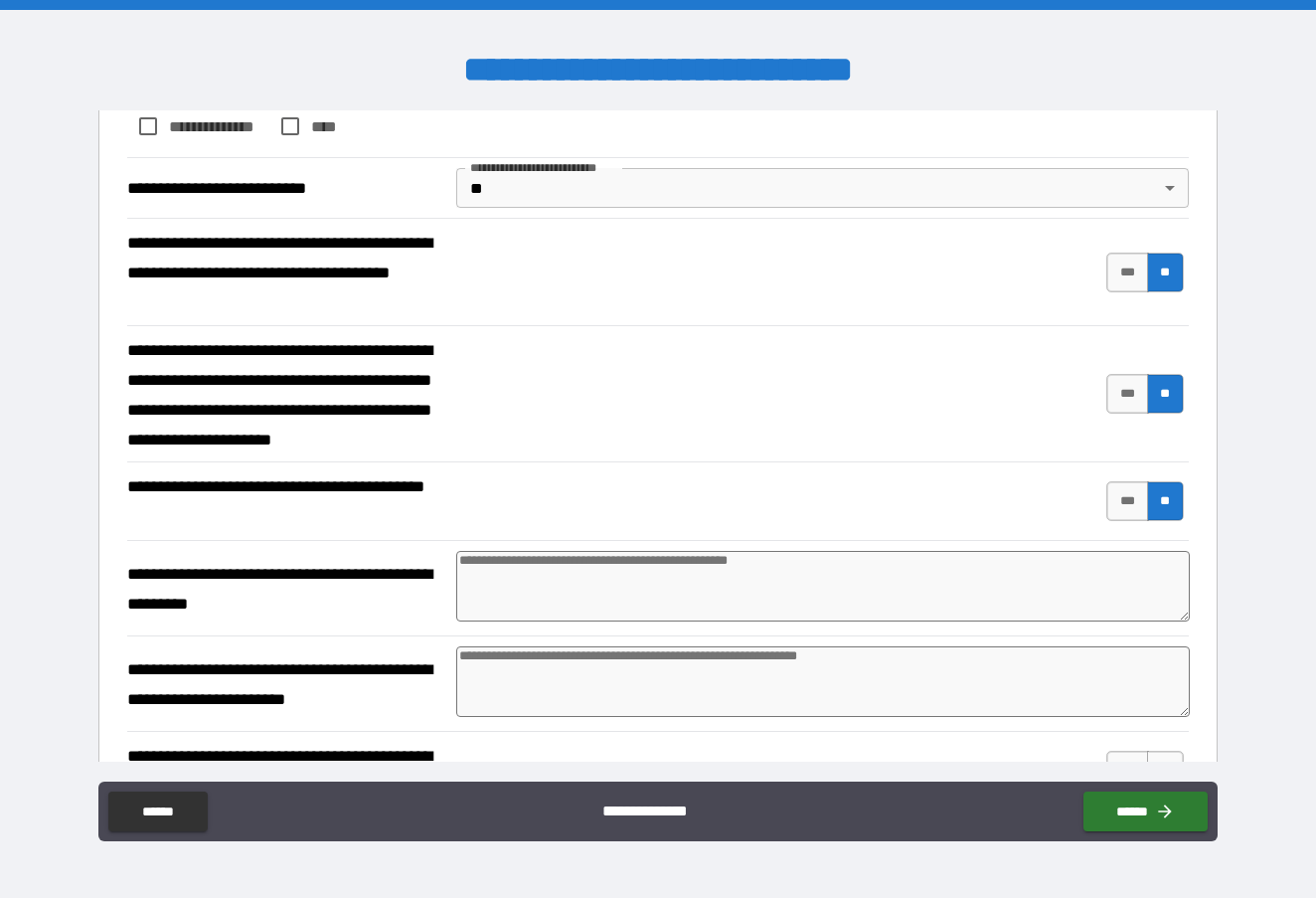 click at bounding box center [822, 586] 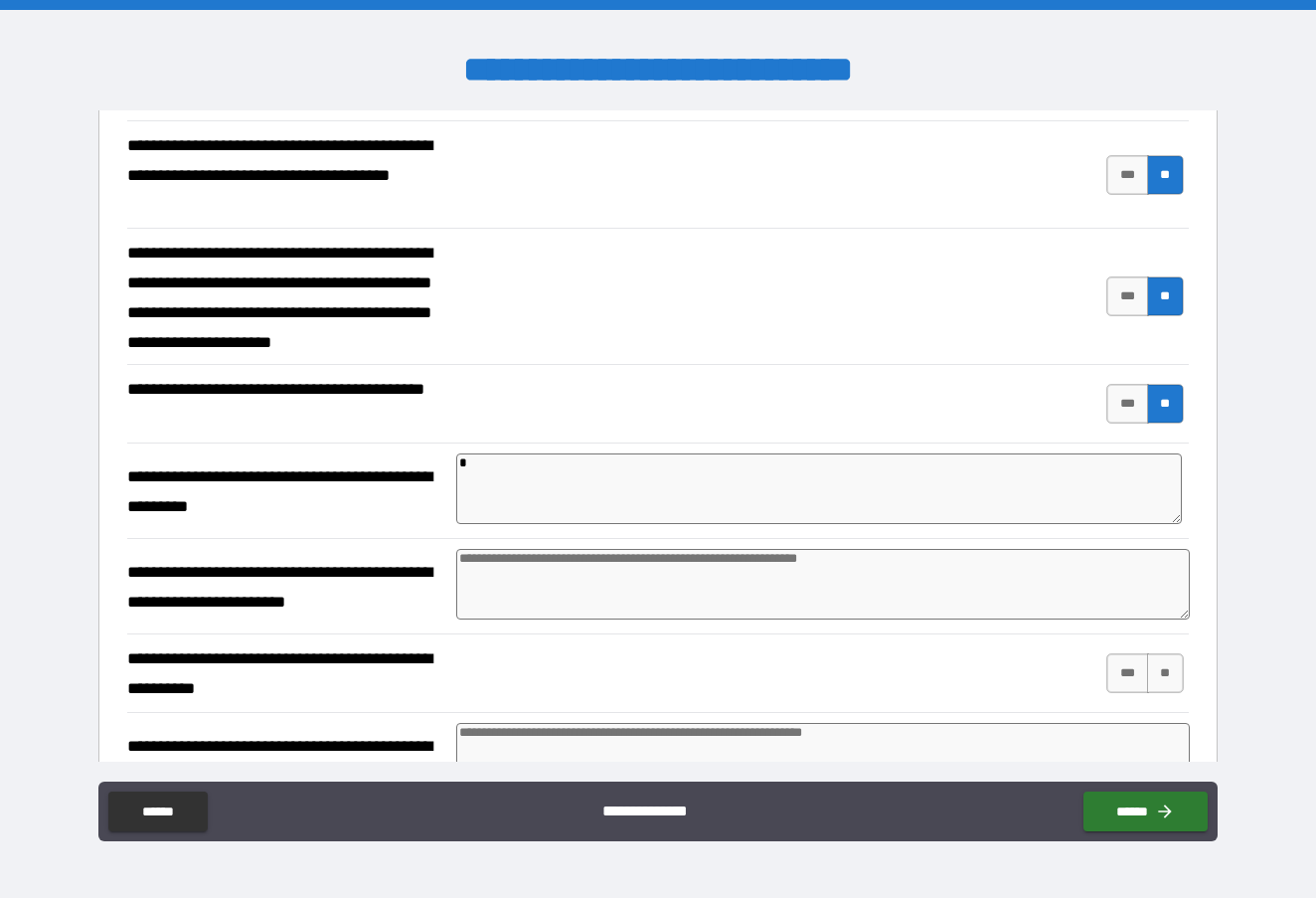 scroll, scrollTop: 6879, scrollLeft: 0, axis: vertical 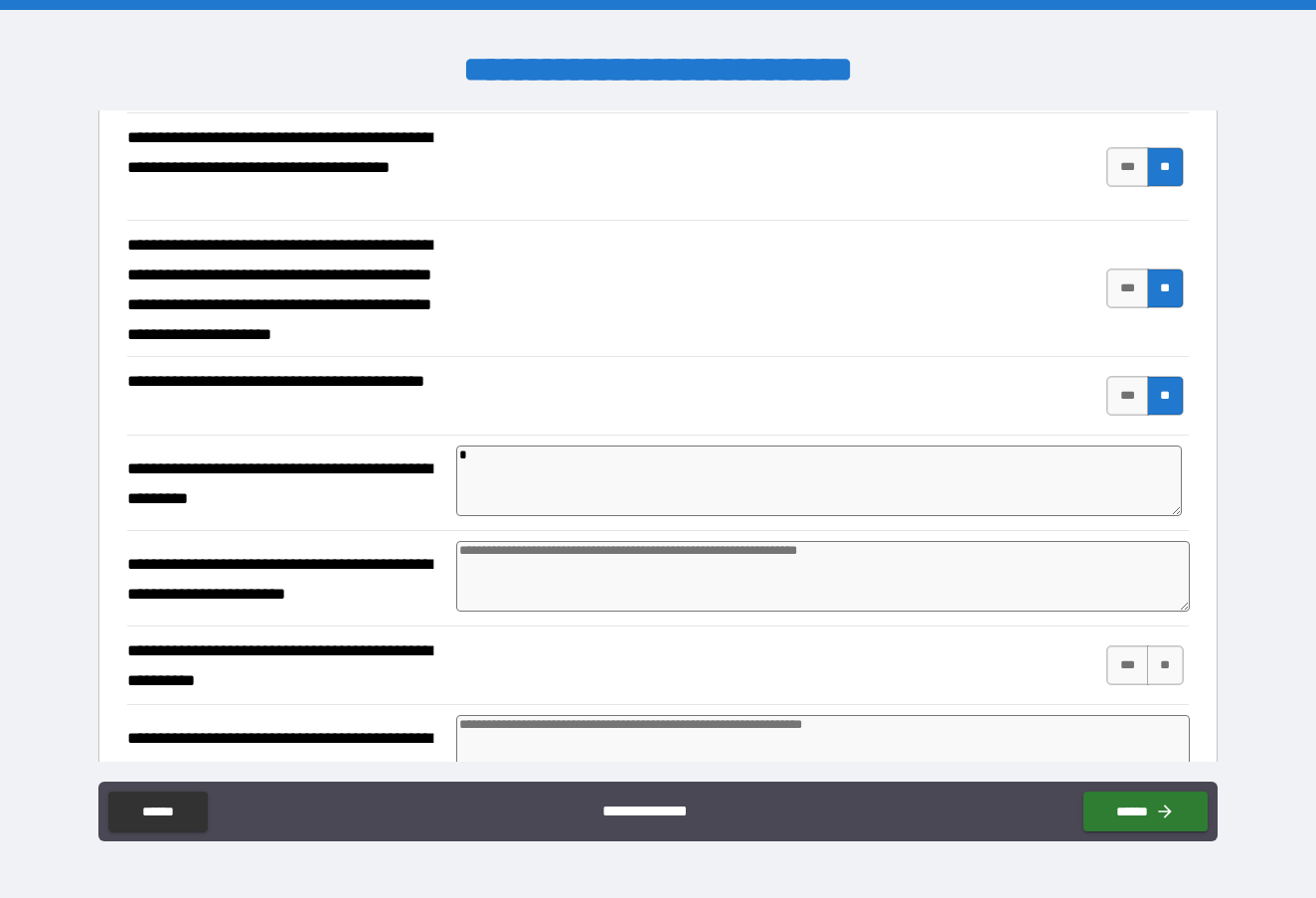 click at bounding box center [822, 576] 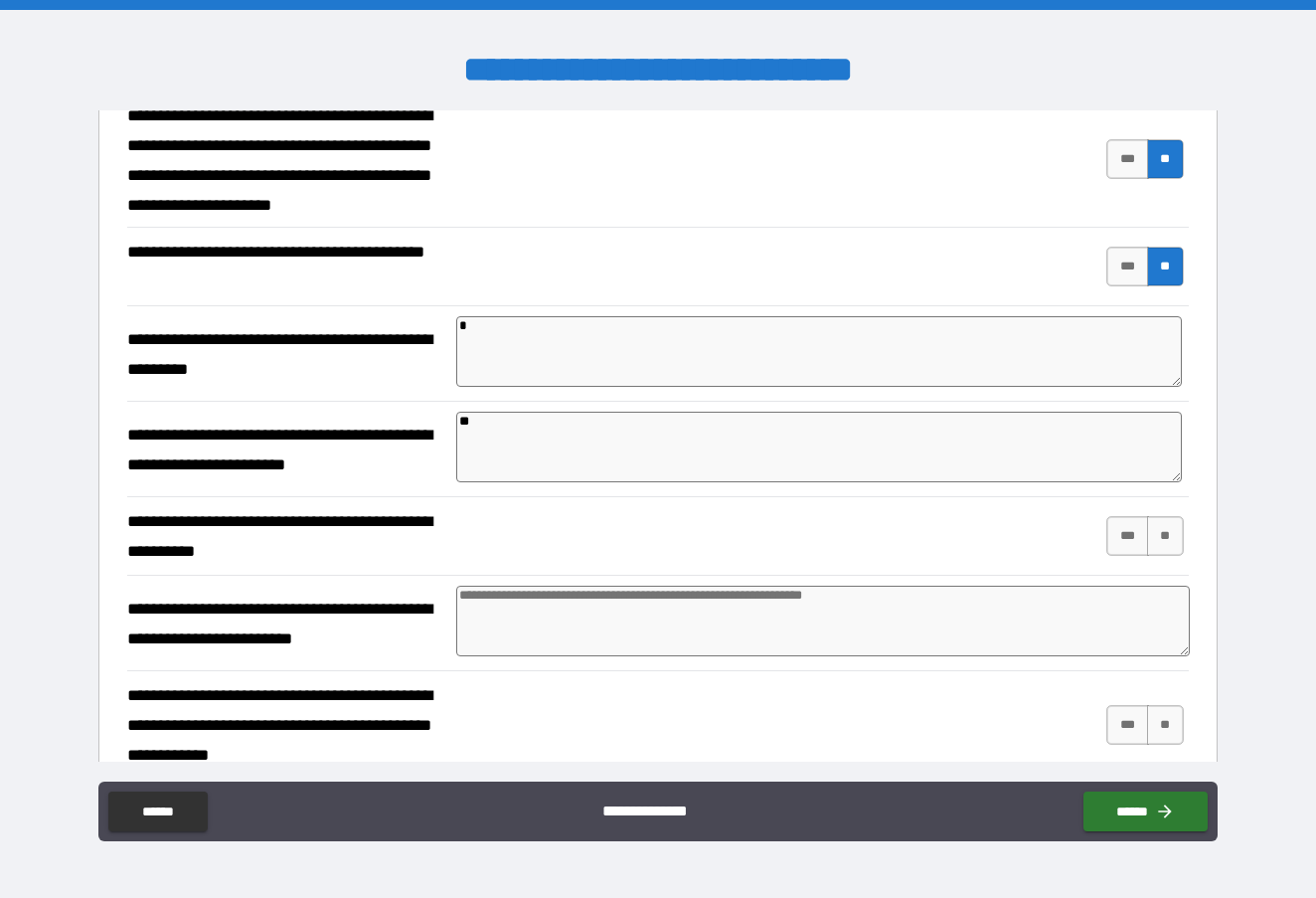scroll, scrollTop: 7019, scrollLeft: 0, axis: vertical 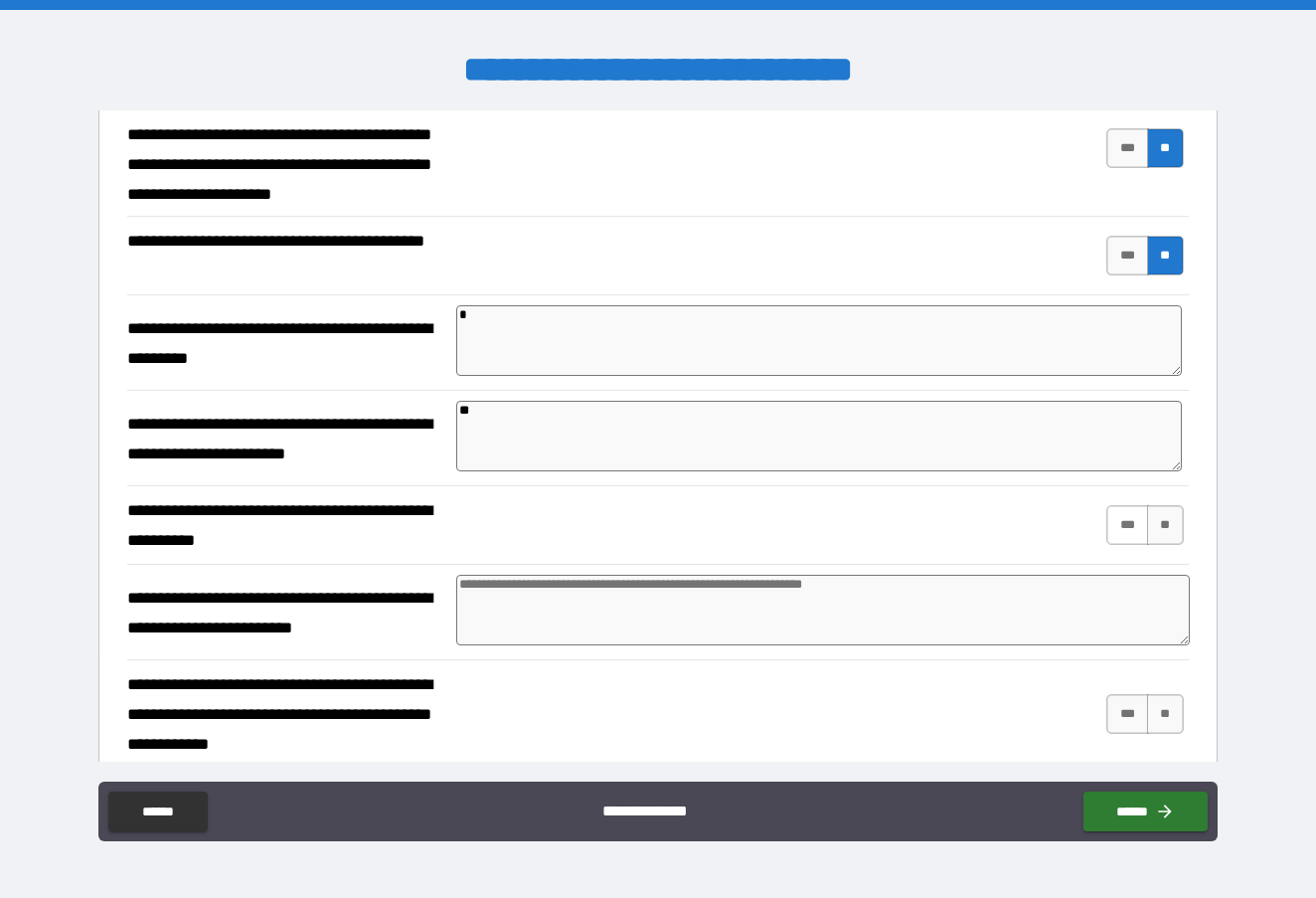 click on "***" at bounding box center [1127, 525] 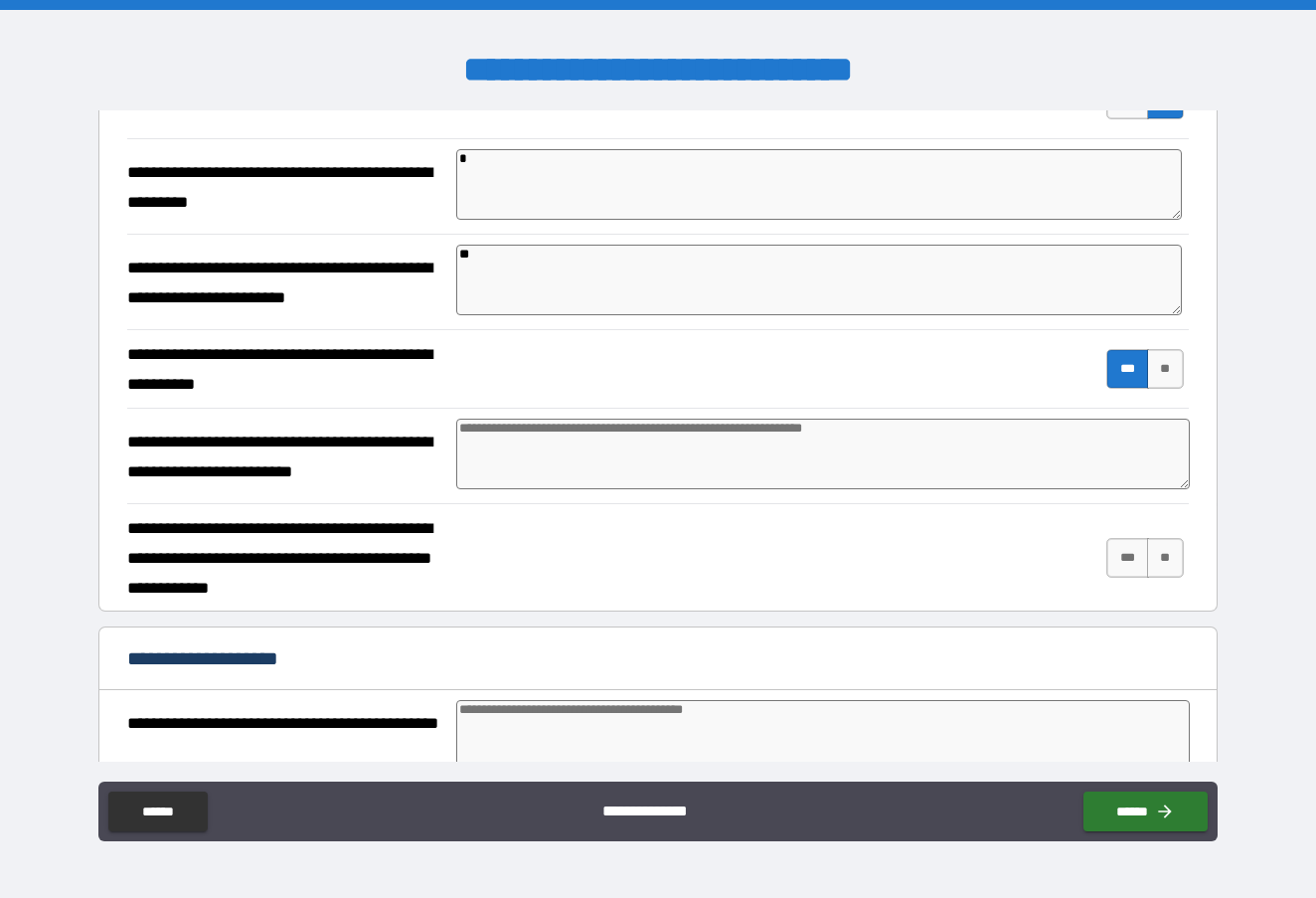 scroll, scrollTop: 7176, scrollLeft: 0, axis: vertical 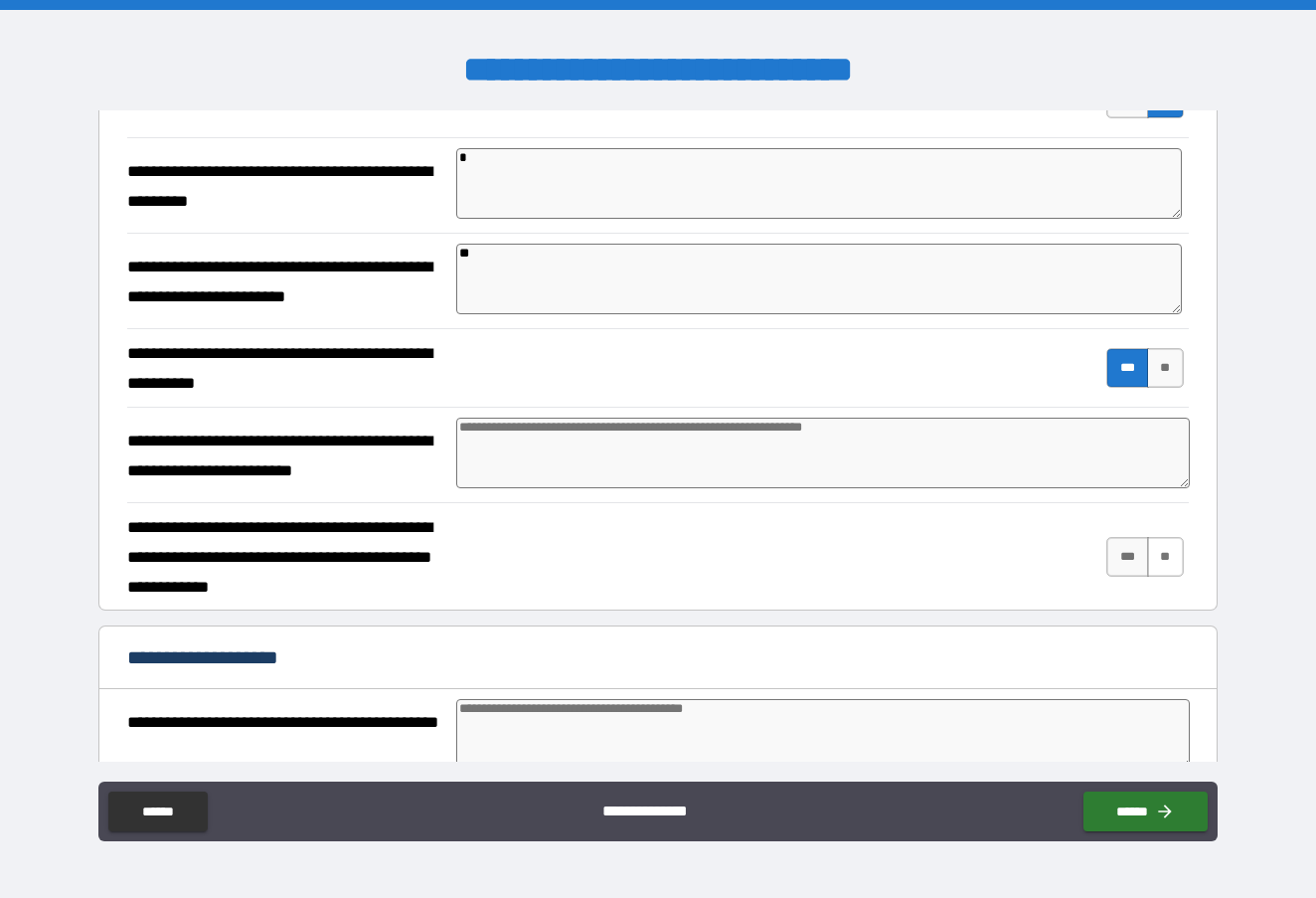 click on "**" at bounding box center (1165, 557) 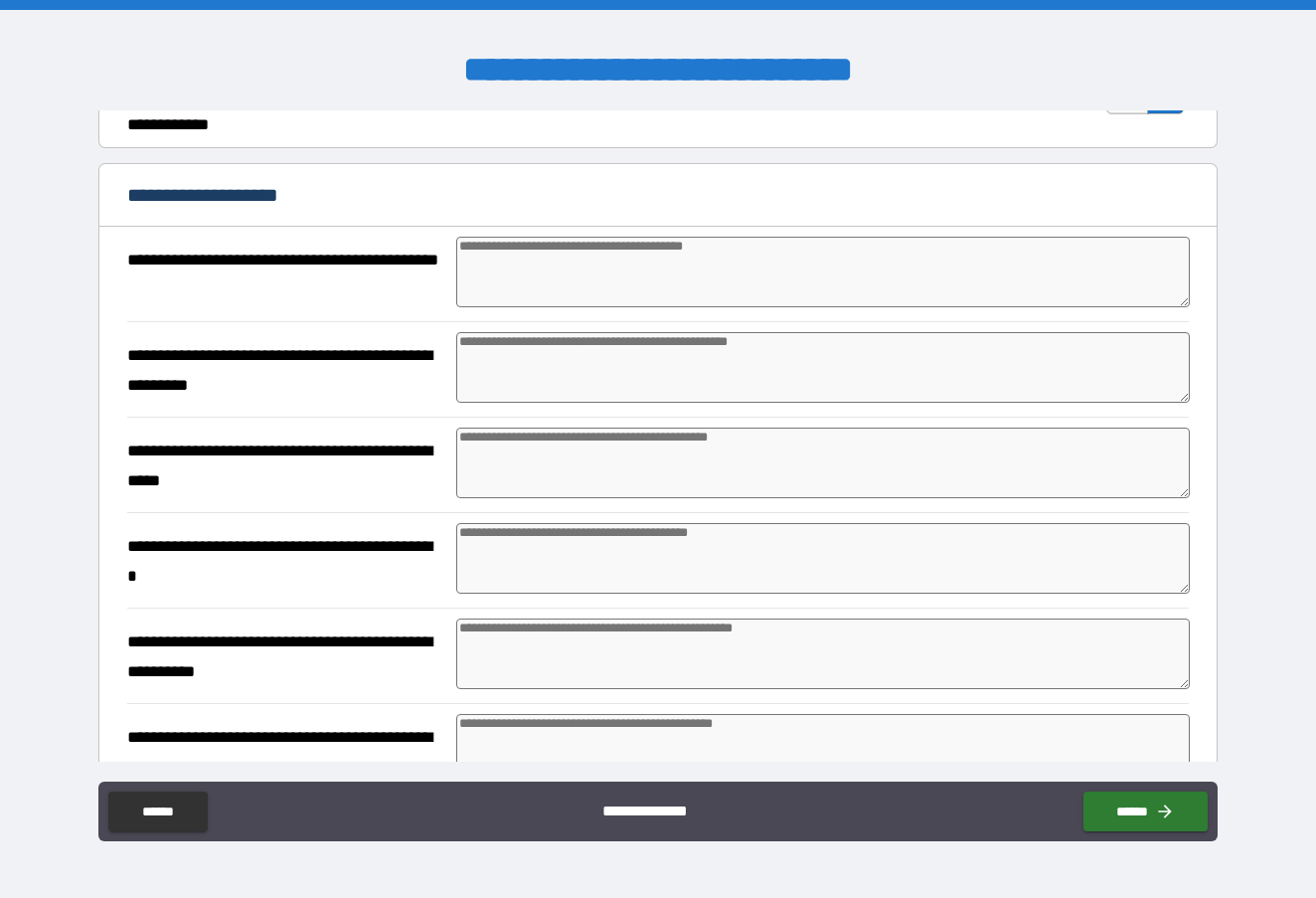 scroll, scrollTop: 7652, scrollLeft: 0, axis: vertical 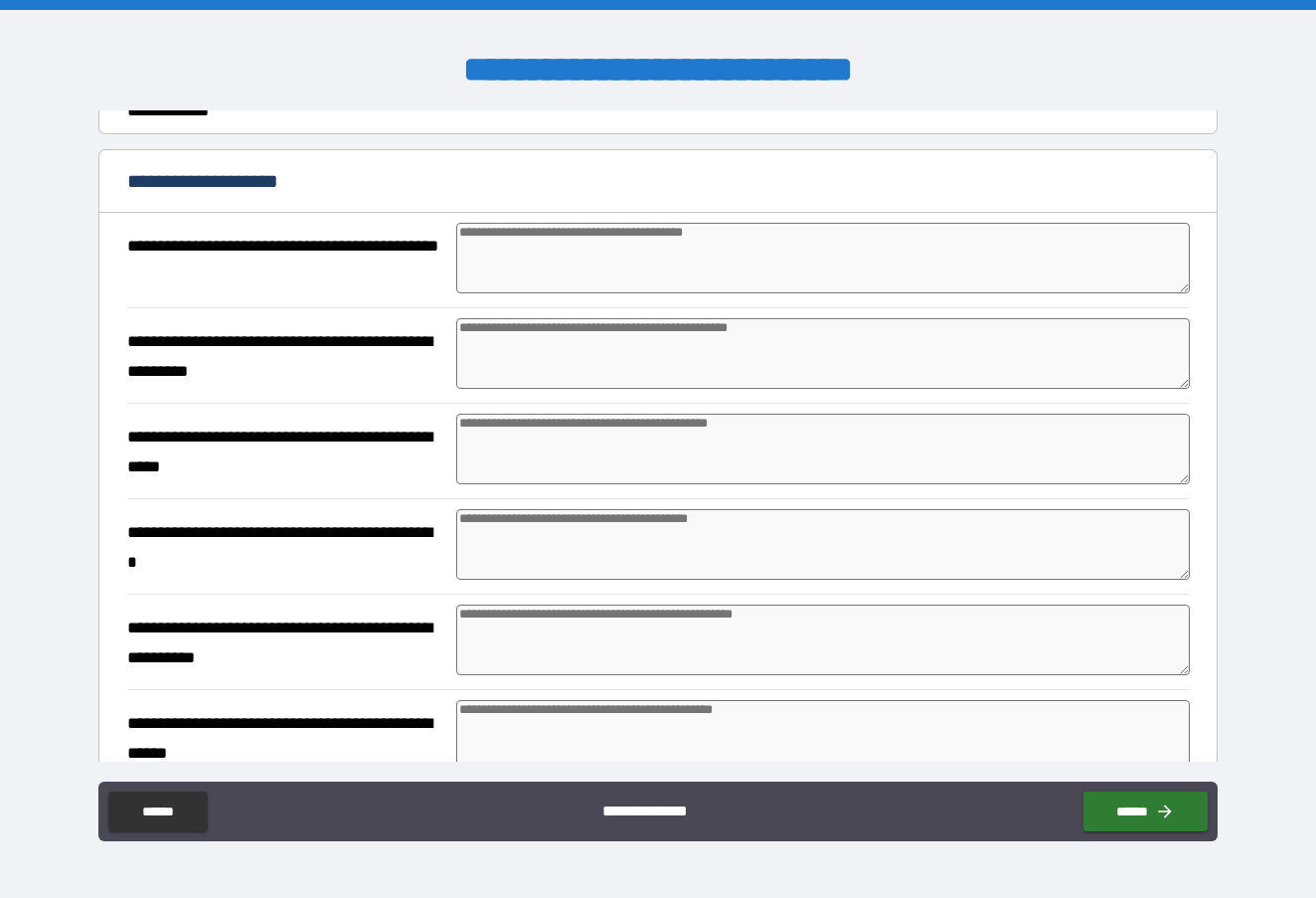 click at bounding box center [822, 258] 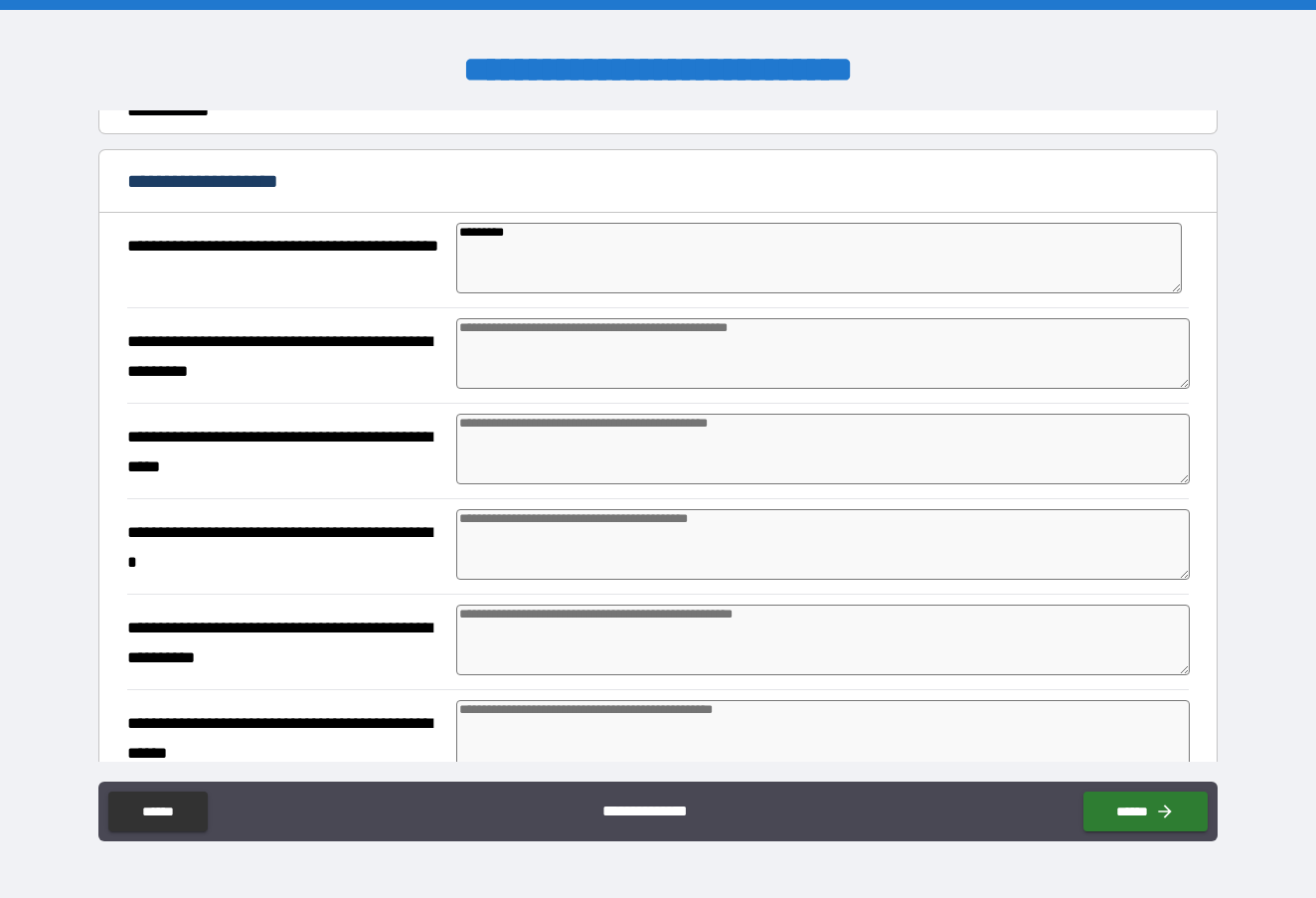 click at bounding box center [822, 353] 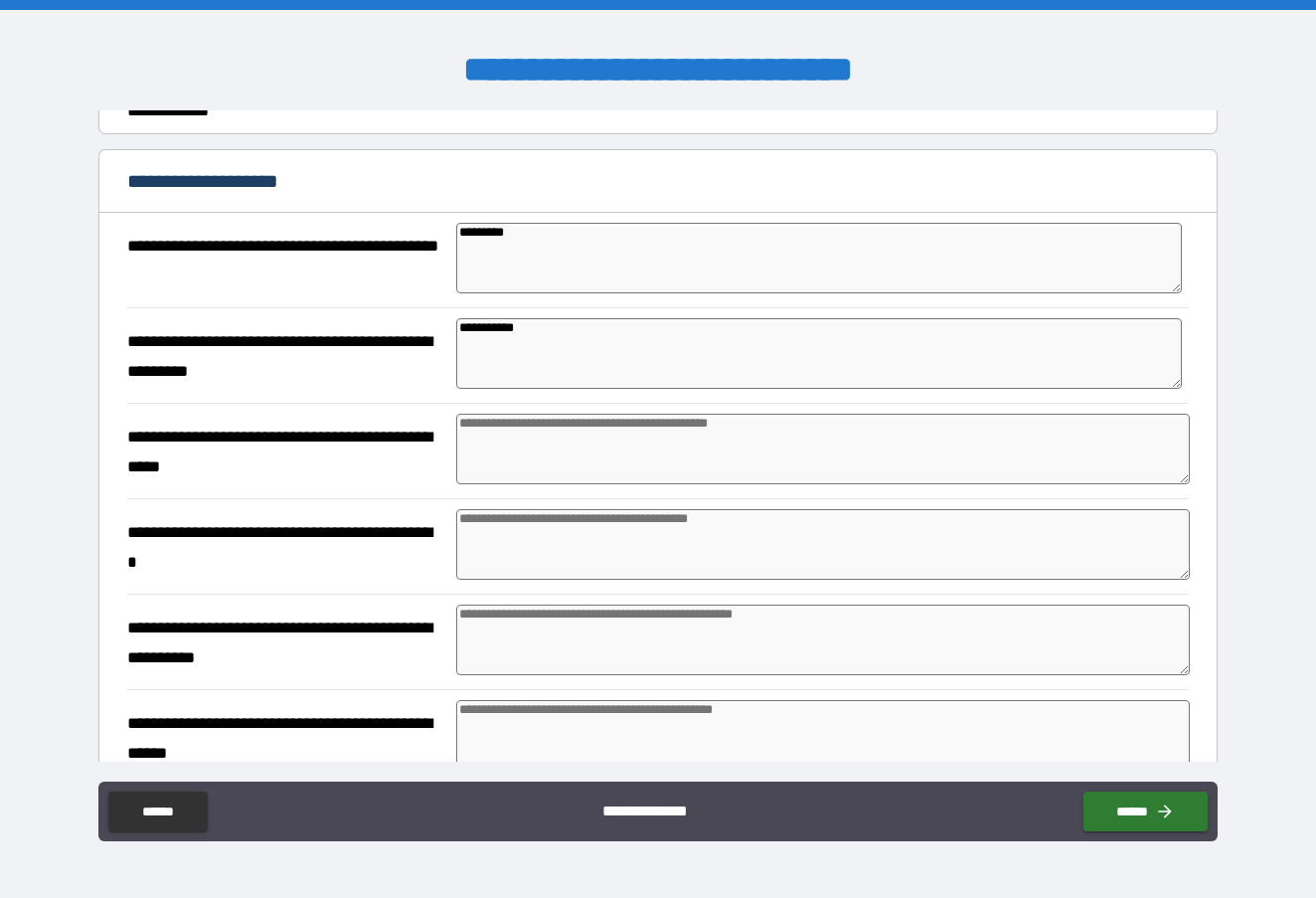 click at bounding box center [822, 449] 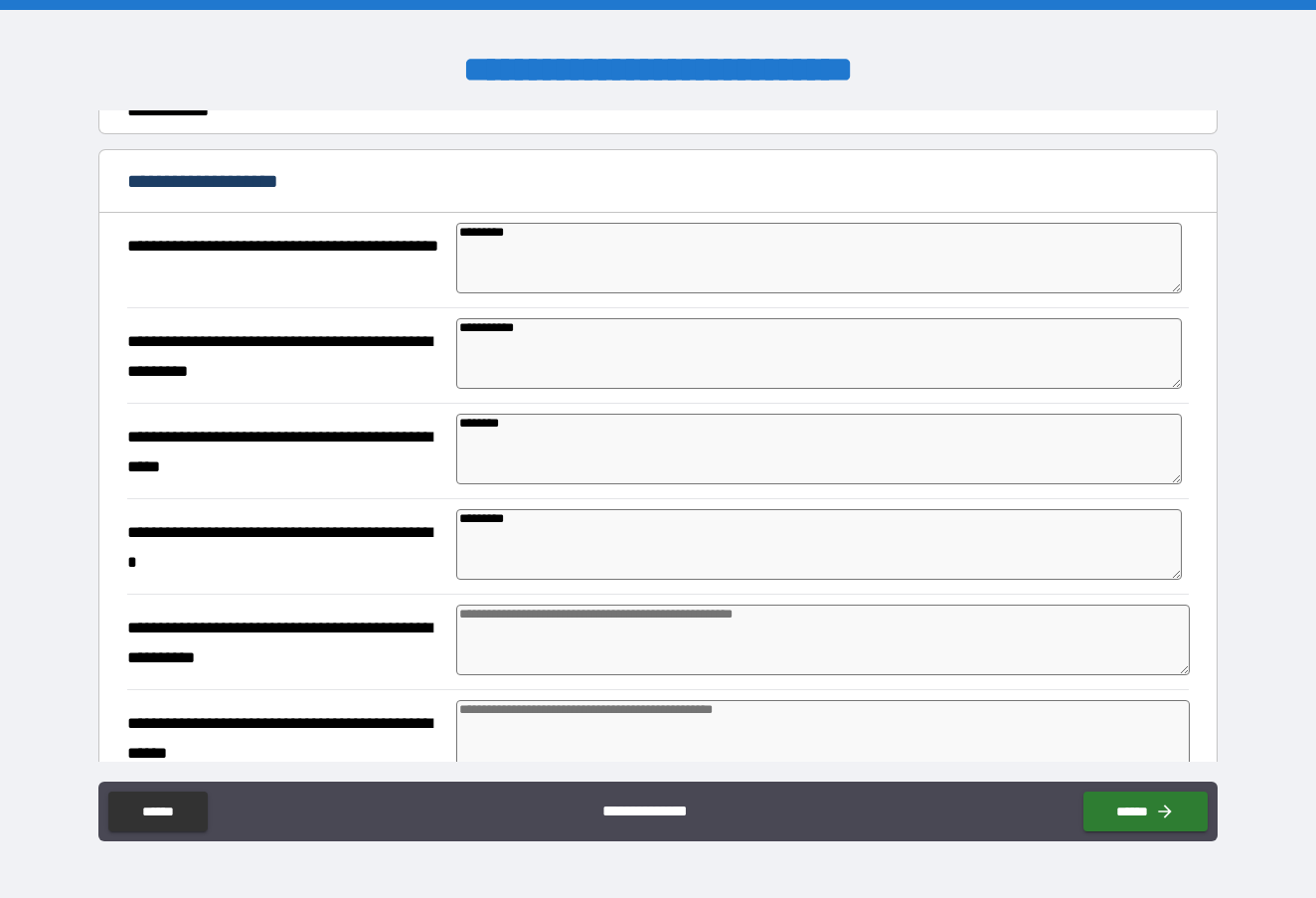 click at bounding box center [822, 639] 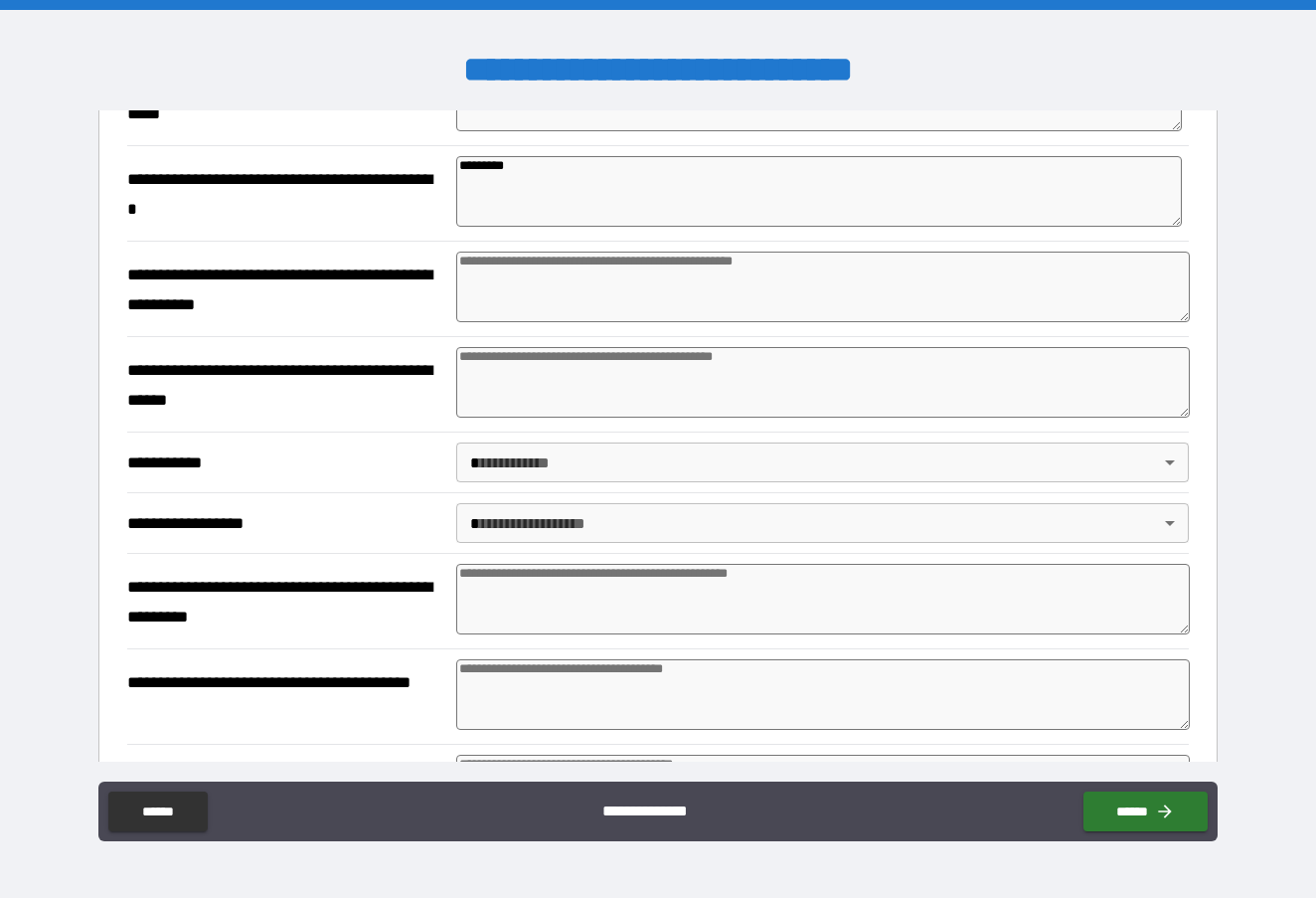scroll, scrollTop: 8028, scrollLeft: 0, axis: vertical 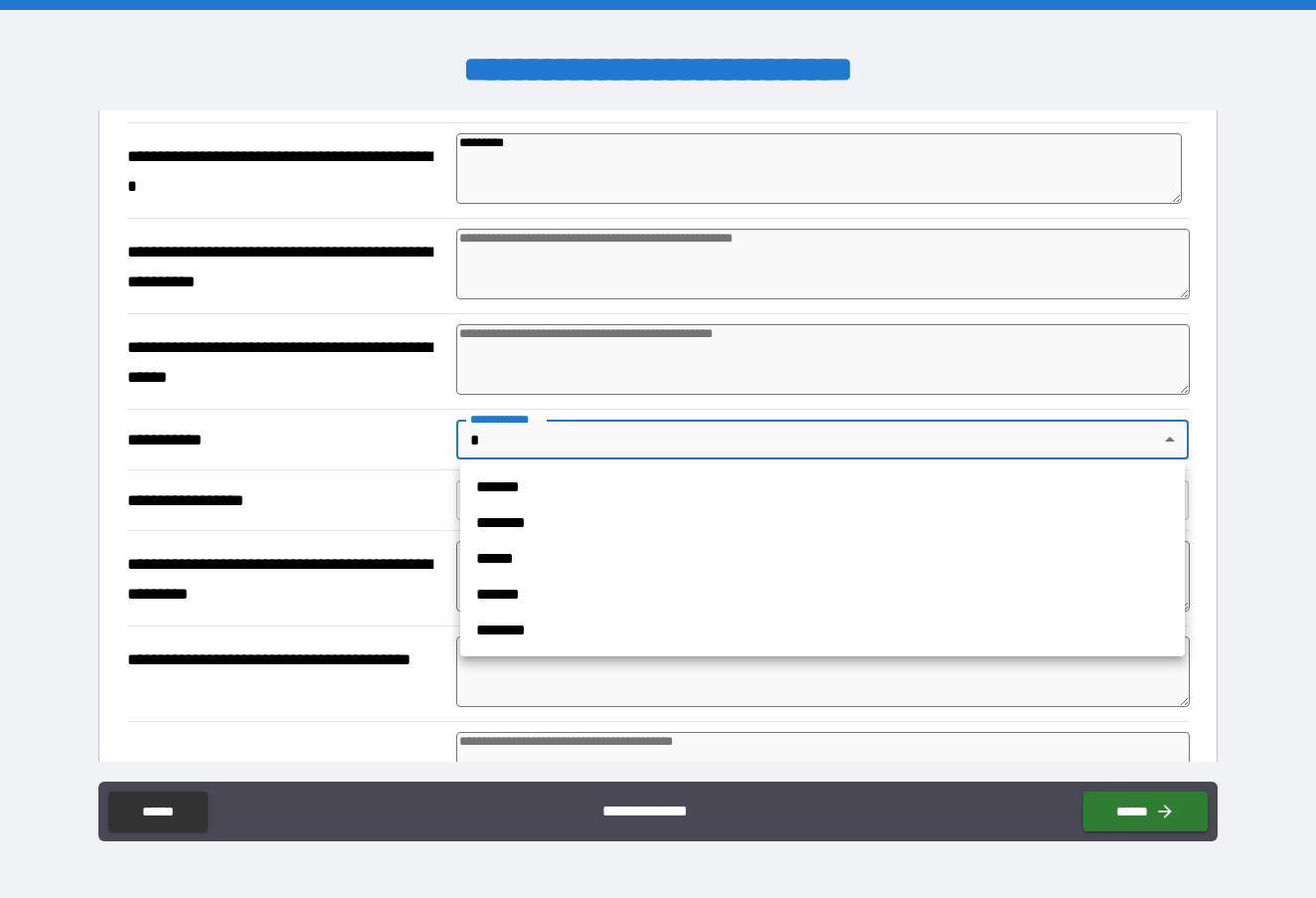 click on "[FIRST] [LAST] [STREET] [CITY] [STATE] [ZIP] [COUNTRY] [PHONE] [EMAIL] [SSN] [DLN] [CC] [DOB] [AGE] [ADDRESS] [COORDINATES]" at bounding box center (658, 449) 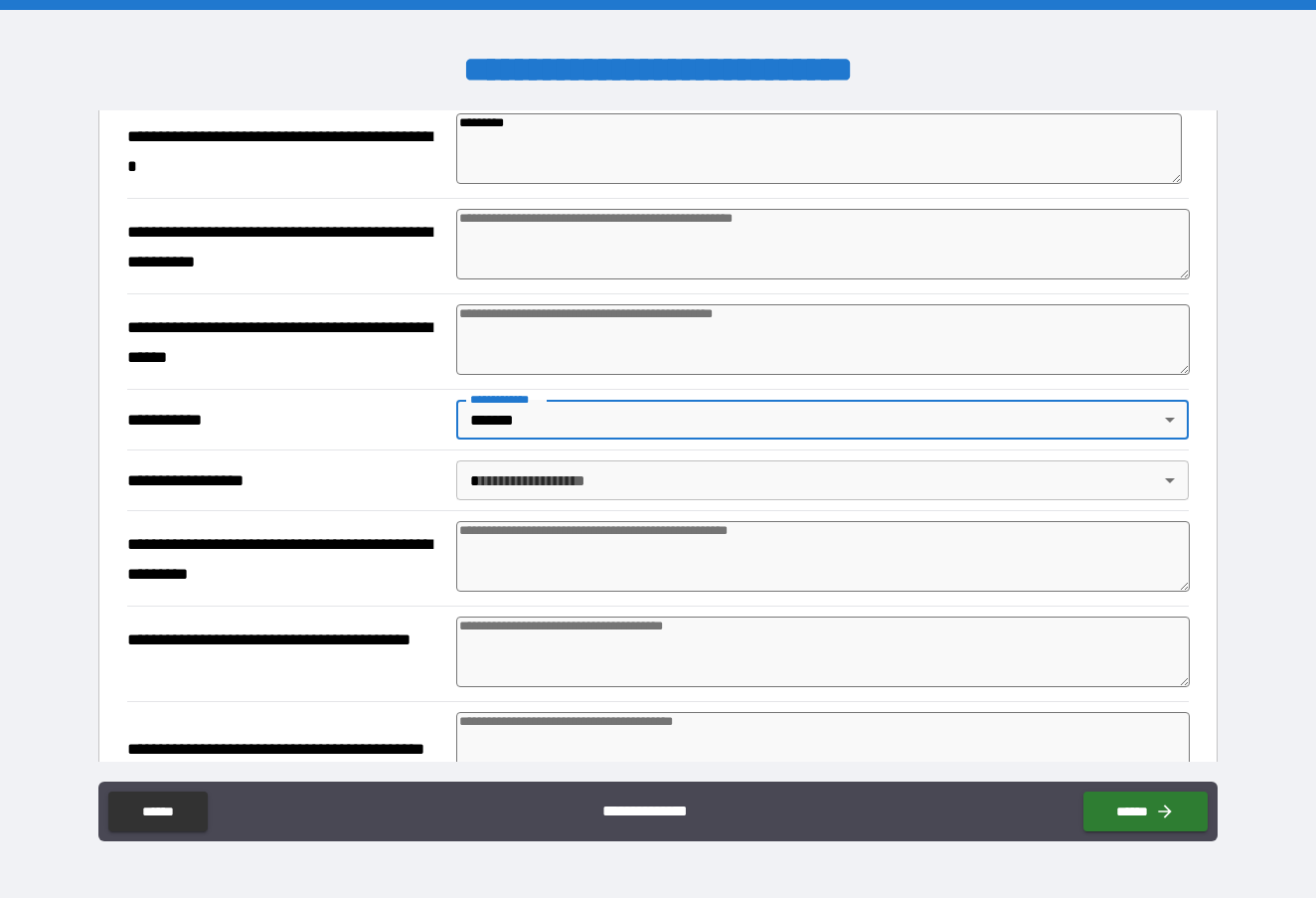 scroll, scrollTop: 8054, scrollLeft: 0, axis: vertical 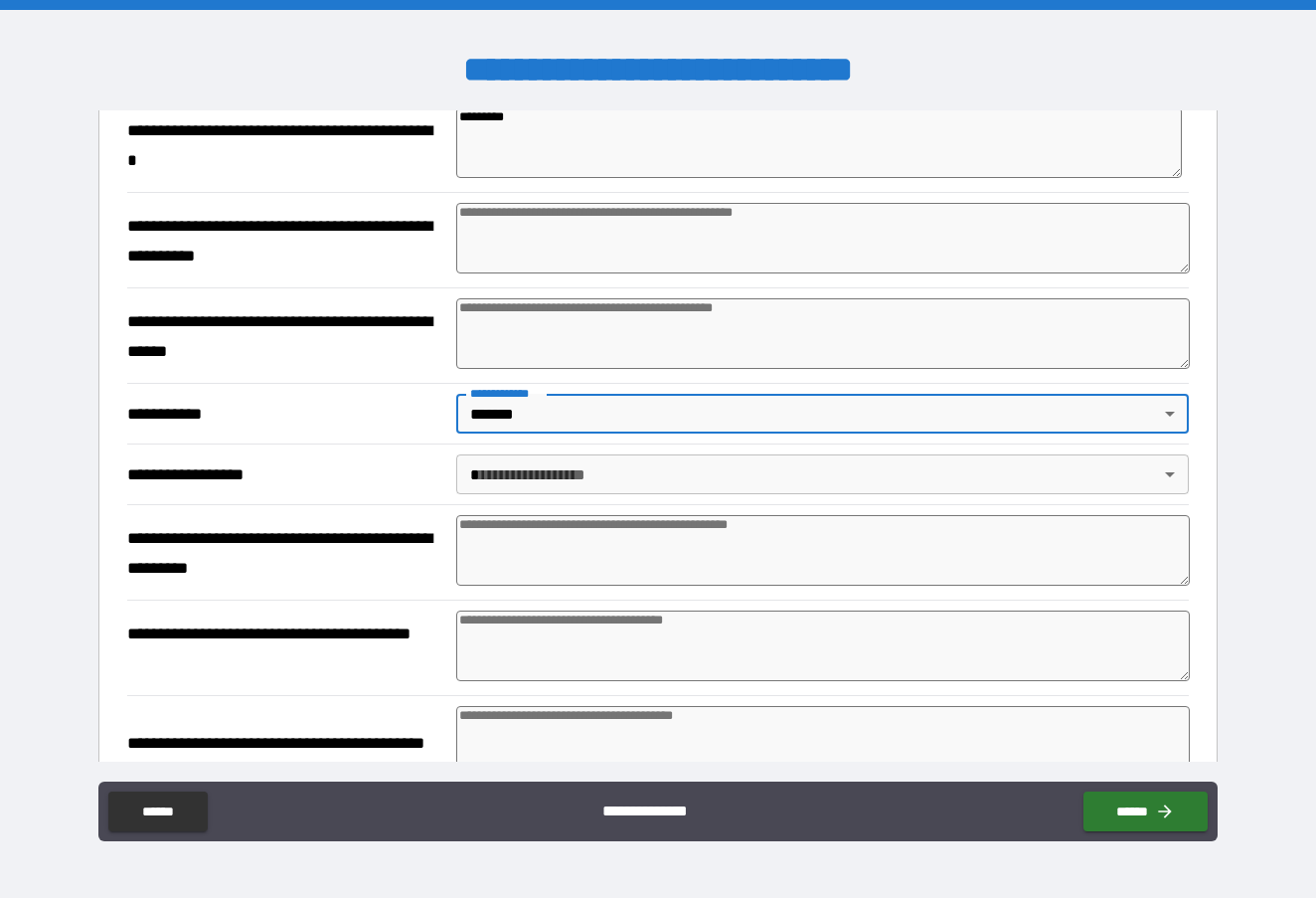 click on "[FIRST] [LAST] [STREET] [CITY] [STATE] [ZIP] [COUNTRY] [PHONE] [EMAIL] [SSN] [DLN] [CC] [DOB] [AGE] [ADDRESS] [COORDINATES]" at bounding box center (658, 449) 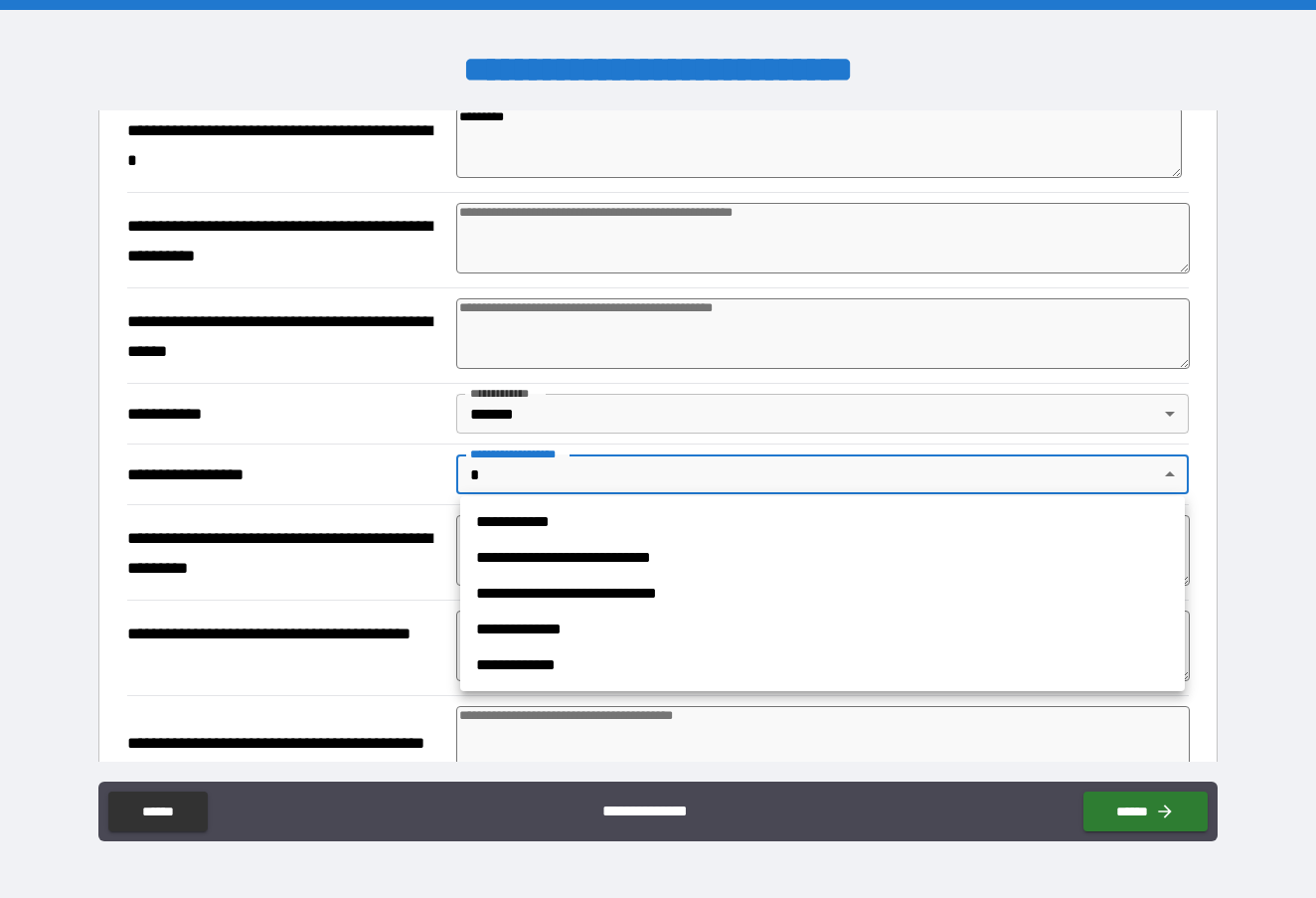 click on "**********" at bounding box center [822, 522] 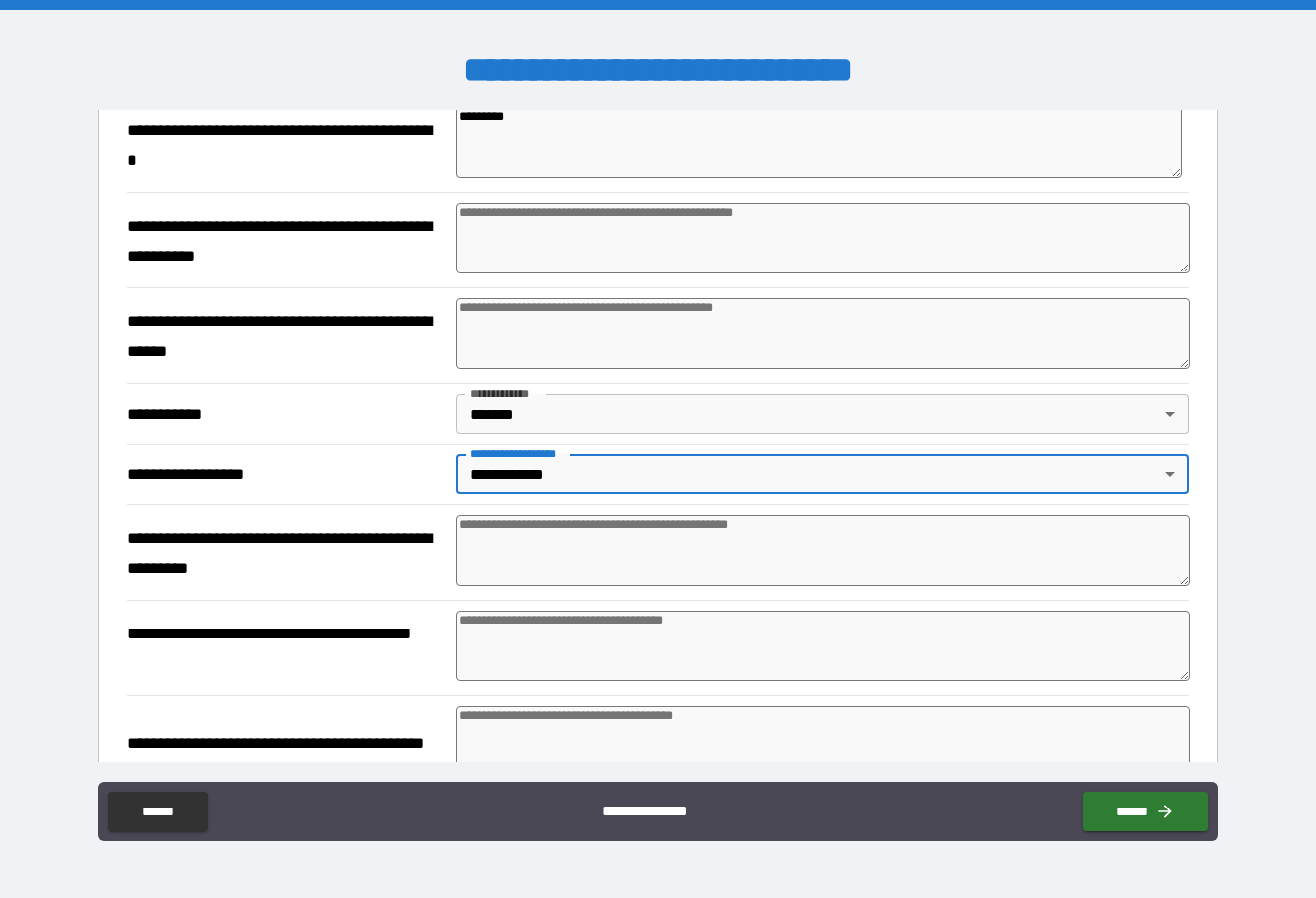 scroll, scrollTop: 8091, scrollLeft: 0, axis: vertical 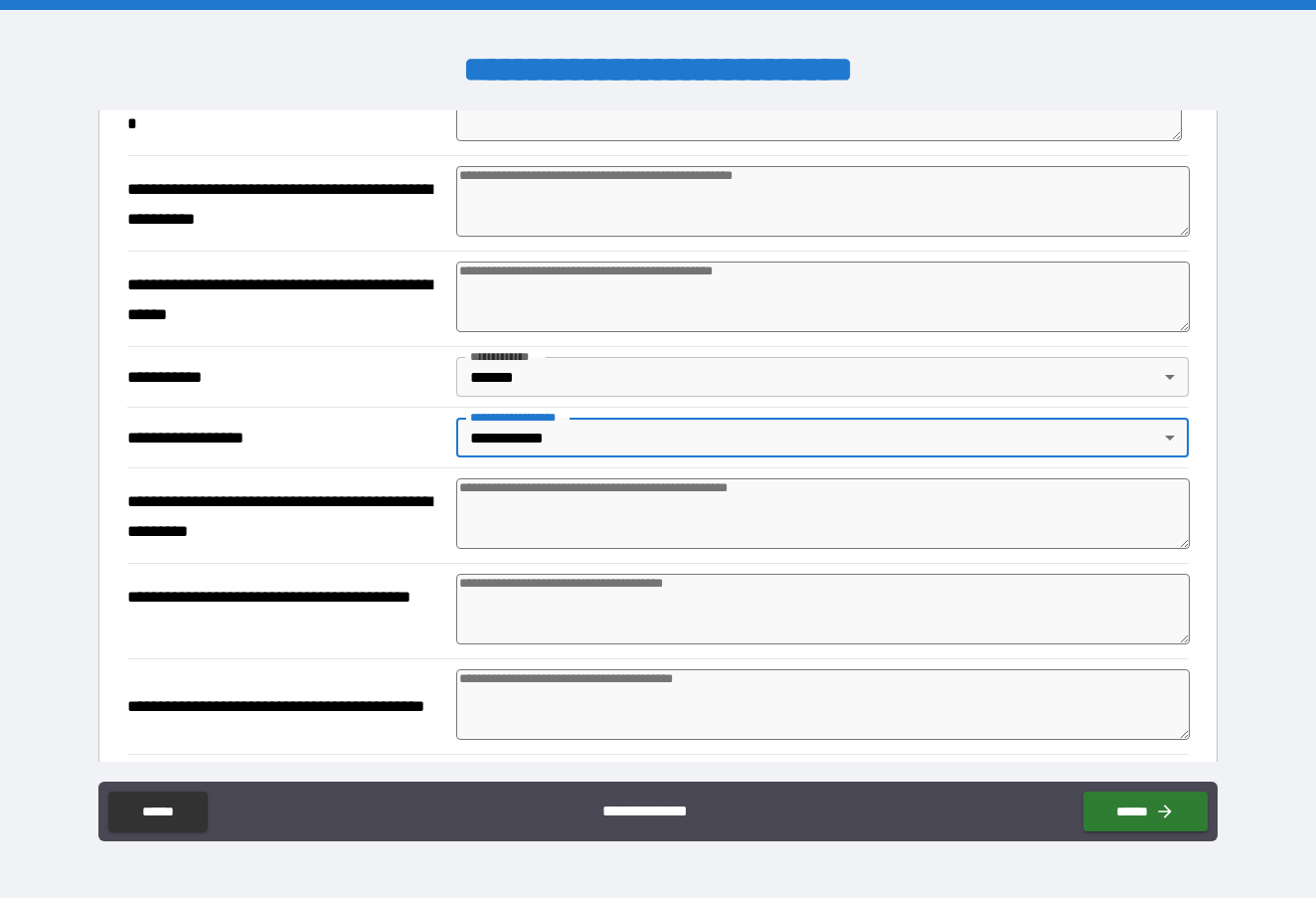 click at bounding box center [822, 513] 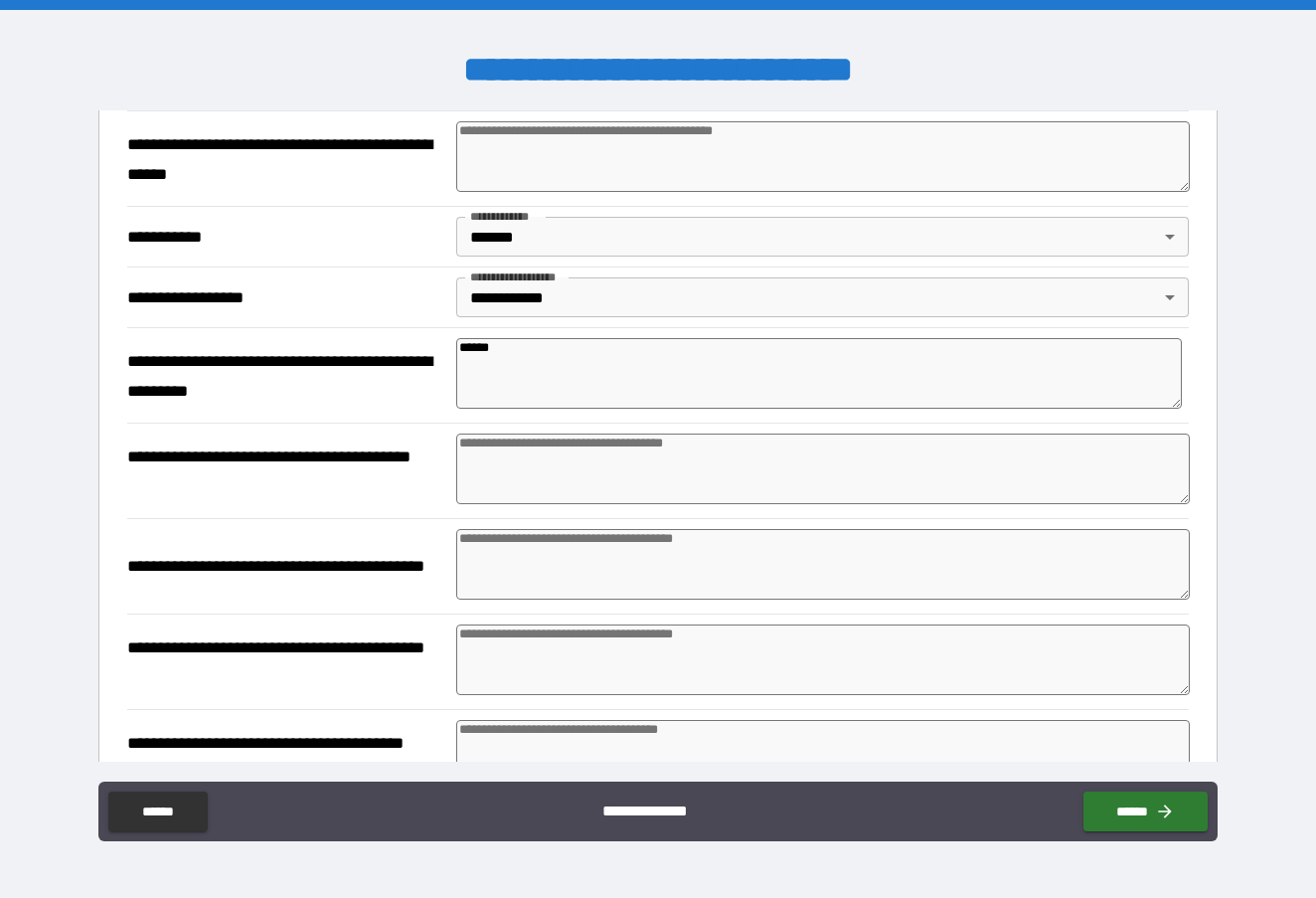scroll, scrollTop: 8236, scrollLeft: 0, axis: vertical 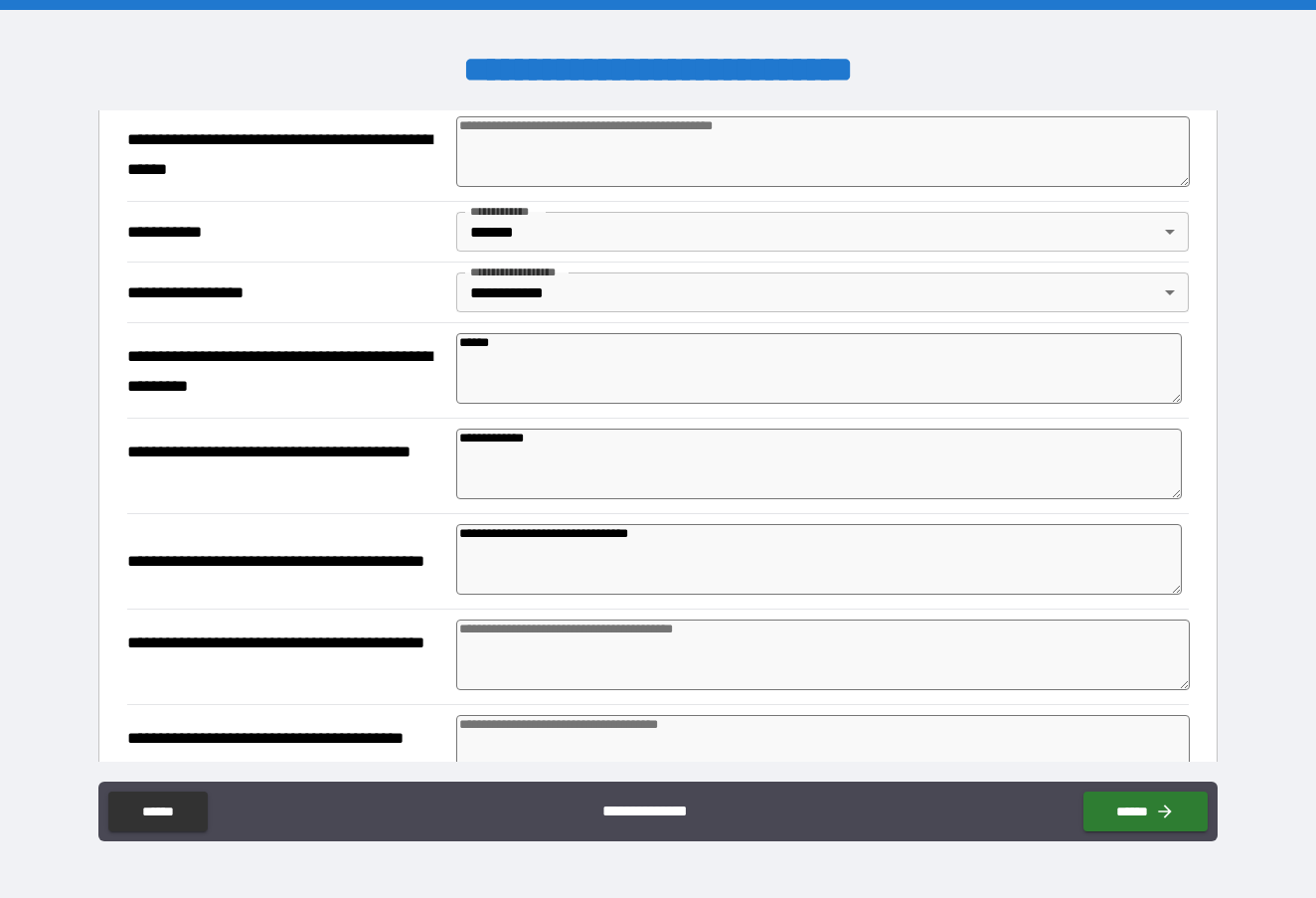 click on "**********" at bounding box center (819, 559) 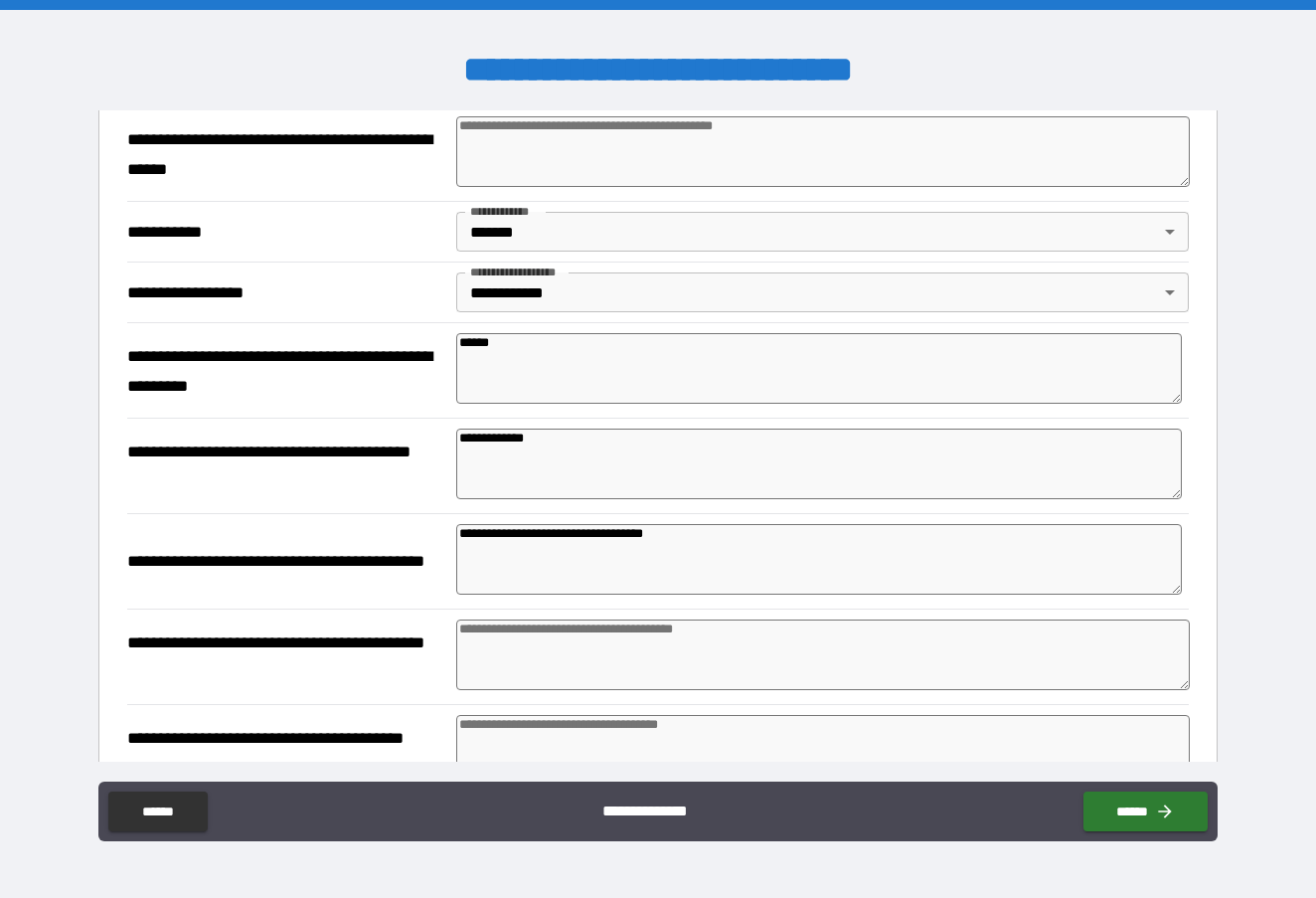 click at bounding box center [822, 654] 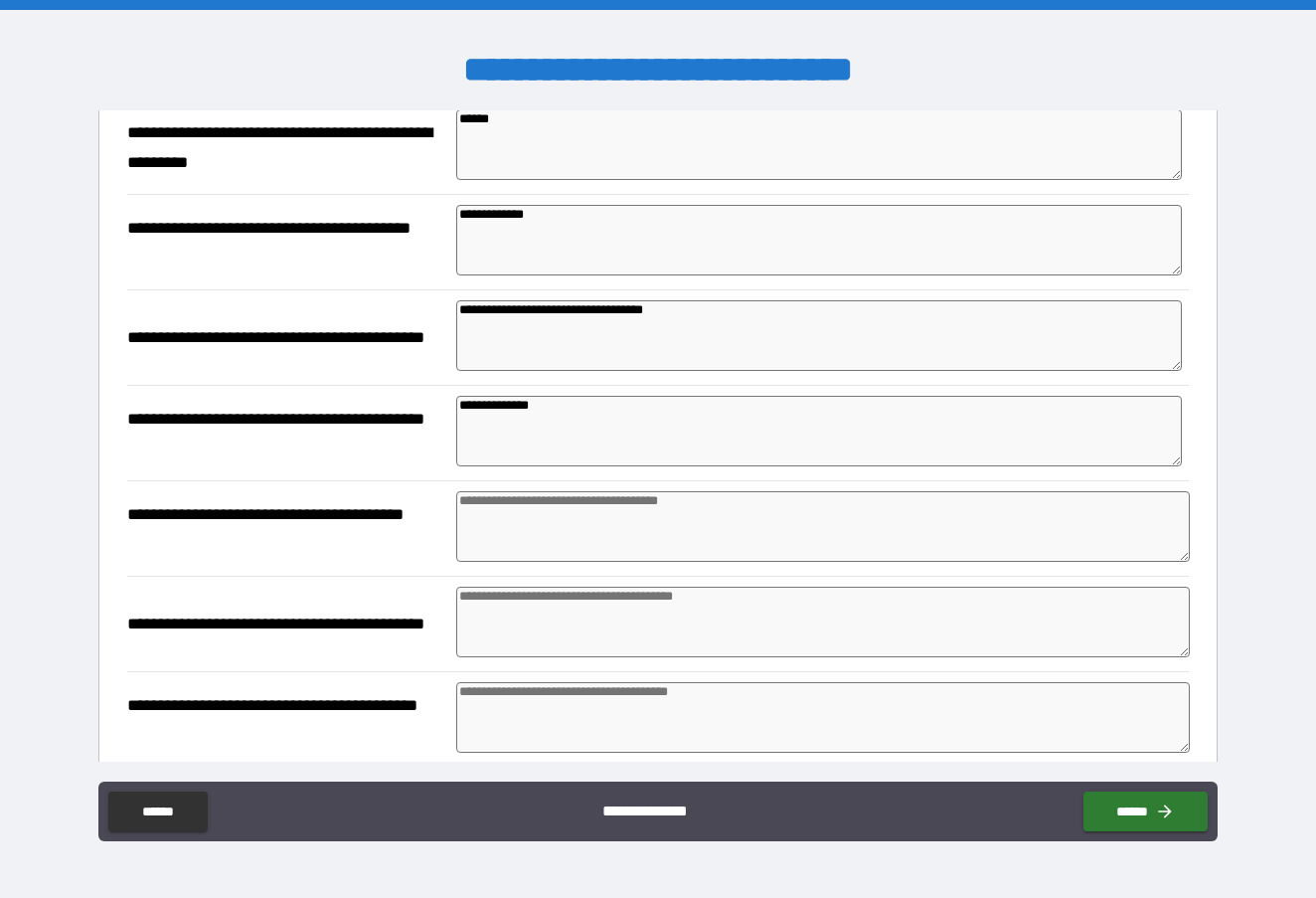 scroll, scrollTop: 8462, scrollLeft: 0, axis: vertical 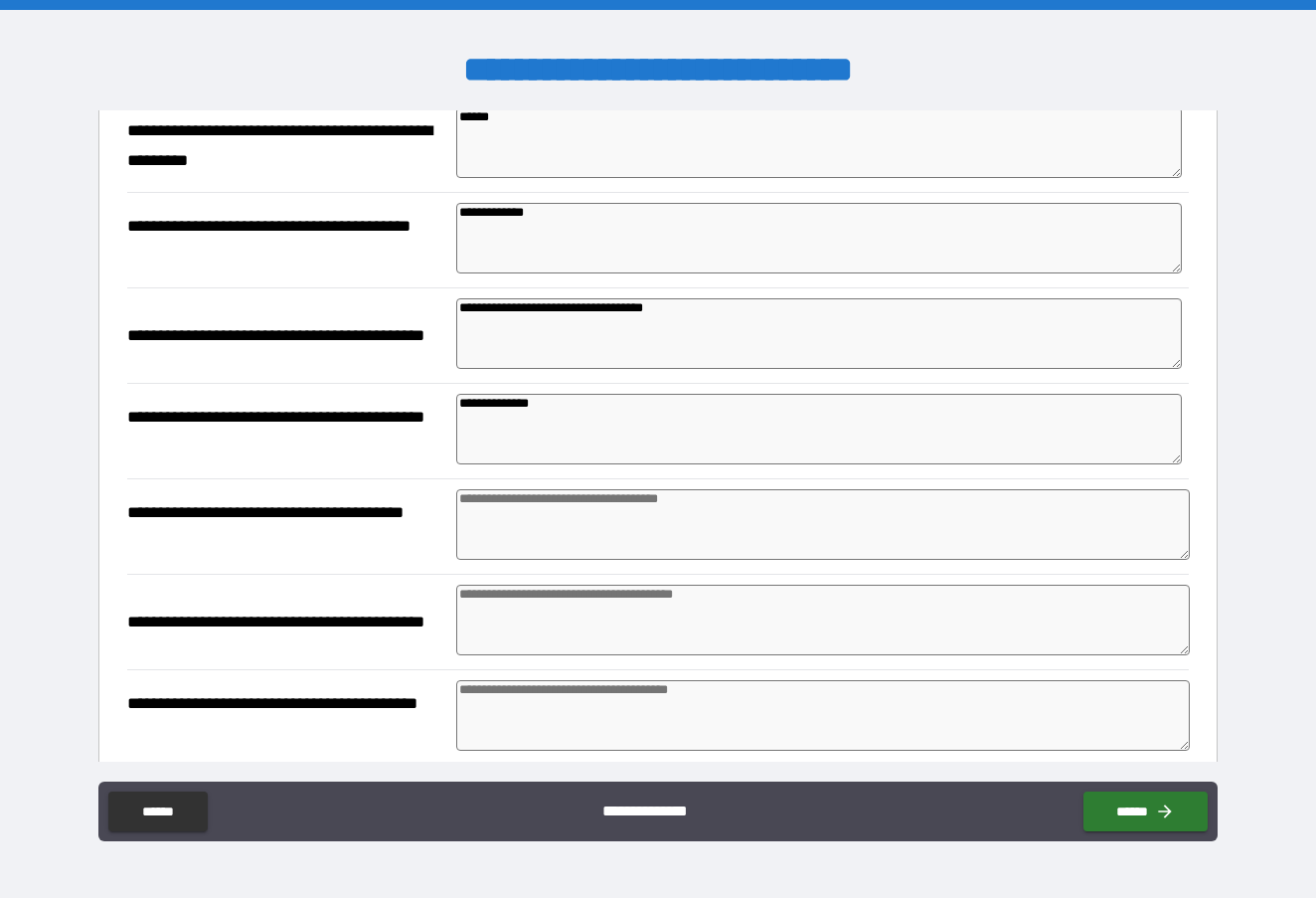 click at bounding box center (822, 524) 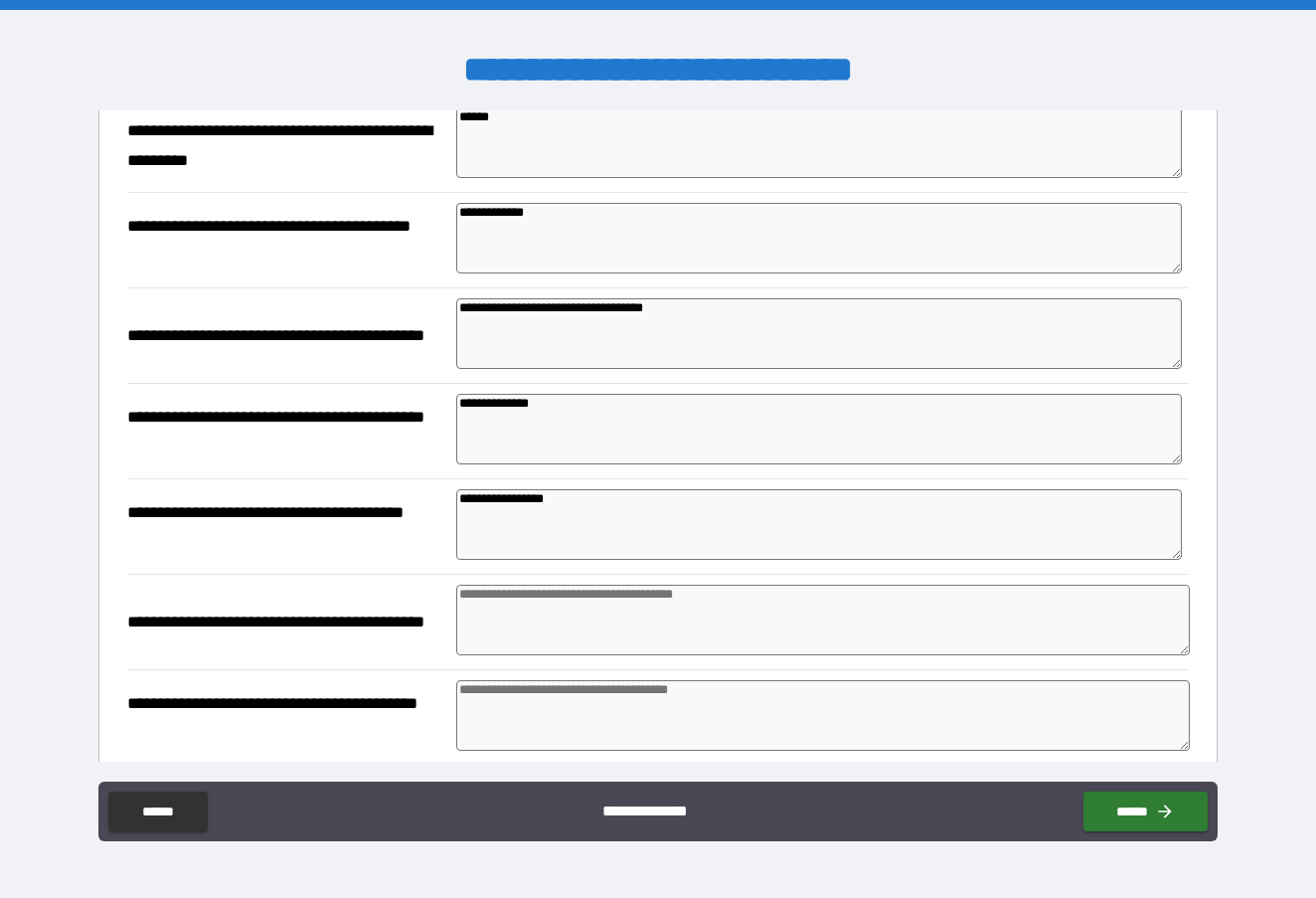 click at bounding box center (822, 620) 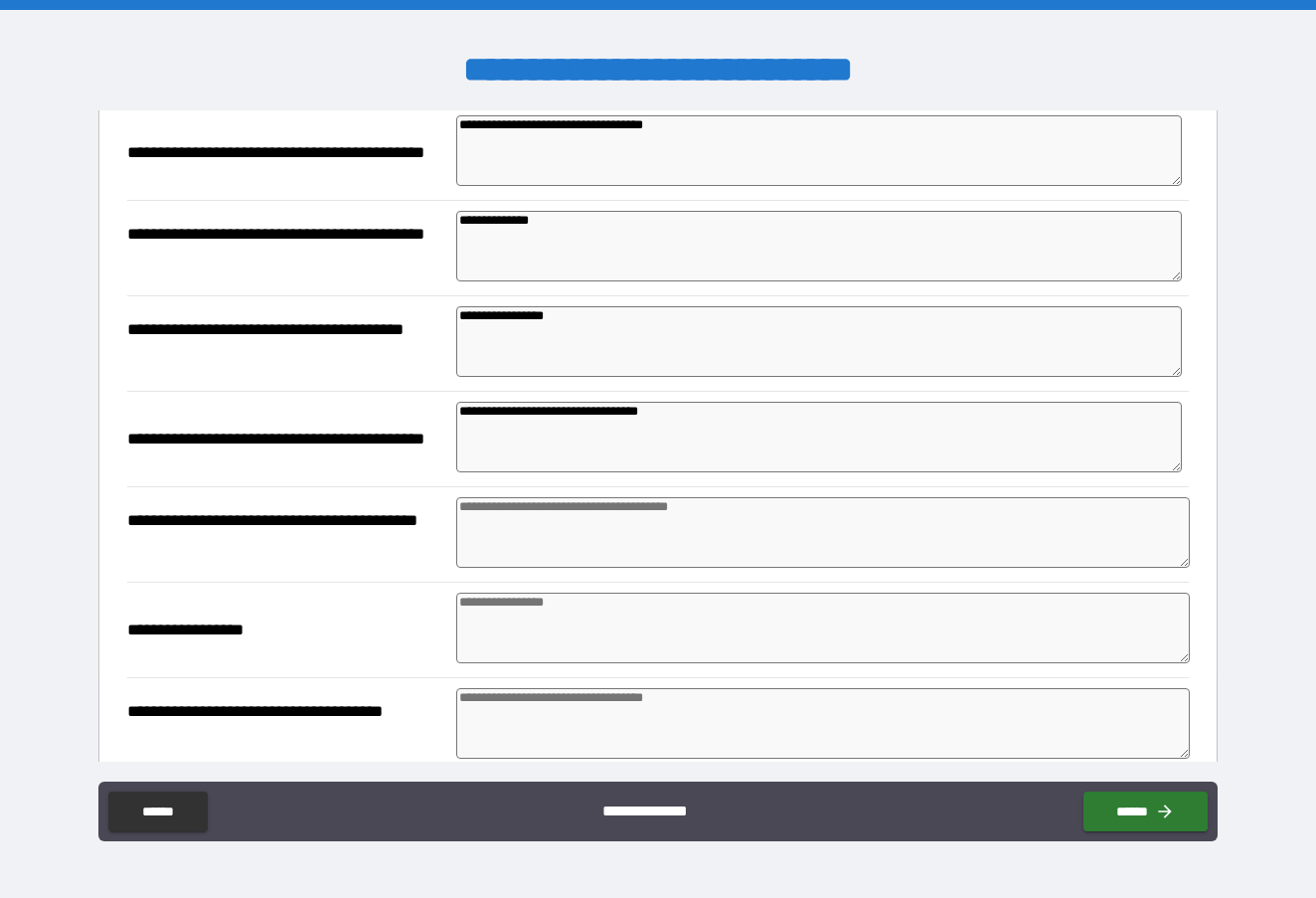 scroll, scrollTop: 8653, scrollLeft: 0, axis: vertical 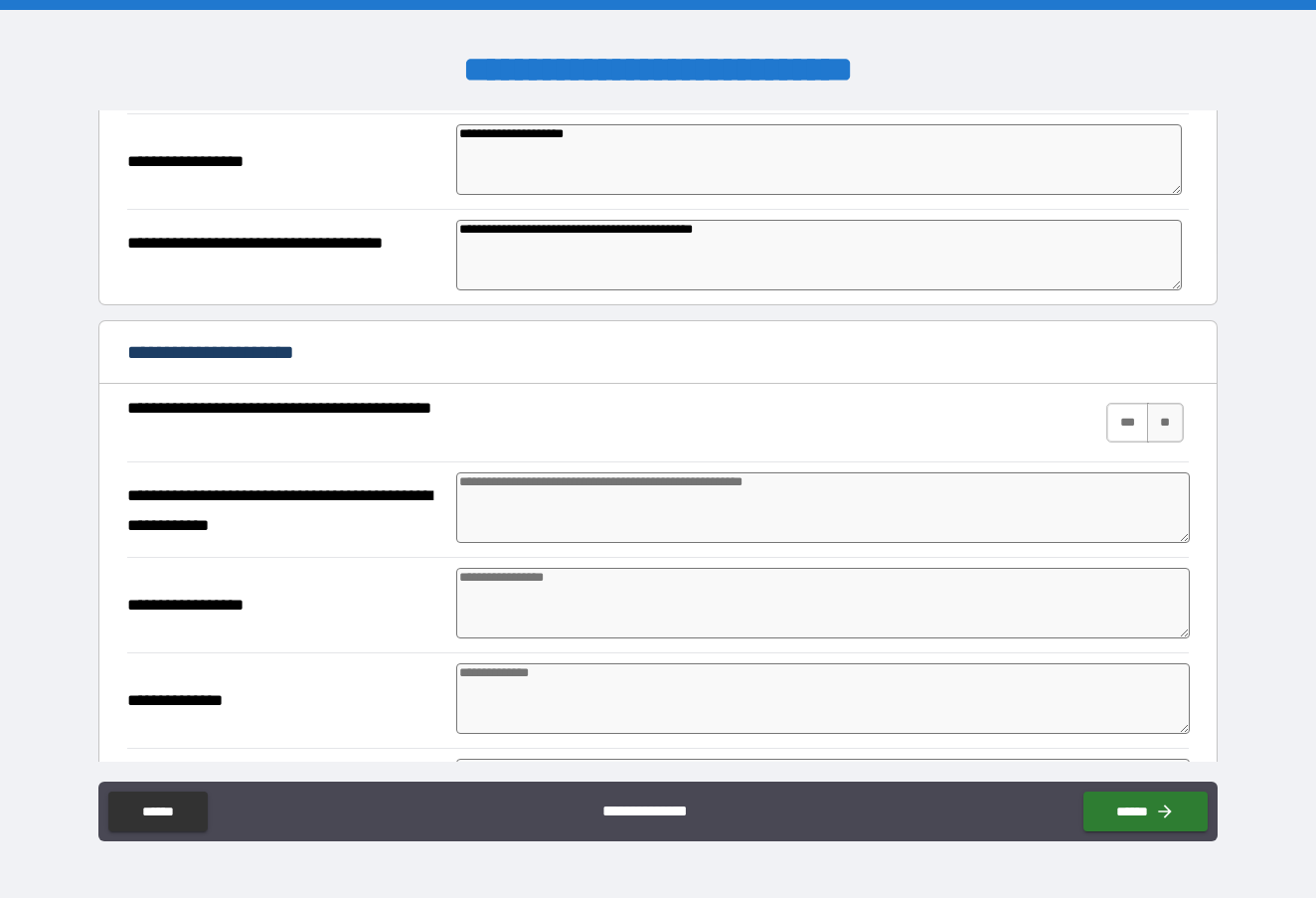 click on "***" at bounding box center [1127, 423] 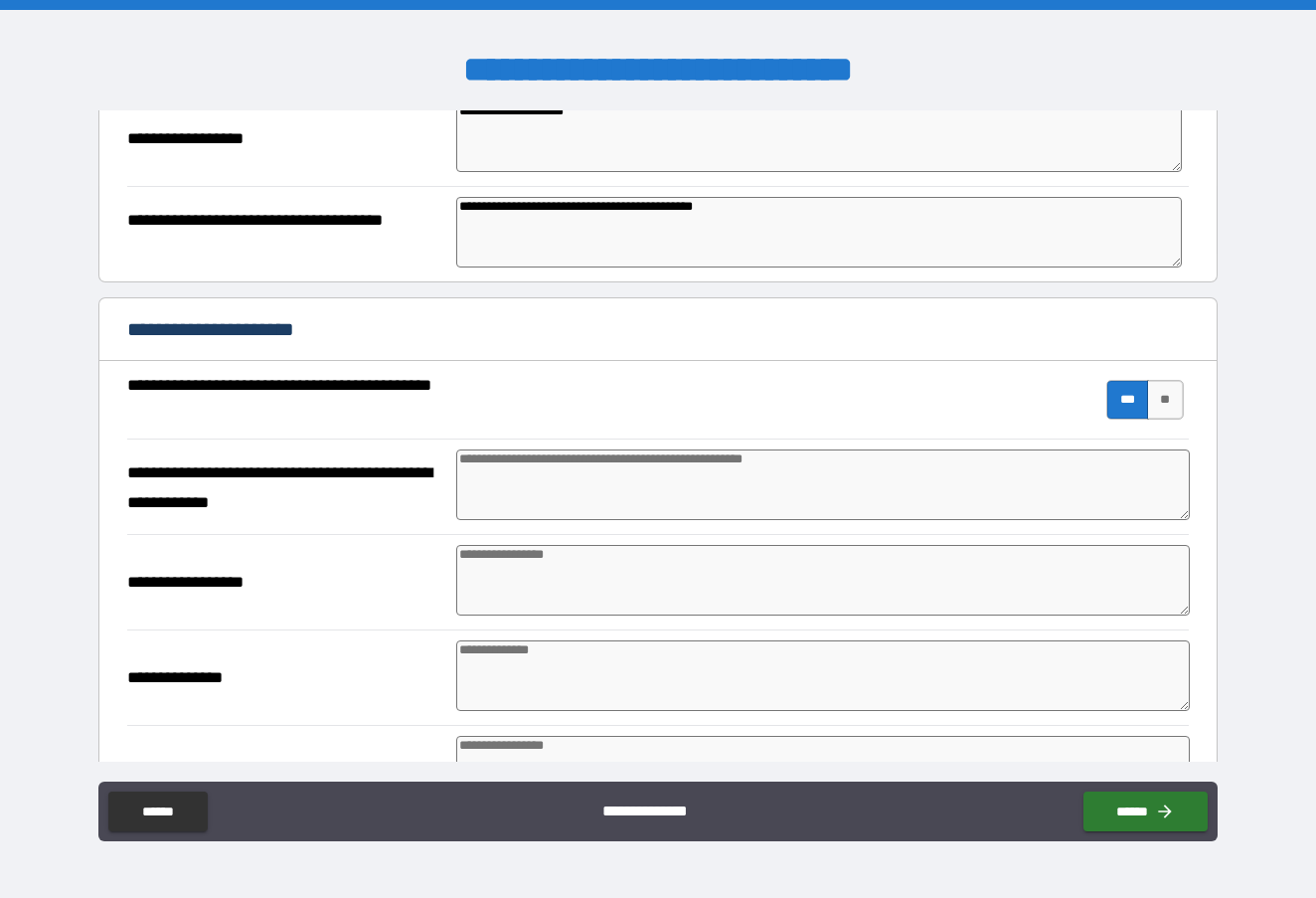 scroll, scrollTop: 9138, scrollLeft: 0, axis: vertical 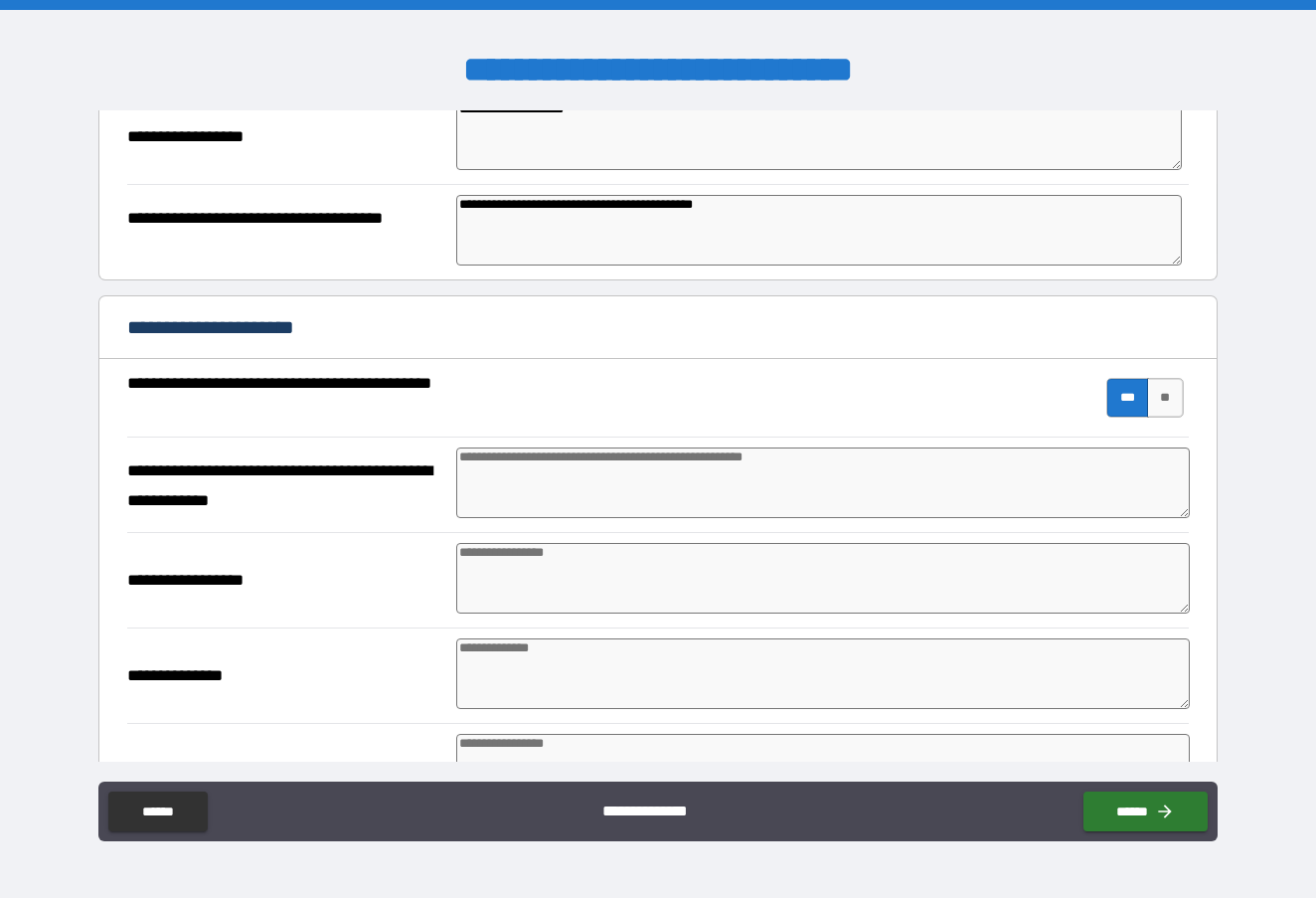 click at bounding box center [822, 482] 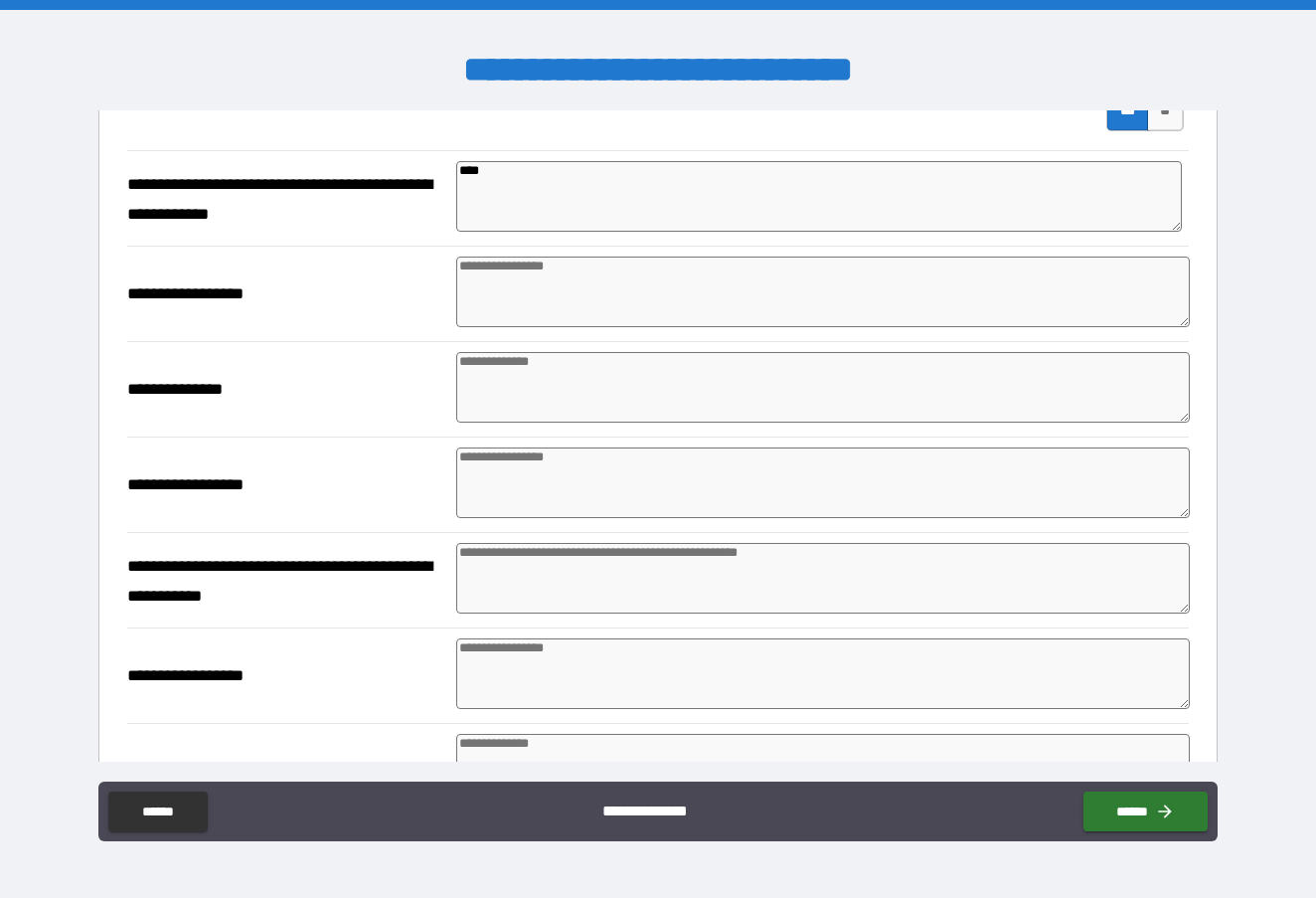 scroll, scrollTop: 9426, scrollLeft: 0, axis: vertical 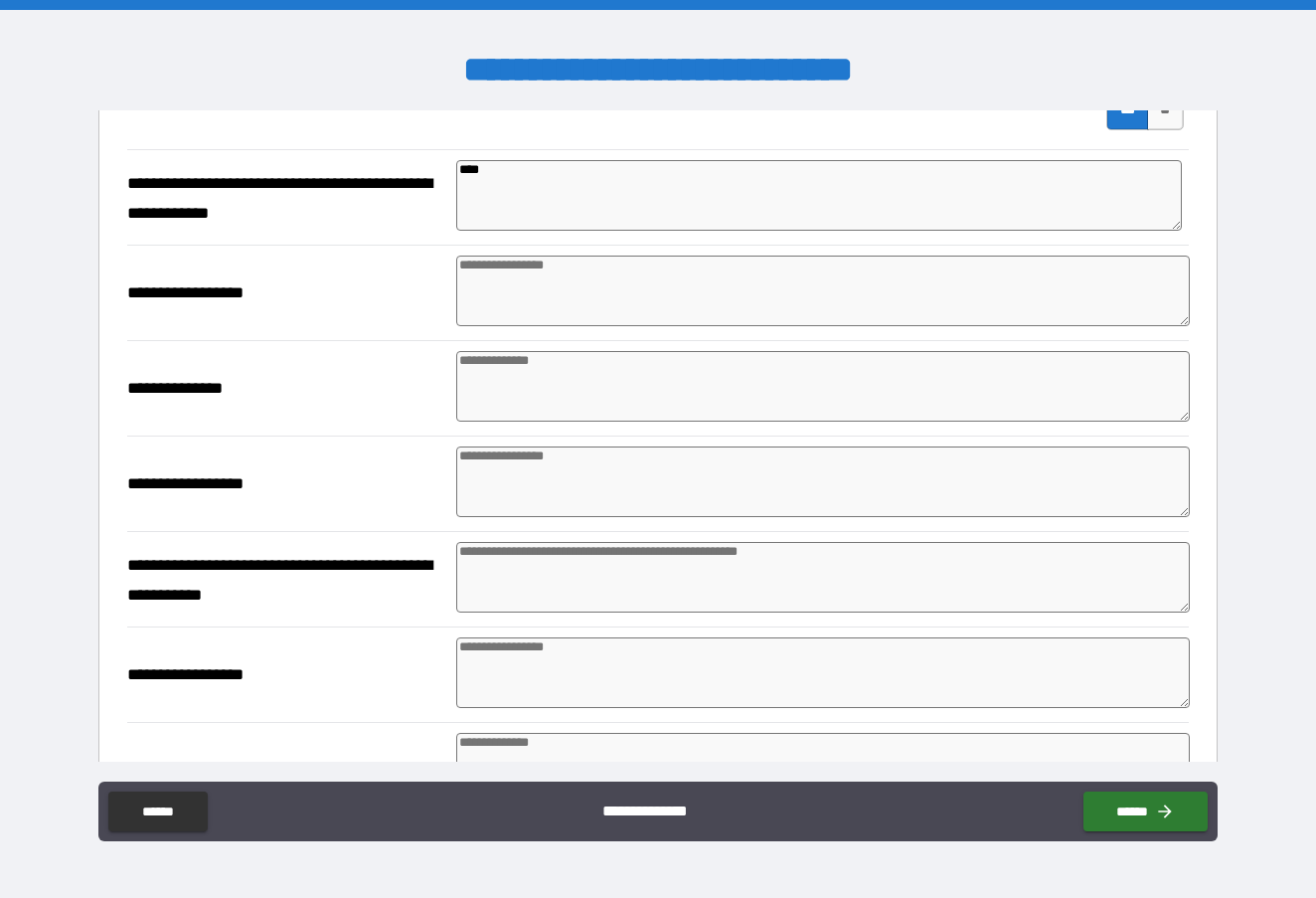 click at bounding box center [822, 577] 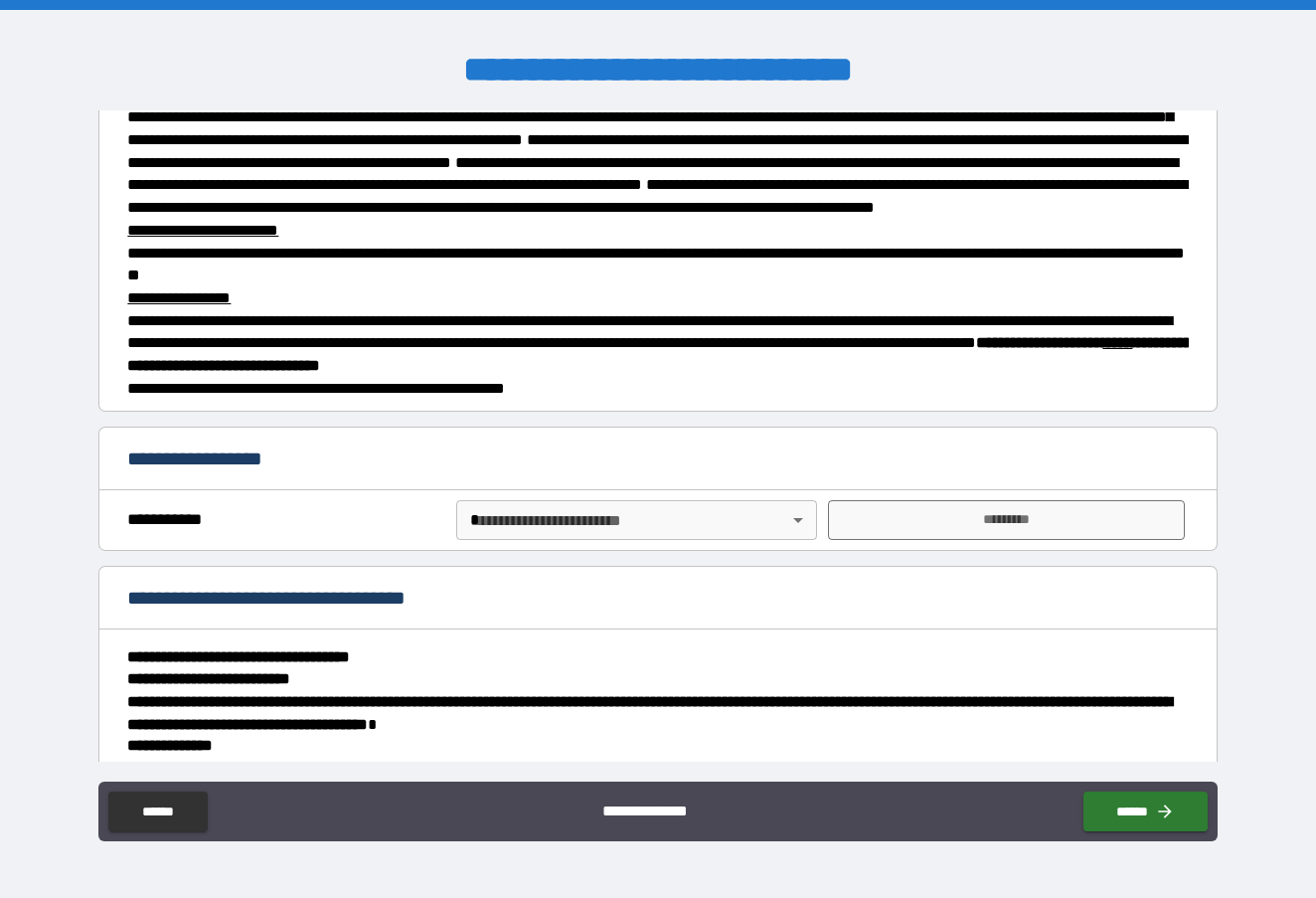 scroll, scrollTop: 10433, scrollLeft: 0, axis: vertical 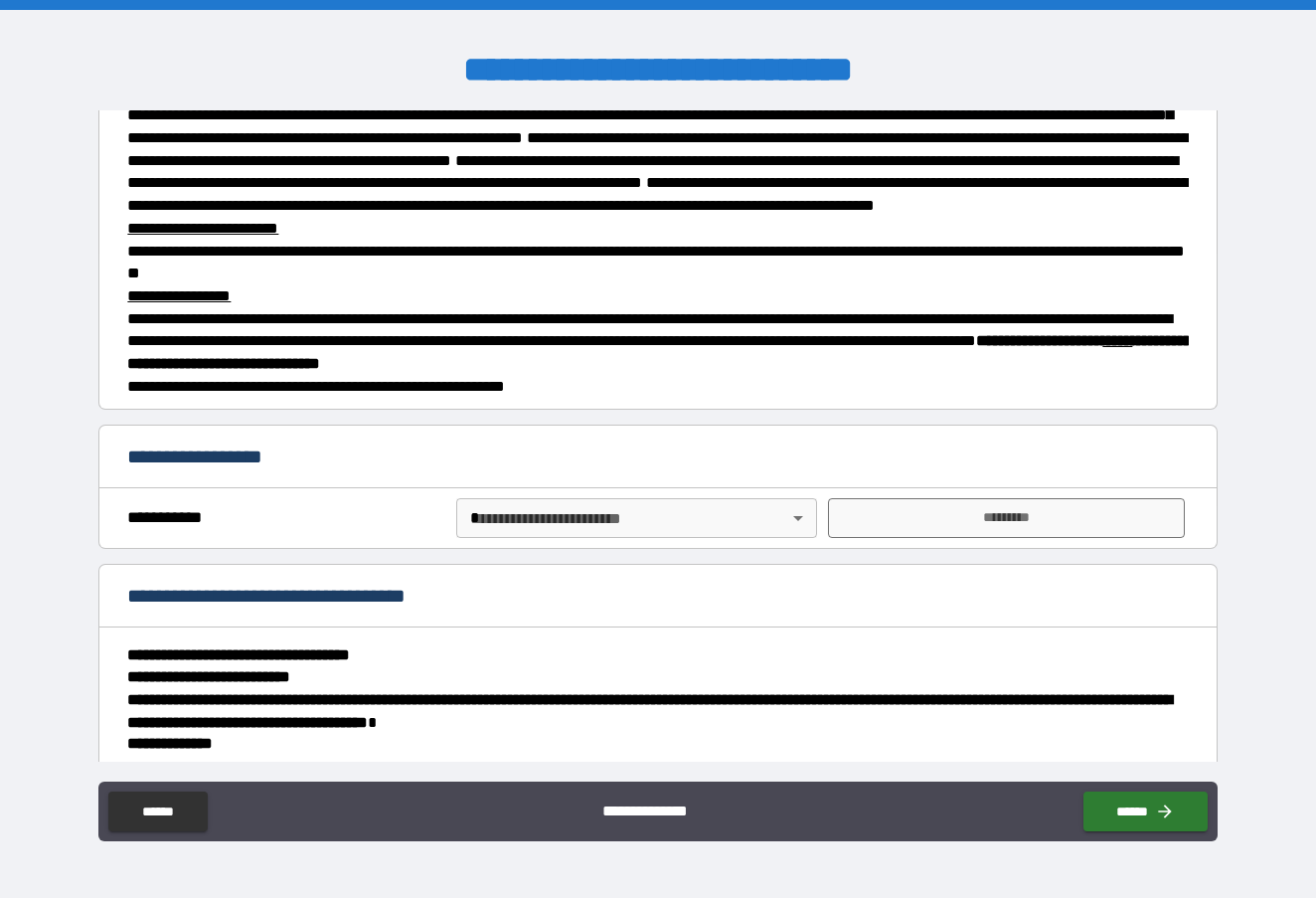 click on "[FIRST] [LAST] [STREET] [CITY] [STATE] [ZIP] [COUNTRY] [PHONE] [EMAIL] [SSN] [DLN] [CC] [DOB] [AGE] [ADDRESS] [COORDINATES]" at bounding box center [658, 449] 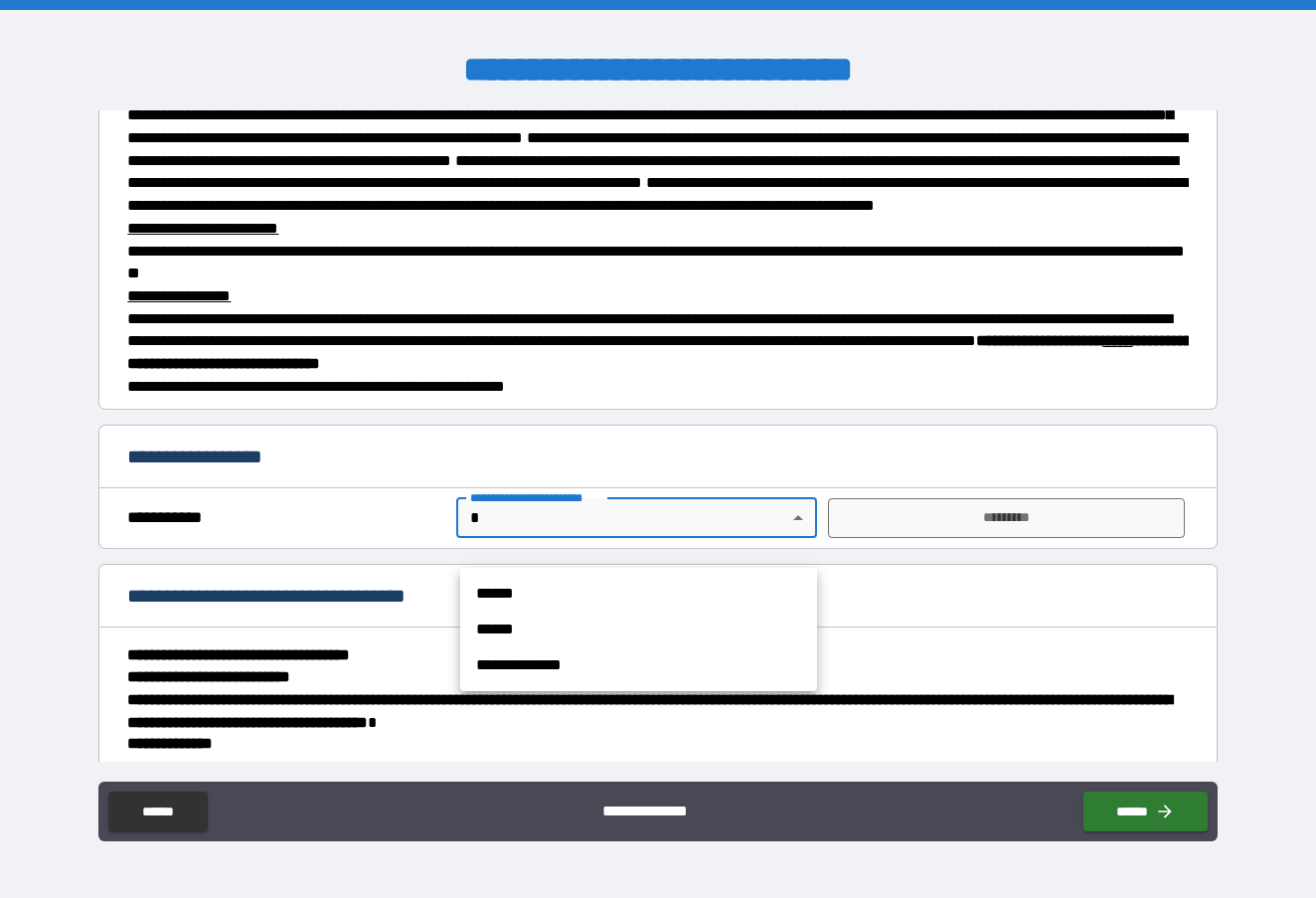 click on "******" at bounding box center [638, 594] 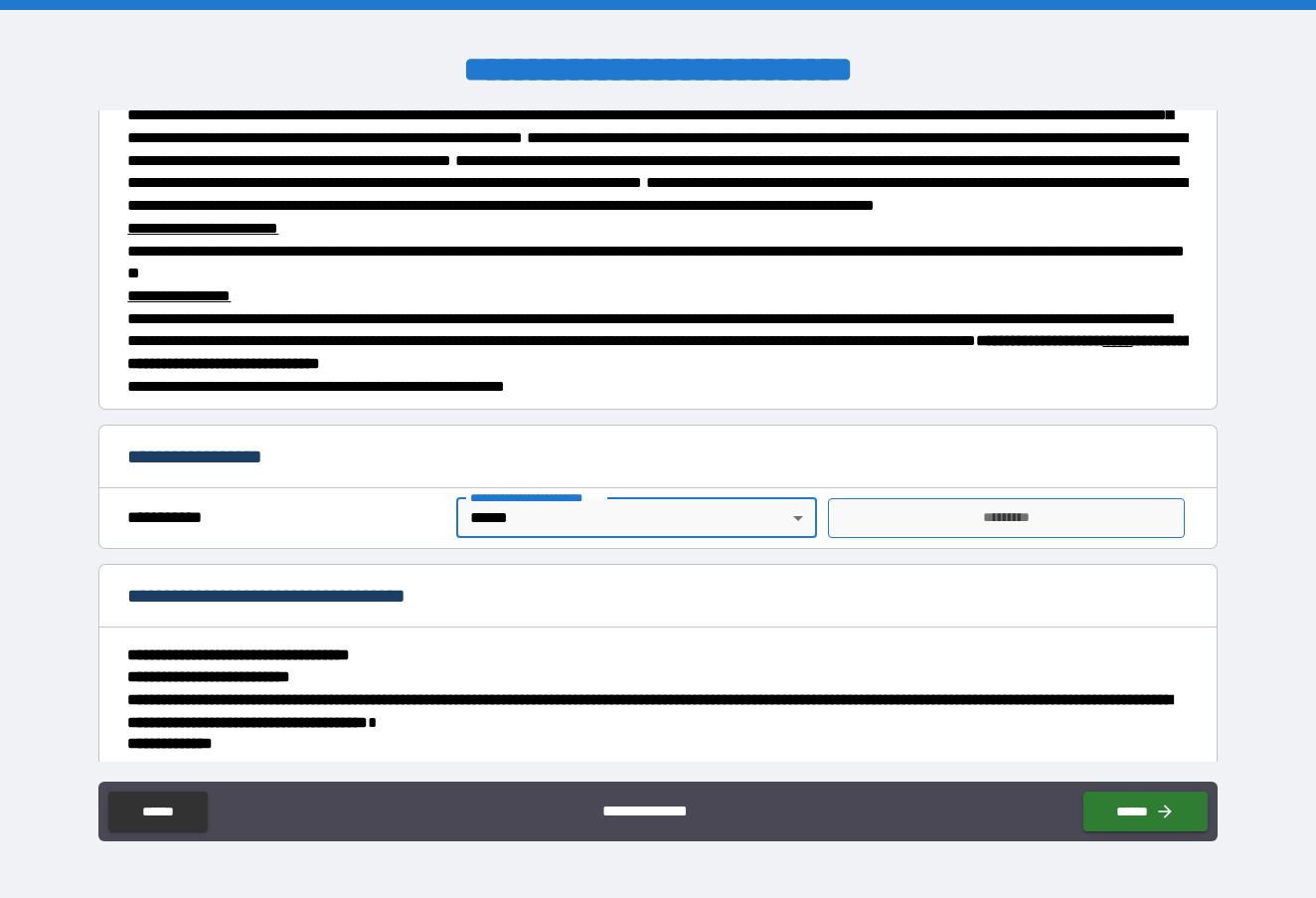 click on "*********" at bounding box center [1006, 518] 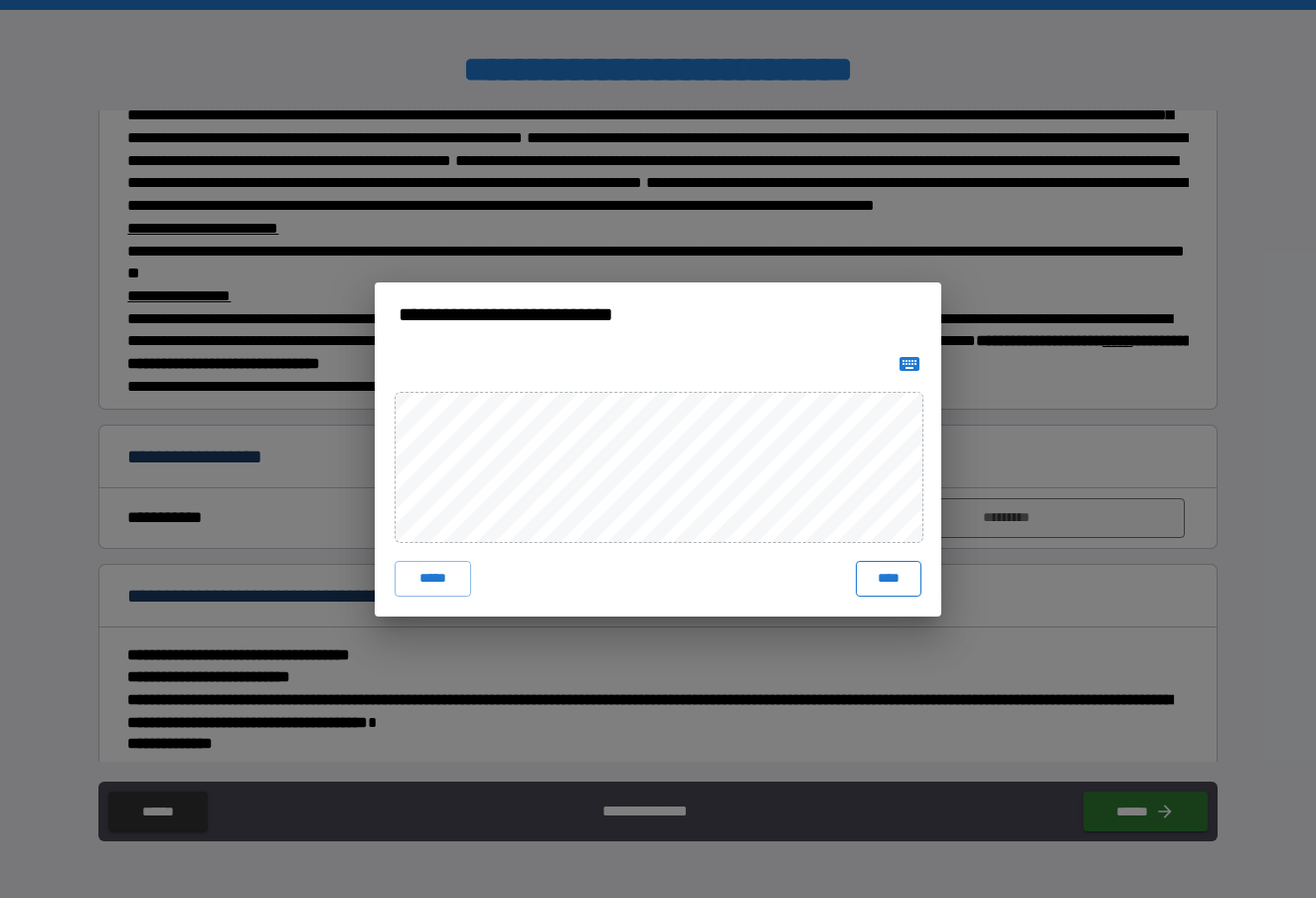 click on "****" at bounding box center (889, 579) 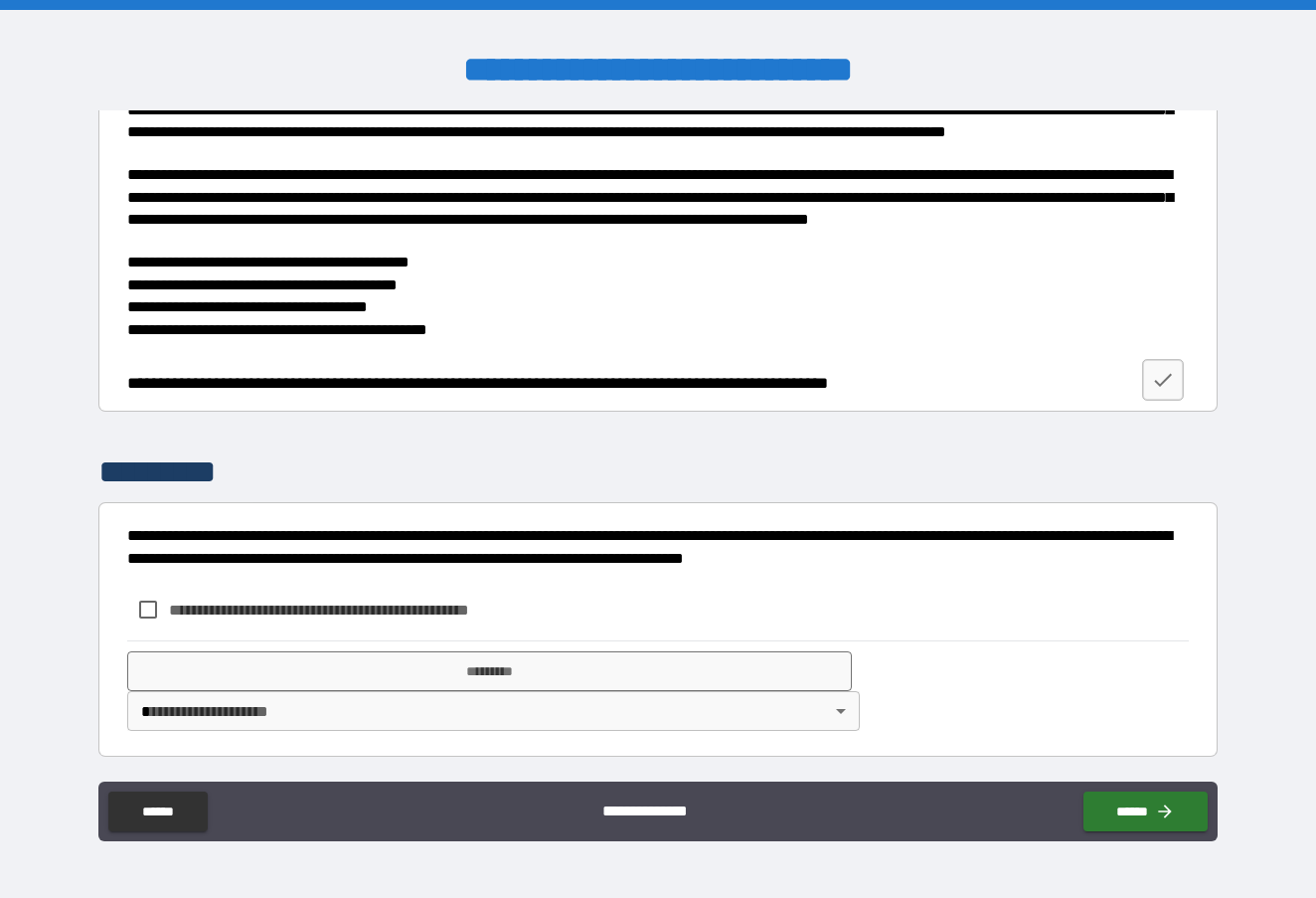 scroll, scrollTop: 12527, scrollLeft: 0, axis: vertical 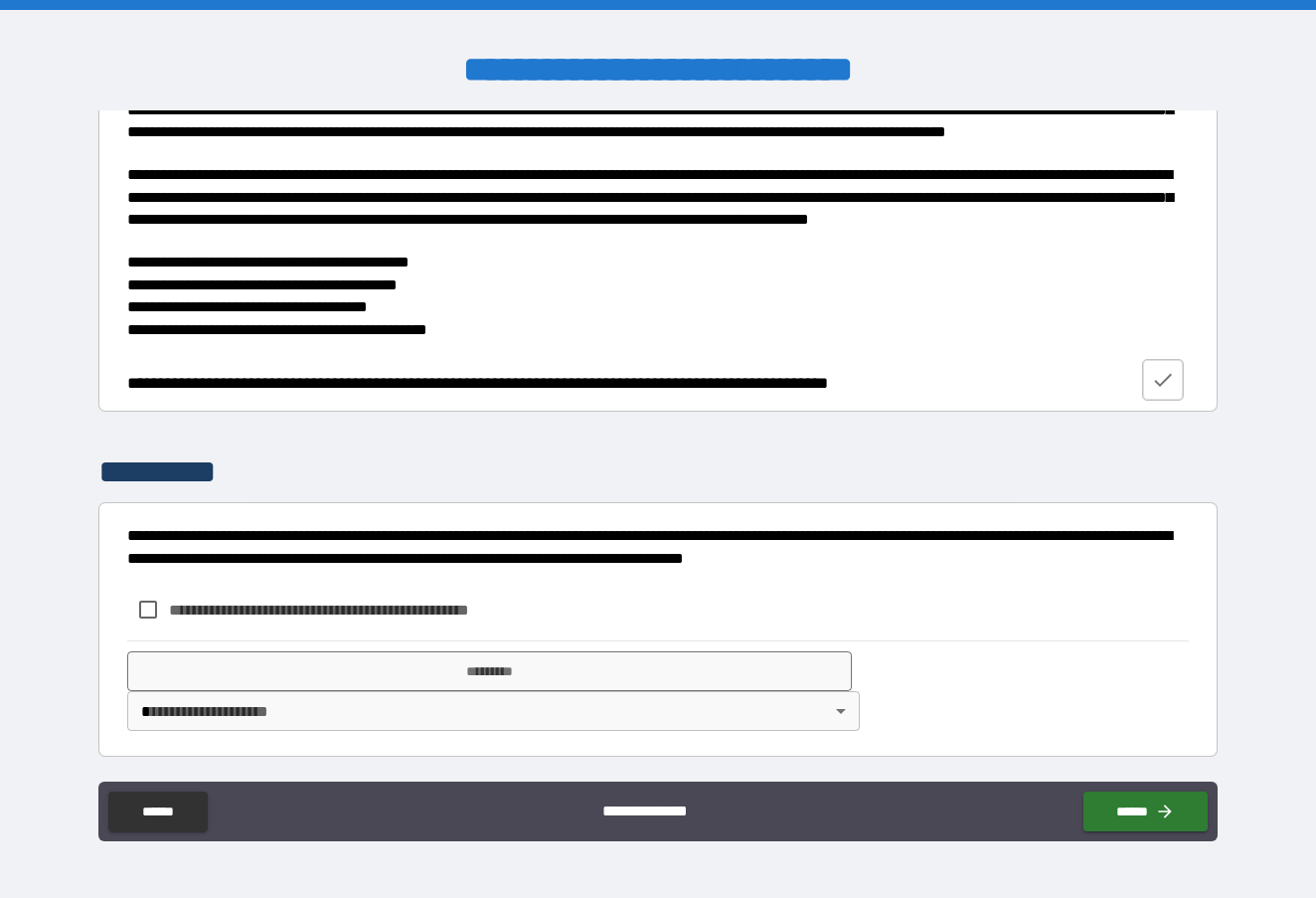 click 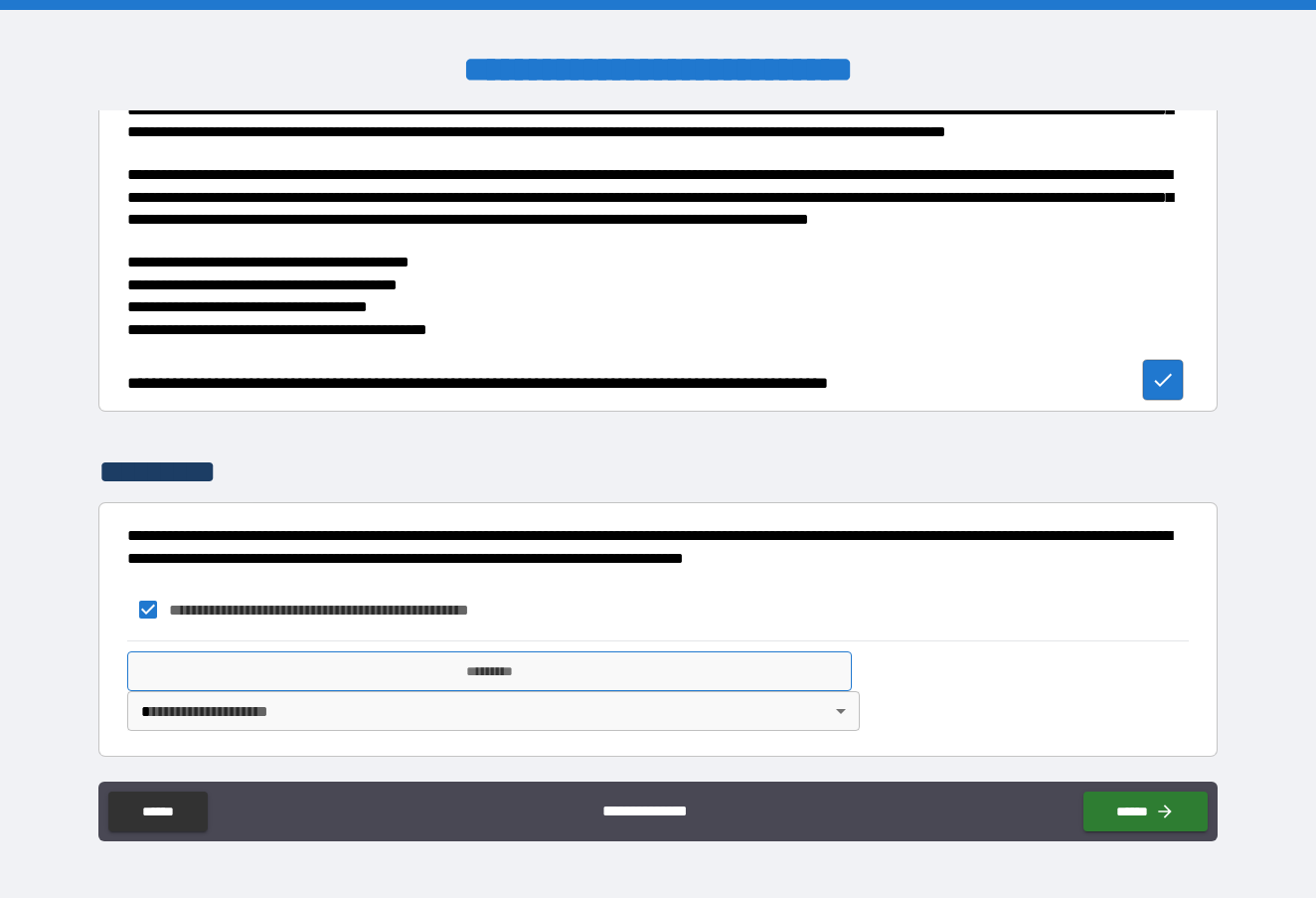 click on "*********" at bounding box center [489, 671] 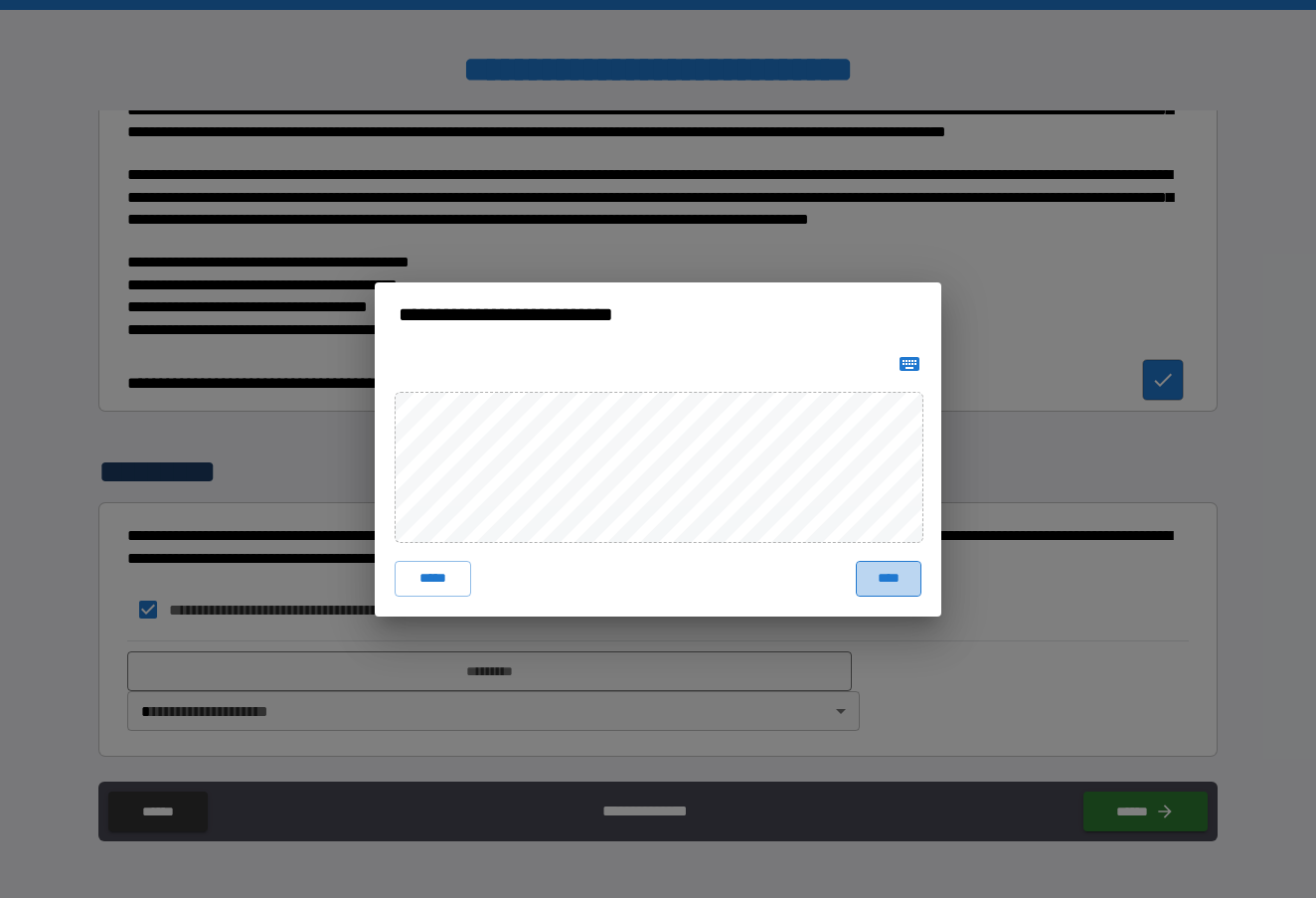 click on "****" at bounding box center (889, 579) 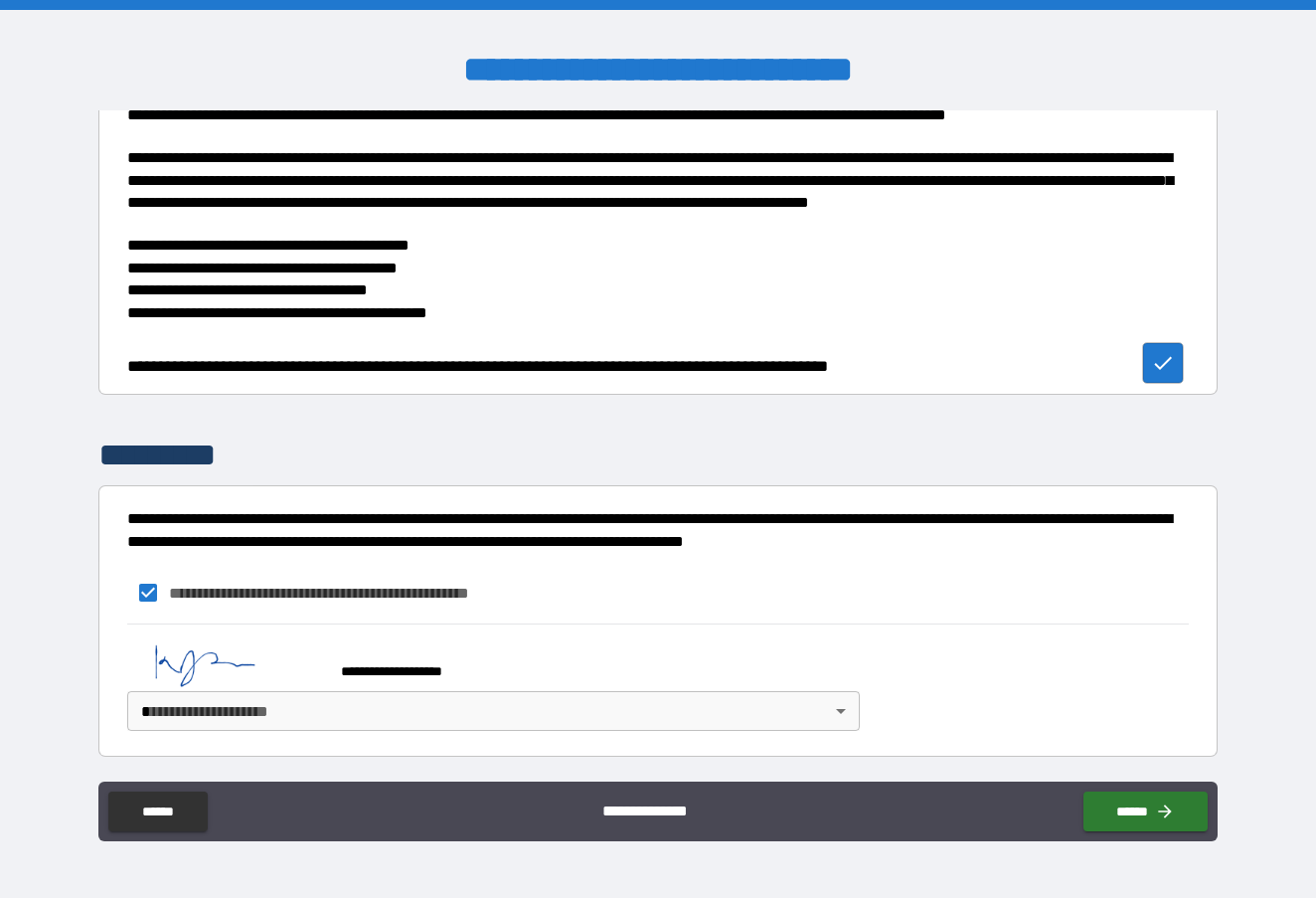 scroll, scrollTop: 12544, scrollLeft: 0, axis: vertical 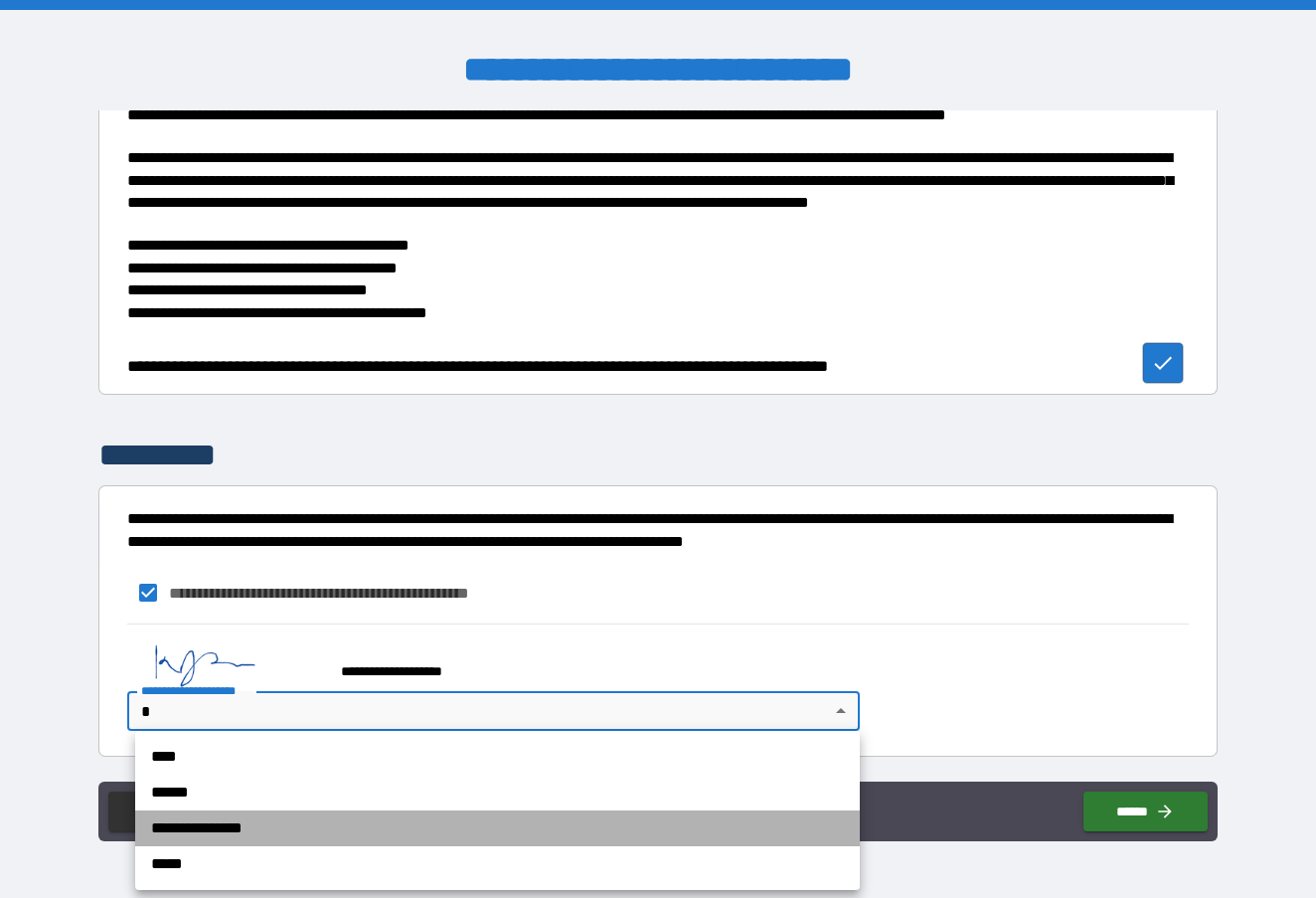 click on "**********" at bounding box center (497, 828) 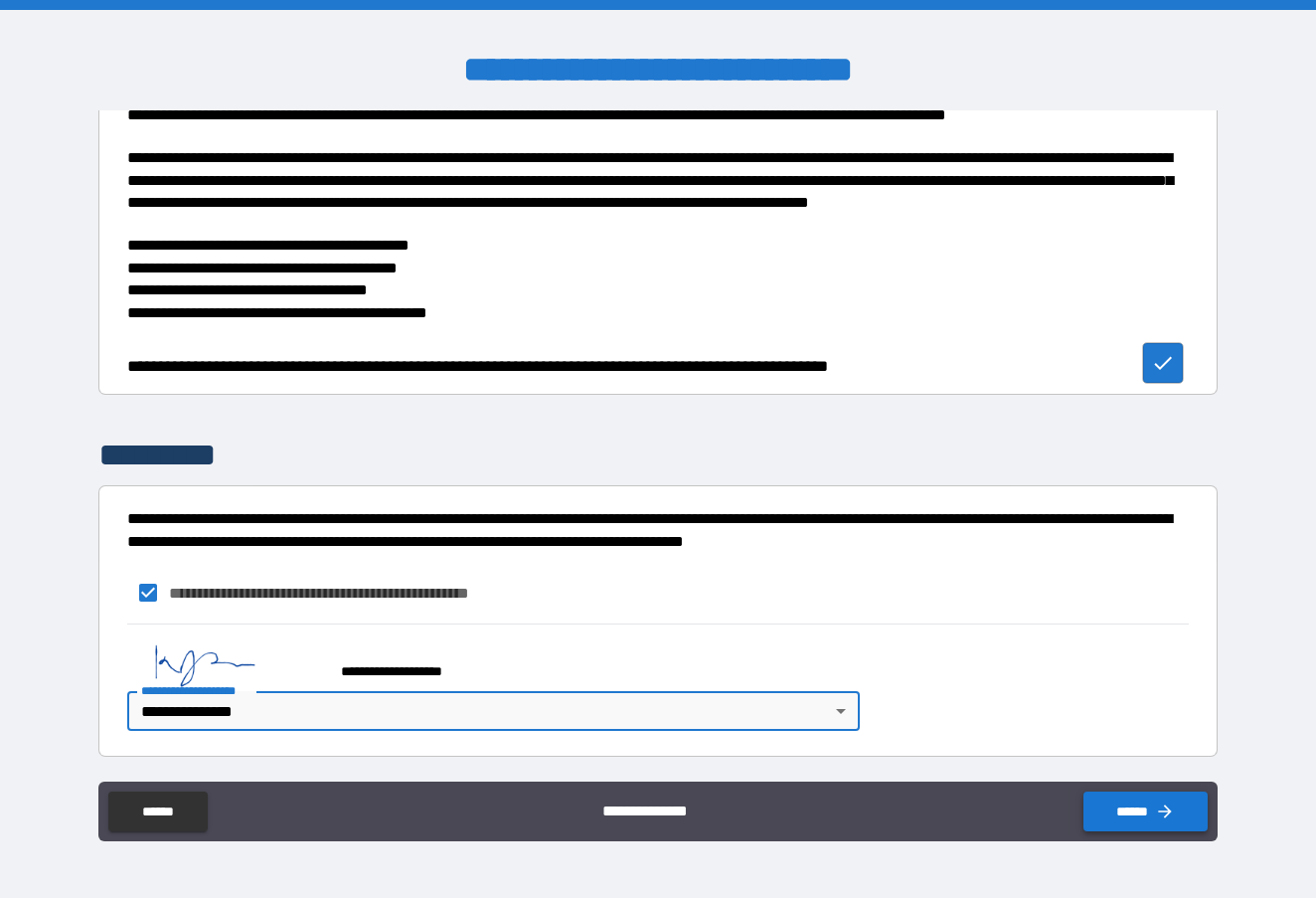 click on "******" at bounding box center (1145, 811) 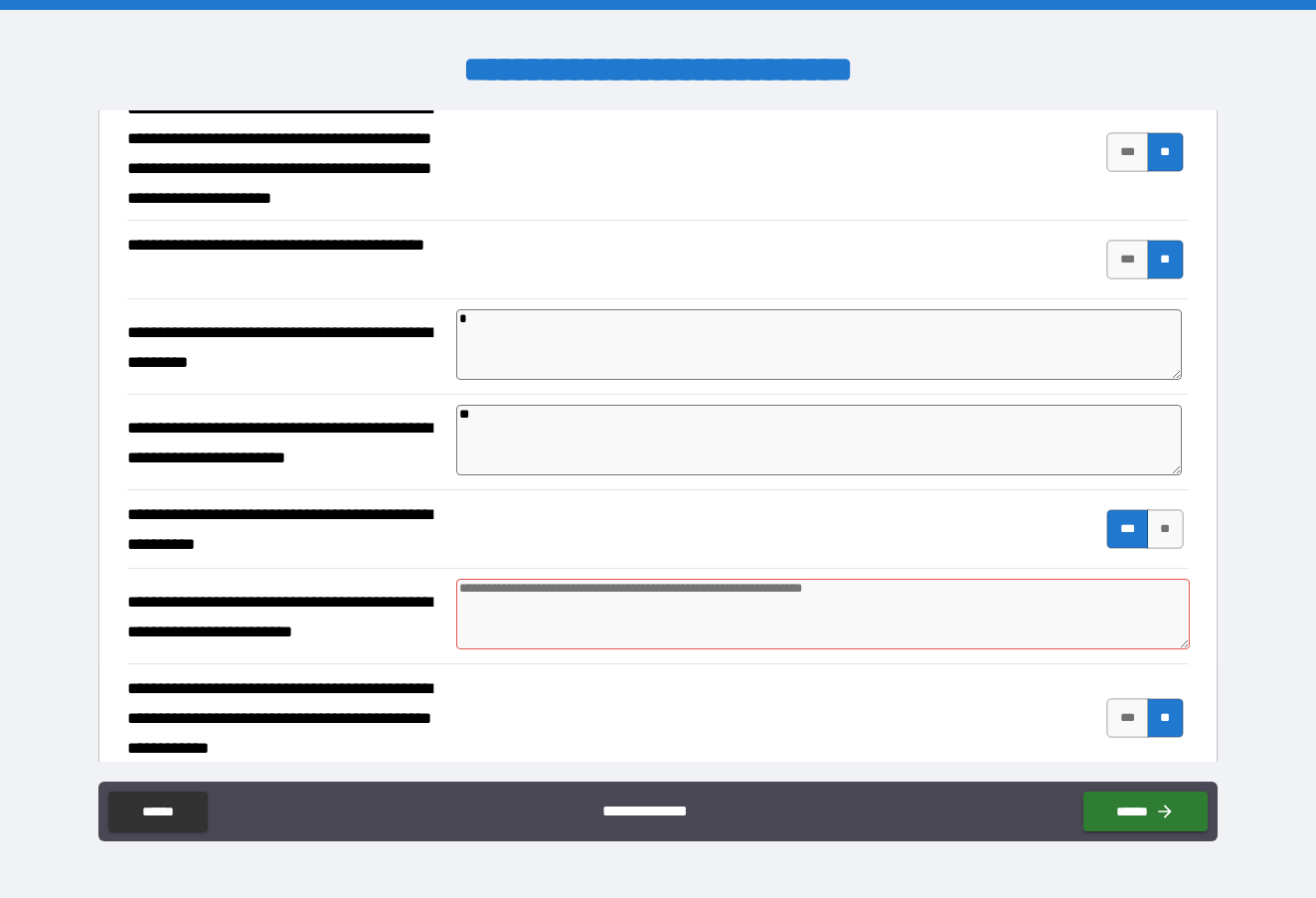 scroll, scrollTop: 7012, scrollLeft: 0, axis: vertical 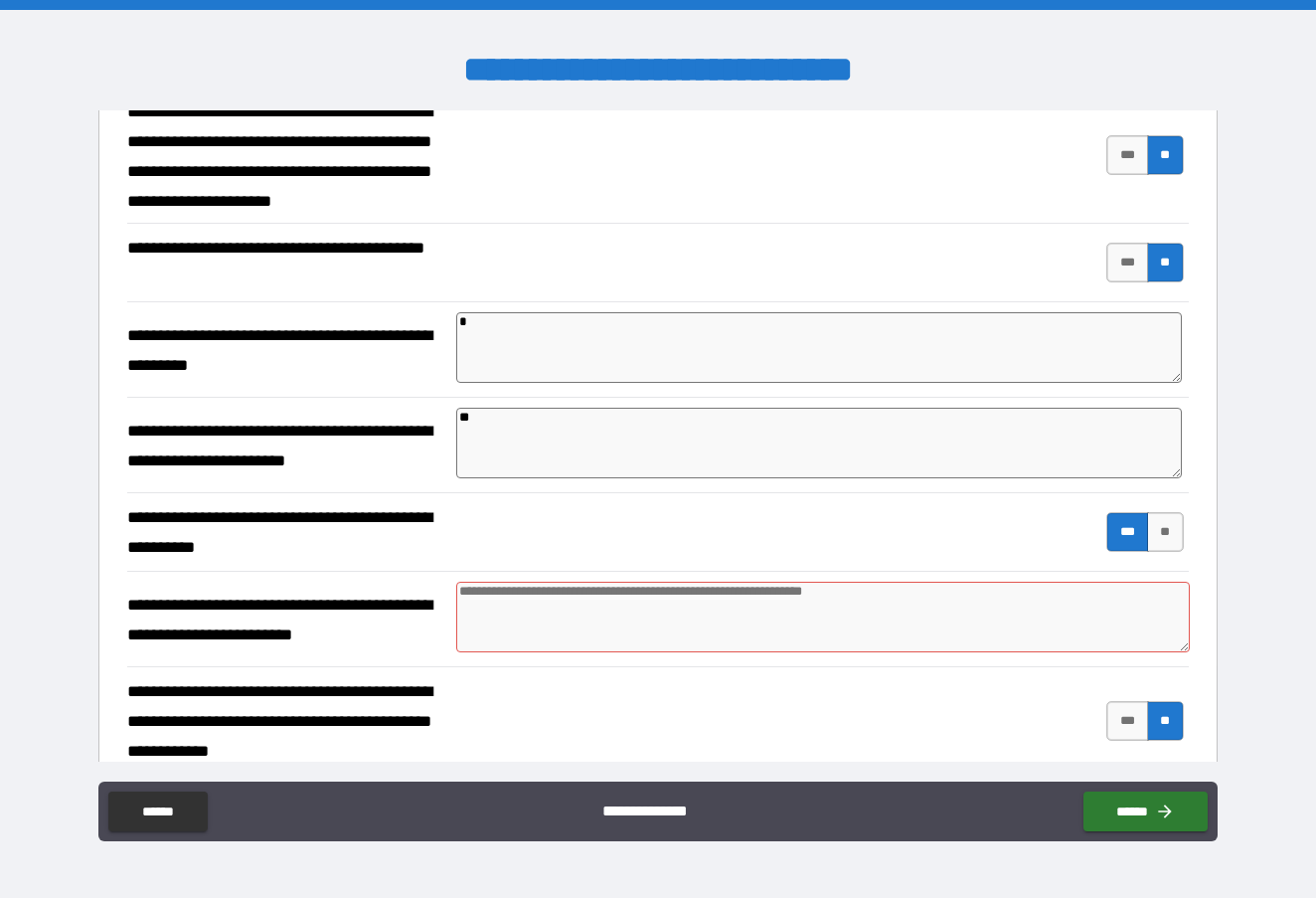 click at bounding box center (822, 617) 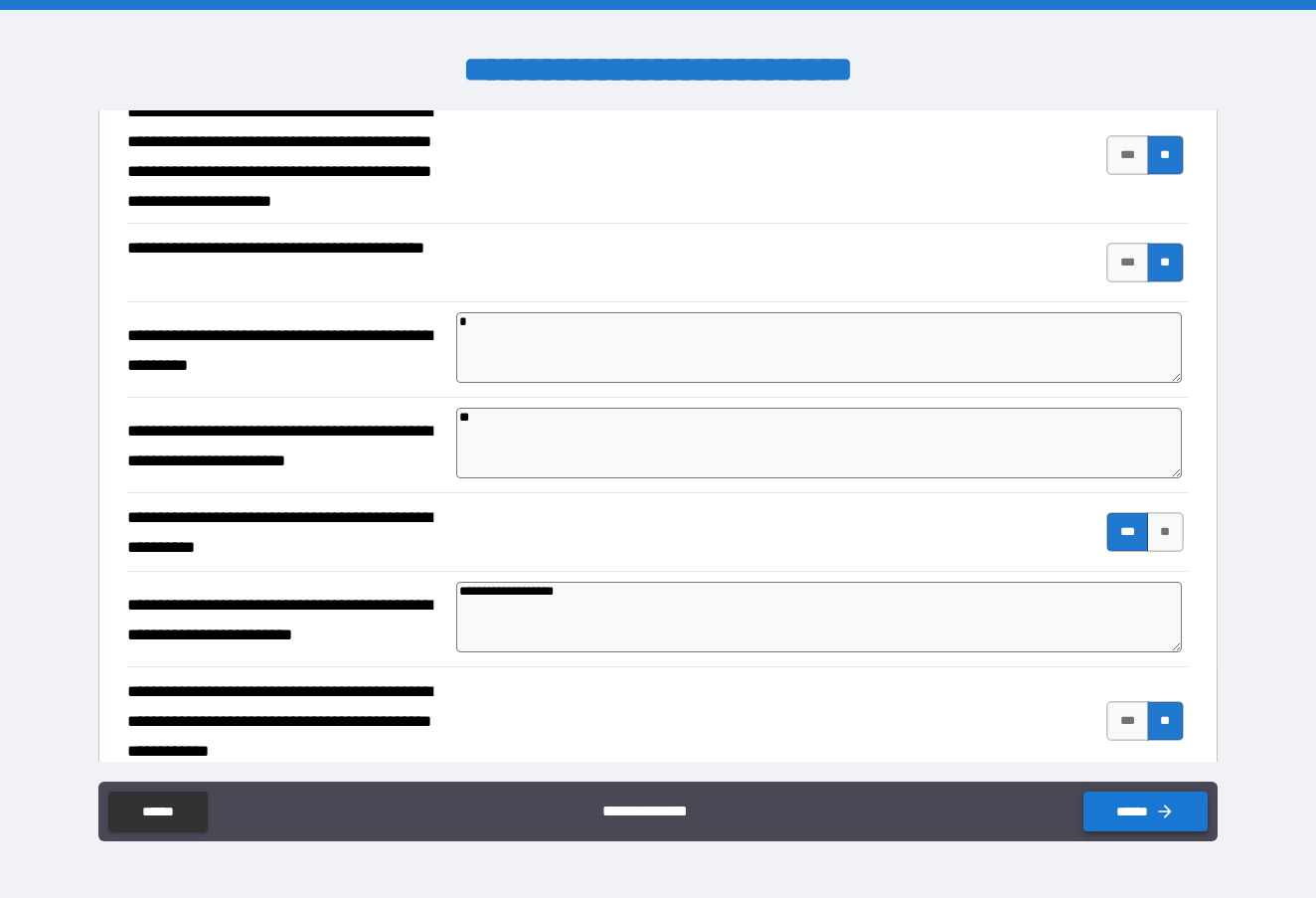 click on "******" at bounding box center (1145, 811) 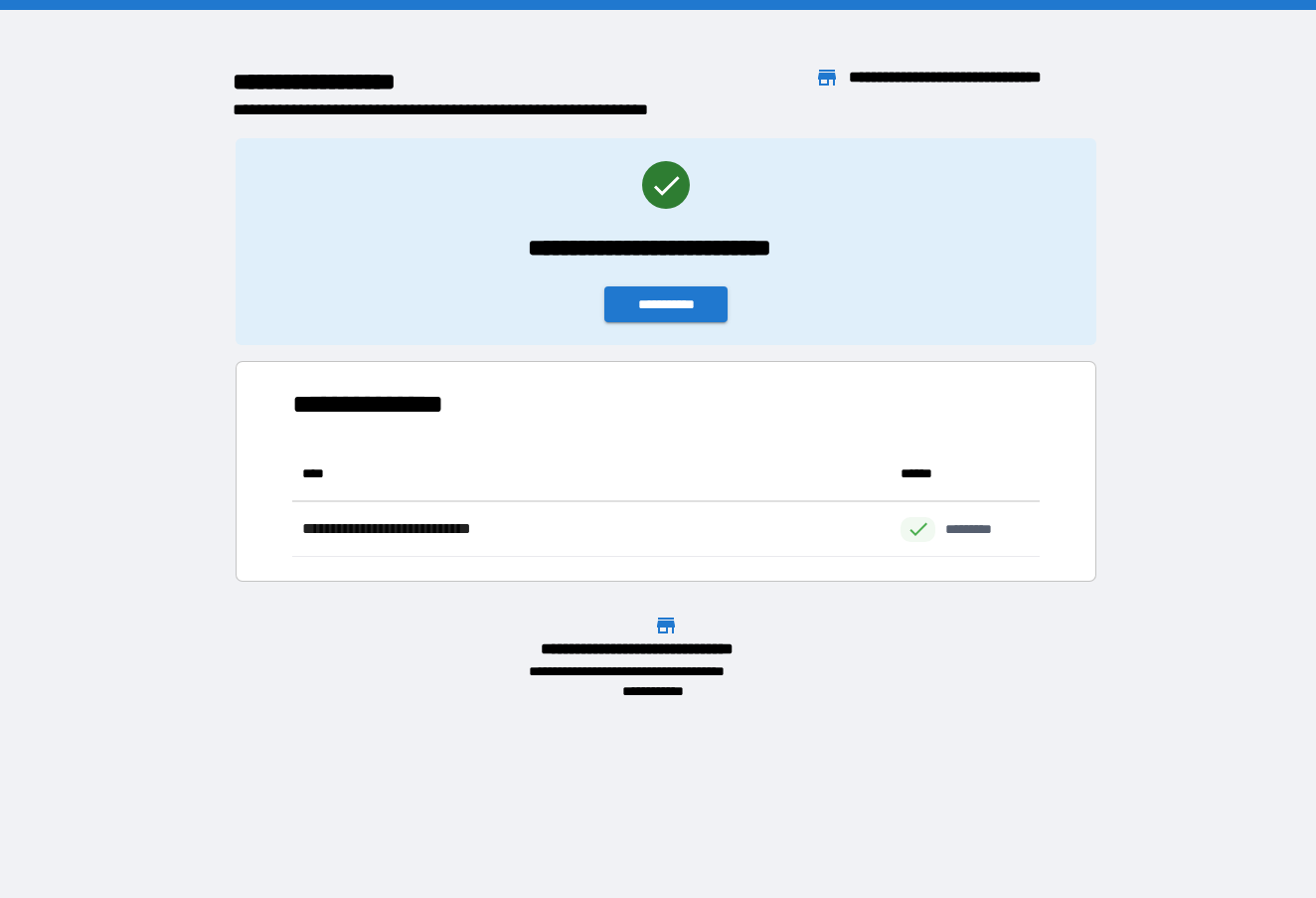 scroll, scrollTop: 1, scrollLeft: 1, axis: both 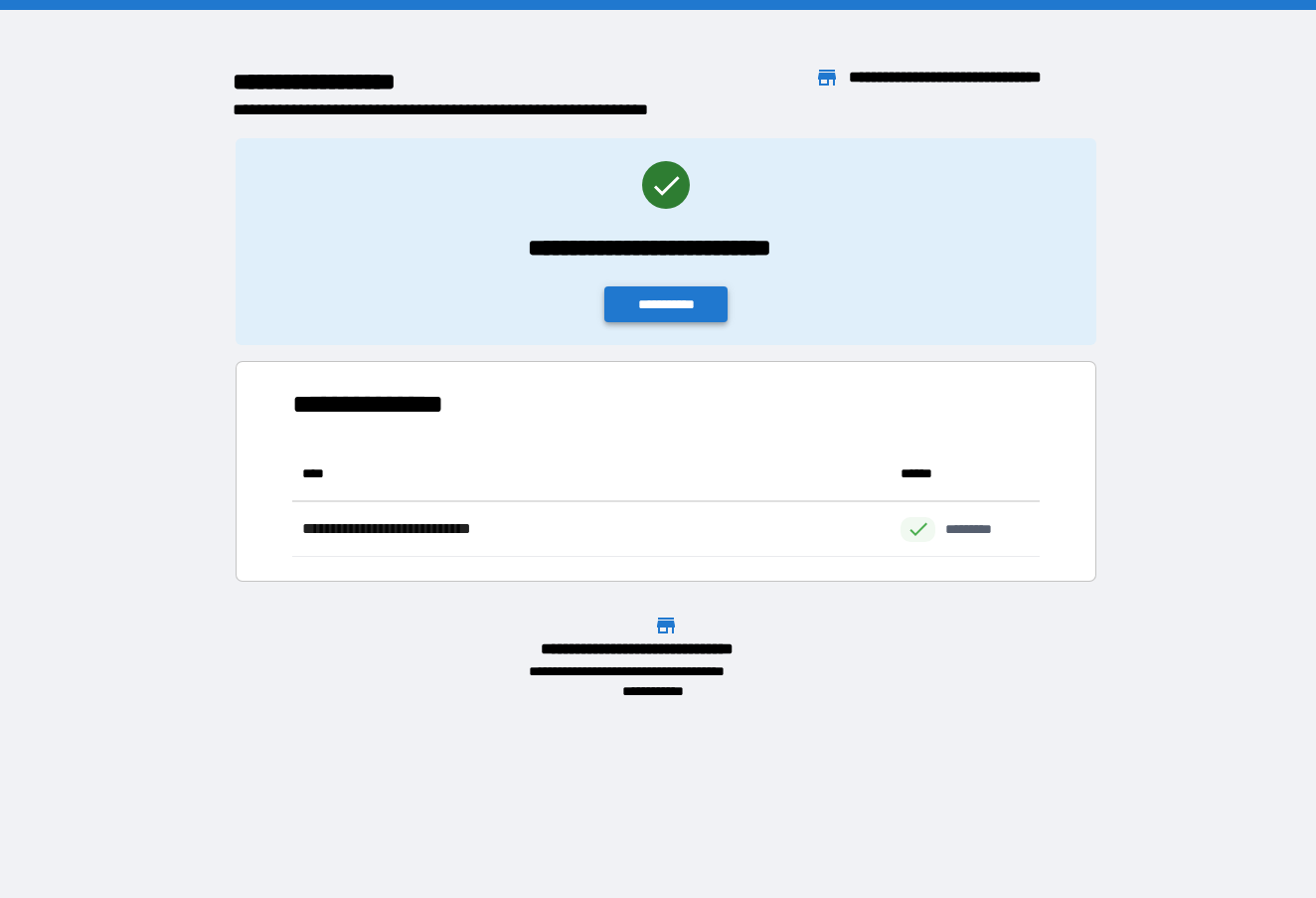click on "**********" at bounding box center (666, 304) 